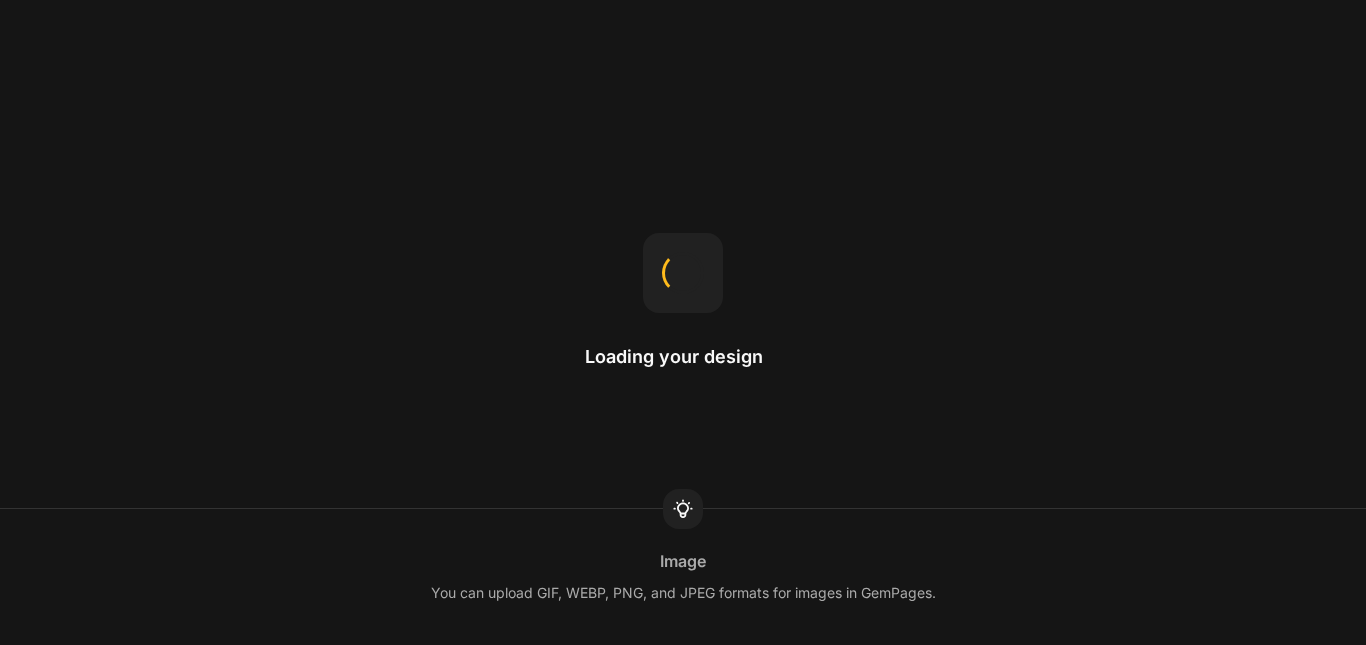 scroll, scrollTop: 0, scrollLeft: 0, axis: both 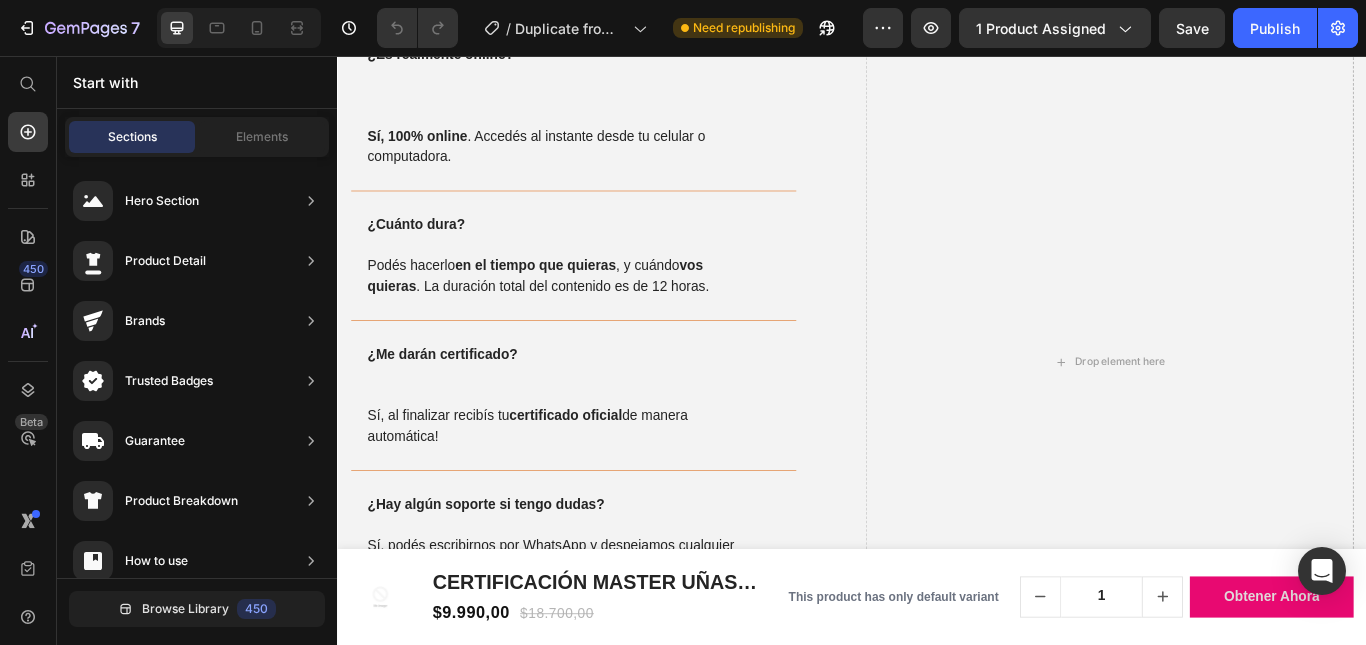 click on "OFERTA IMPERDIBLE DEL CURSO-MASTER completo" at bounding box center [937, -412] 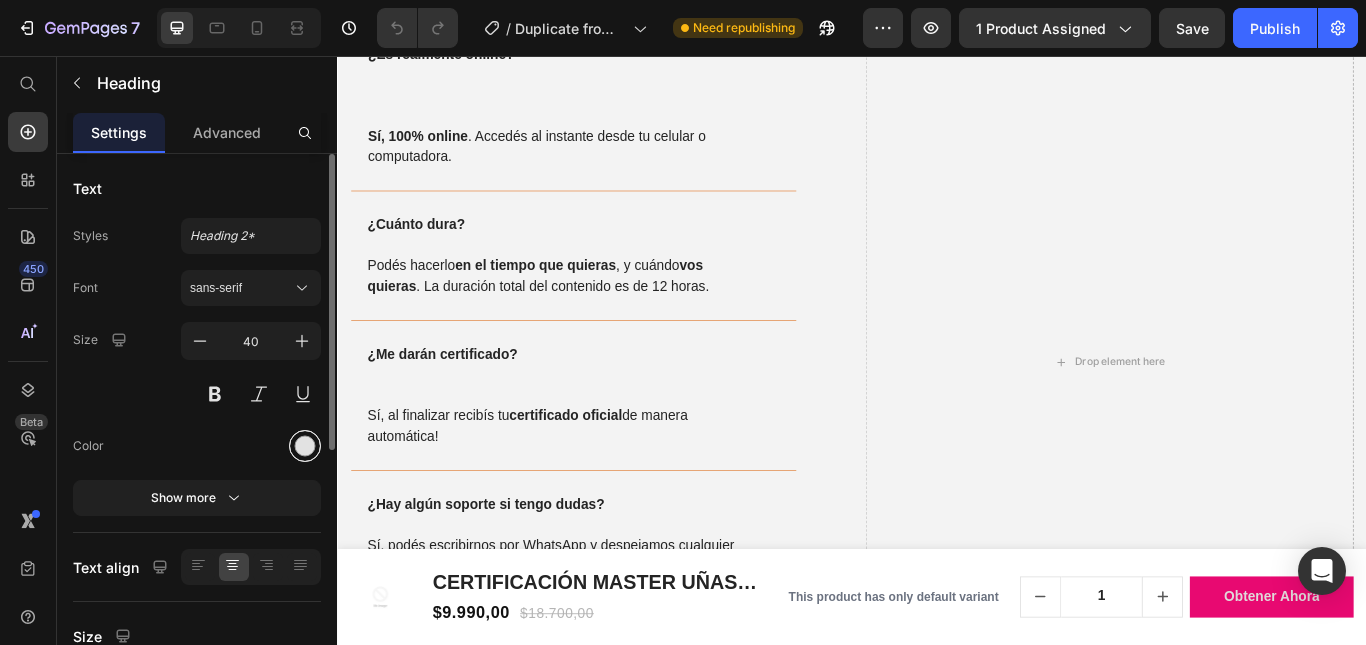 click at bounding box center (305, 446) 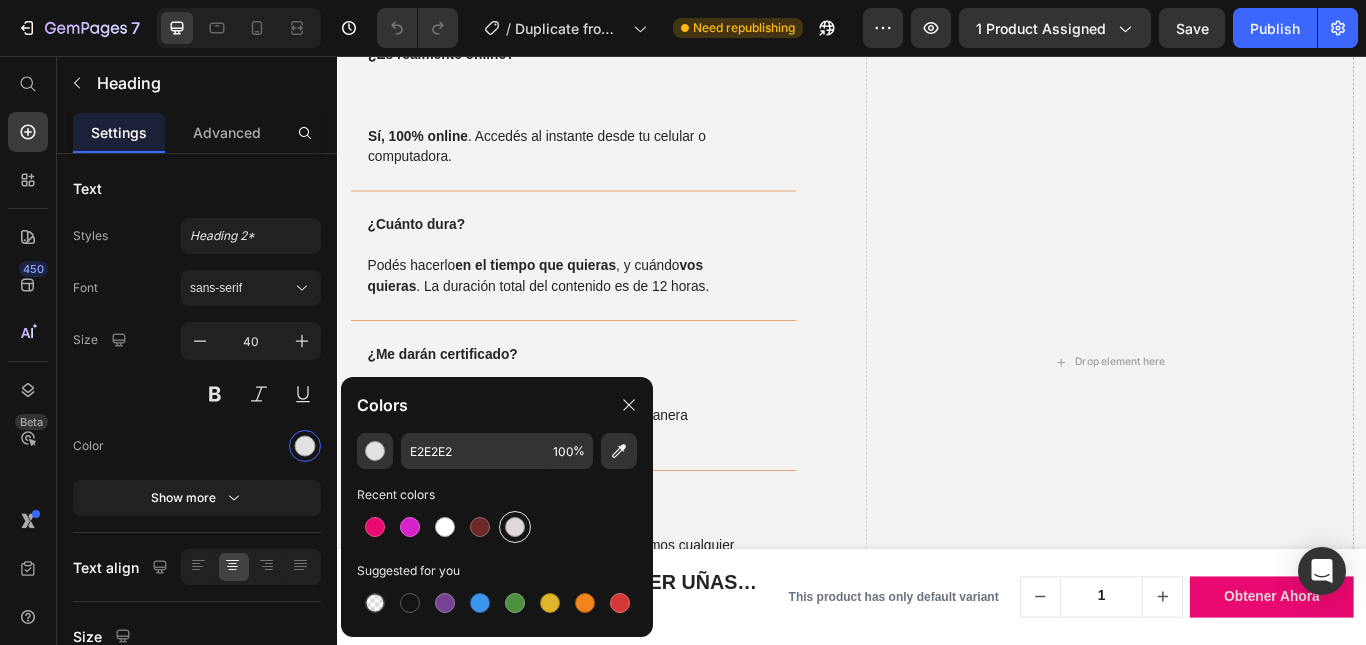 click at bounding box center (515, 527) 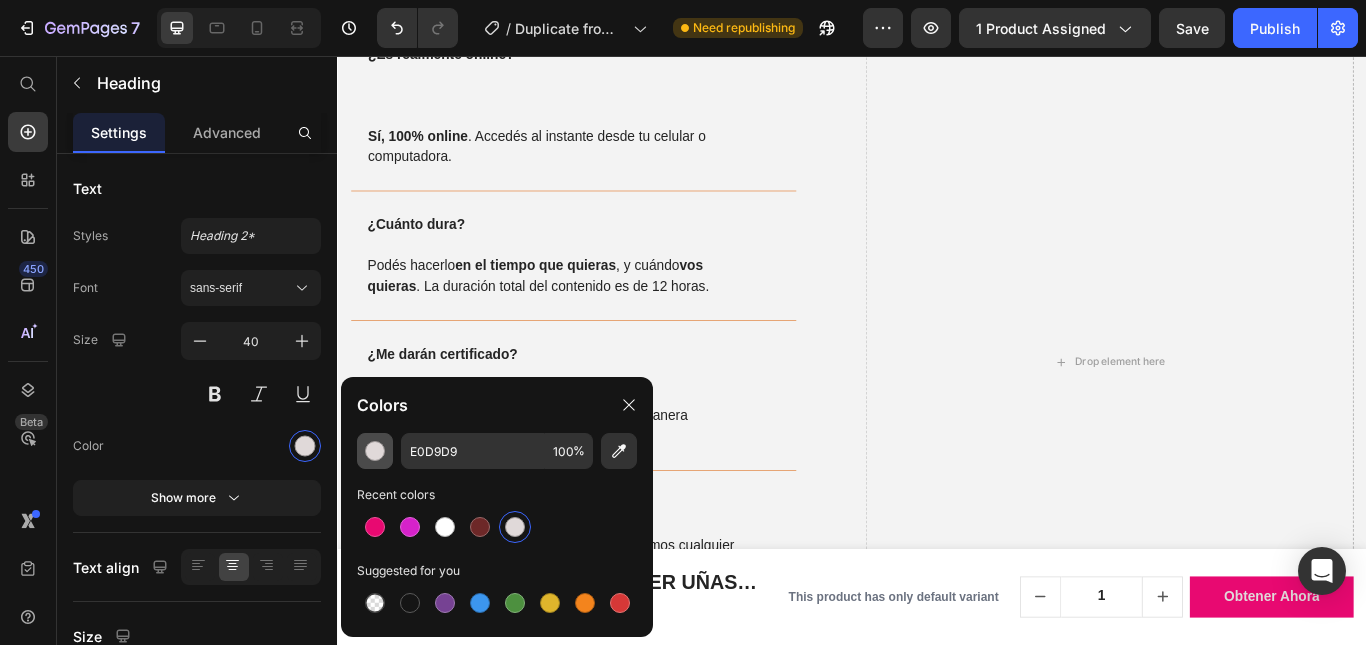 click at bounding box center [375, 451] 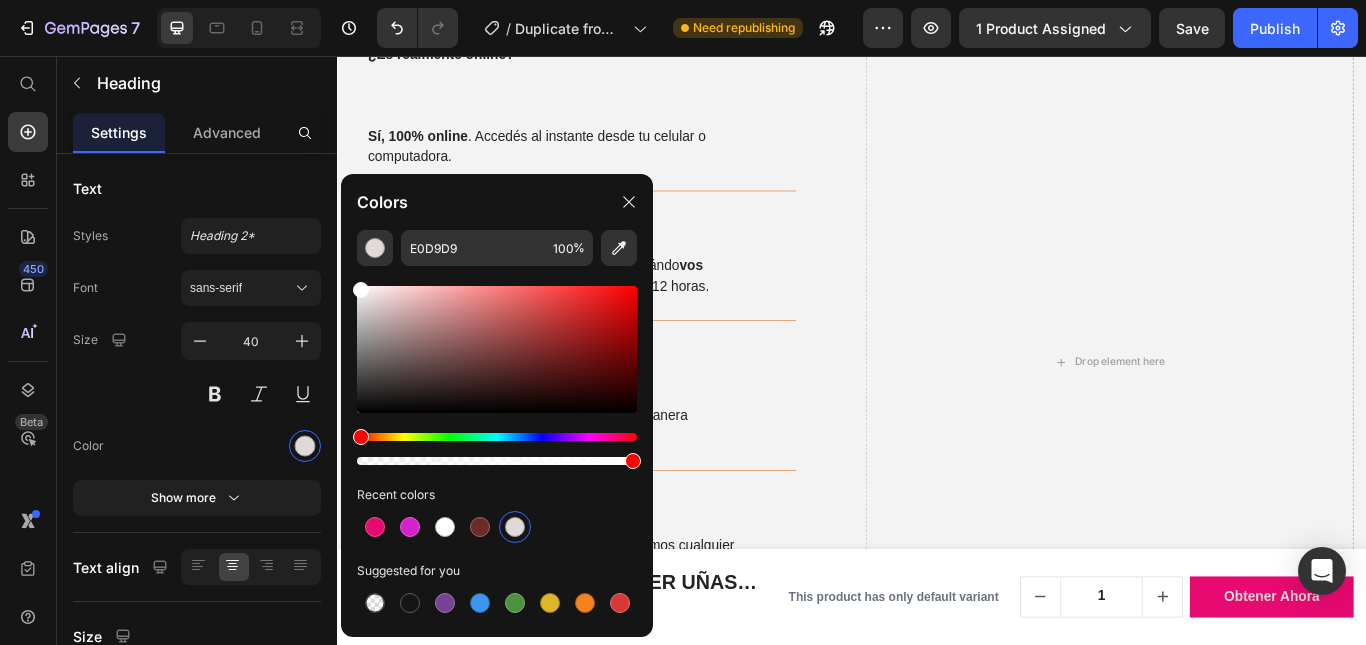 drag, startPoint x: 372, startPoint y: 306, endPoint x: 349, endPoint y: 275, distance: 38.600517 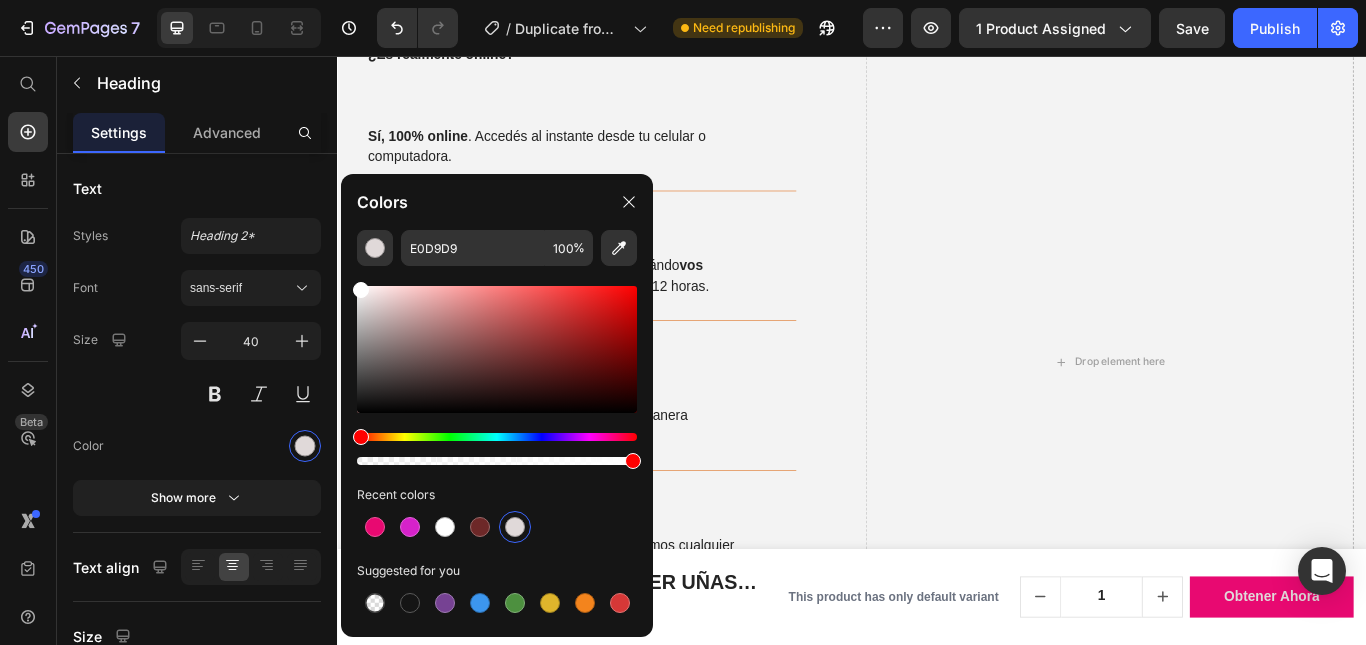 type on "FFFFFF" 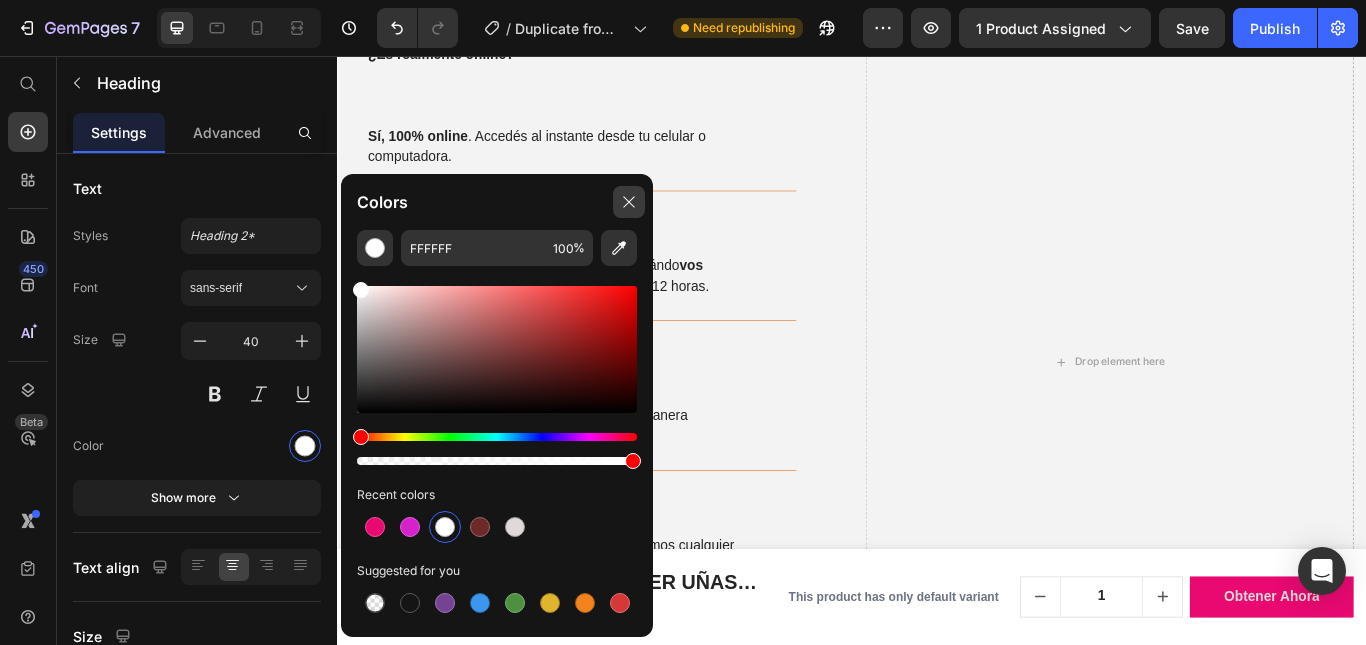 click at bounding box center (629, 202) 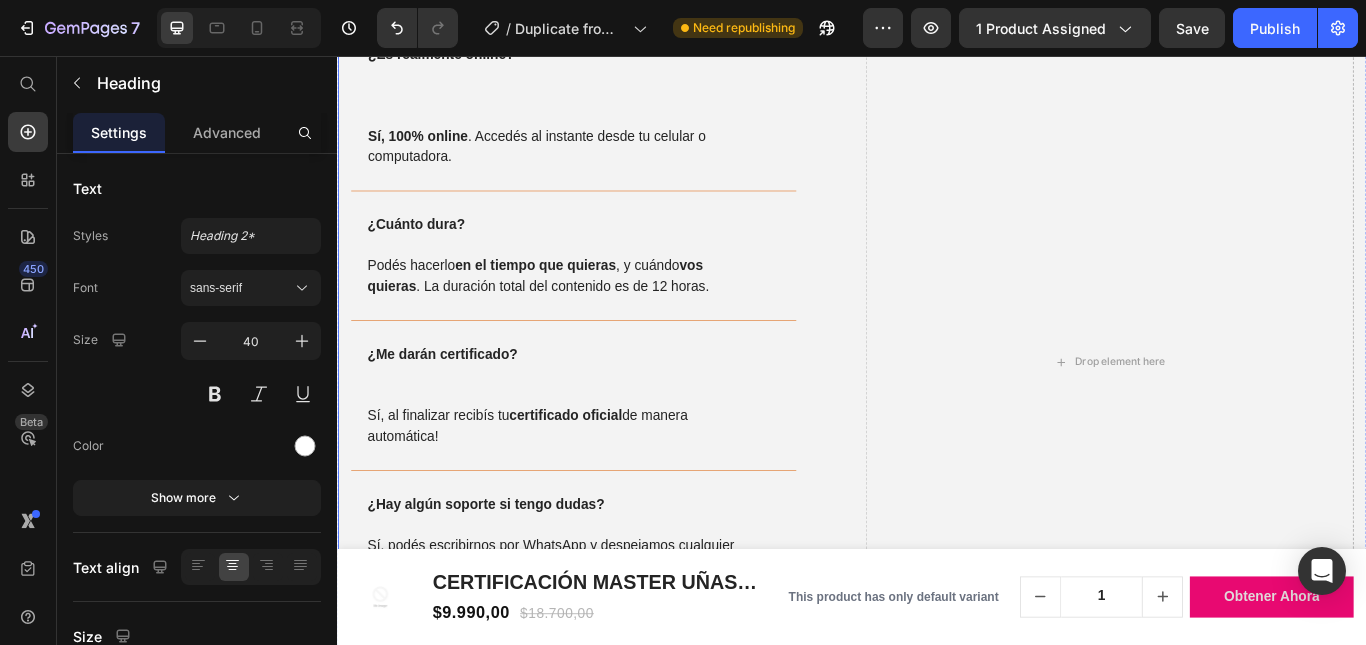 click on "PREGUNTAS ÚTILES Heading
¿Es realmente online? Sí, 100% online . Accedés al instante desde tu celular o computadora.
¿Cuánto dura? Podés hacerlo  en el tiempo que quieras , y cuándo  vos quieras . La duración total del contenido es de 12 horas.
¿Me darán certificado? Sí, al finalizar recibís tu  certificado oficial  de manera automática!
¿Hay algún soporte si tengo dudas? Sí, podés escribirnos por WhatsApp y despejamos cualquier duda.
¿Puedo pagar con tarjeta?   Sí, a ceptamos todos los medios de pago  a través de  MercadoPago . Accordion Row
Drop element here" at bounding box center (937, 392) 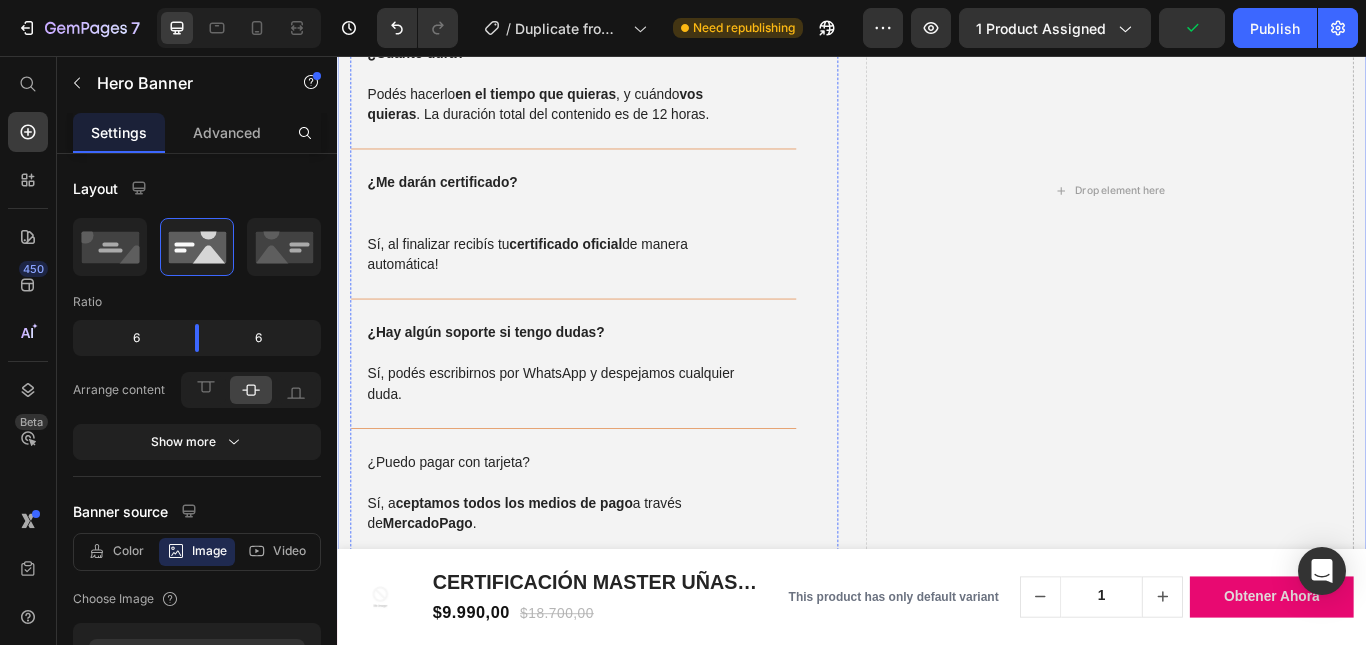 scroll, scrollTop: 4393, scrollLeft: 0, axis: vertical 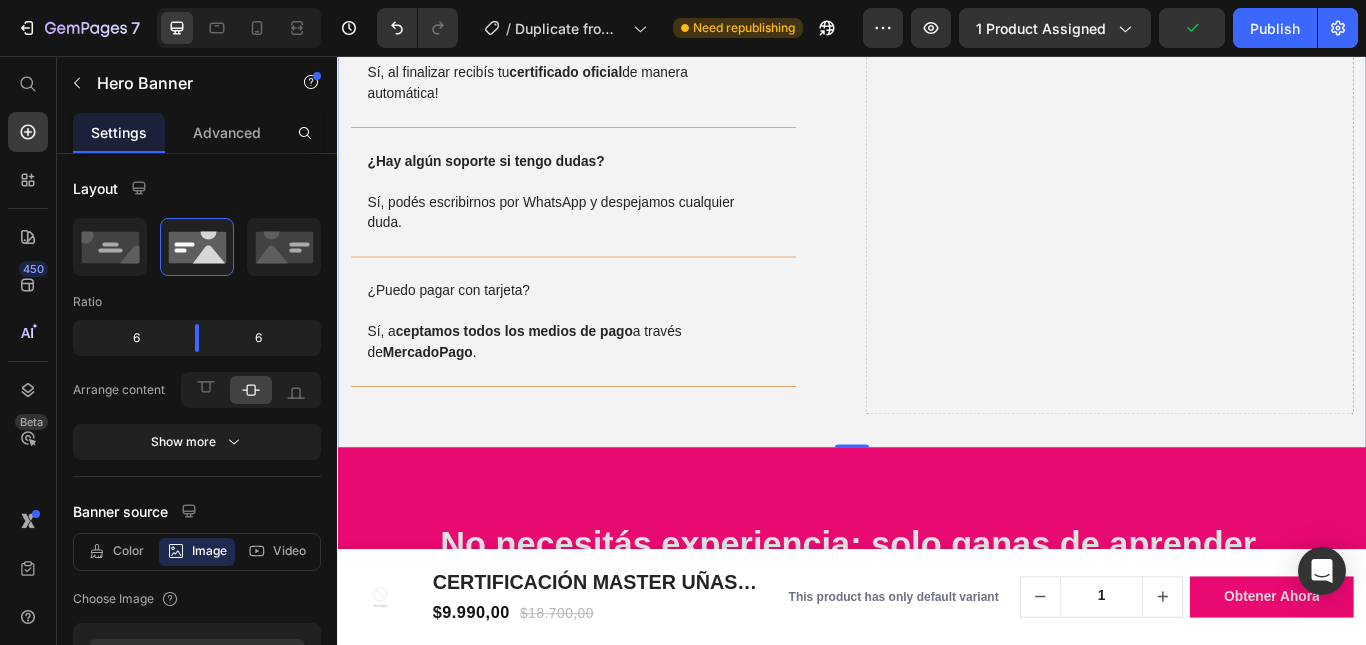 click on "PREGUNTAS ÚTILES Heading
¿Es realmente online? Sí, 100% online . Accedés al instante desde tu celular o computadora.
¿Cuánto dura? Podés hacerlo  en el tiempo que quieras , y cuándo  vos quieras . La duración total del contenido es de 12 horas.
¿Me darán certificado? Sí, al finalizar recibís tu  certificado oficial  de manera automática!
¿Hay algún soporte si tengo dudas? Sí, podés escribirnos por WhatsApp y despejamos cualquier duda.
¿Puedo pagar con tarjeta?   Sí, a ceptamos todos los medios de pago  a través de  MercadoPago . Accordion Row
Drop element here" at bounding box center [937, -8] 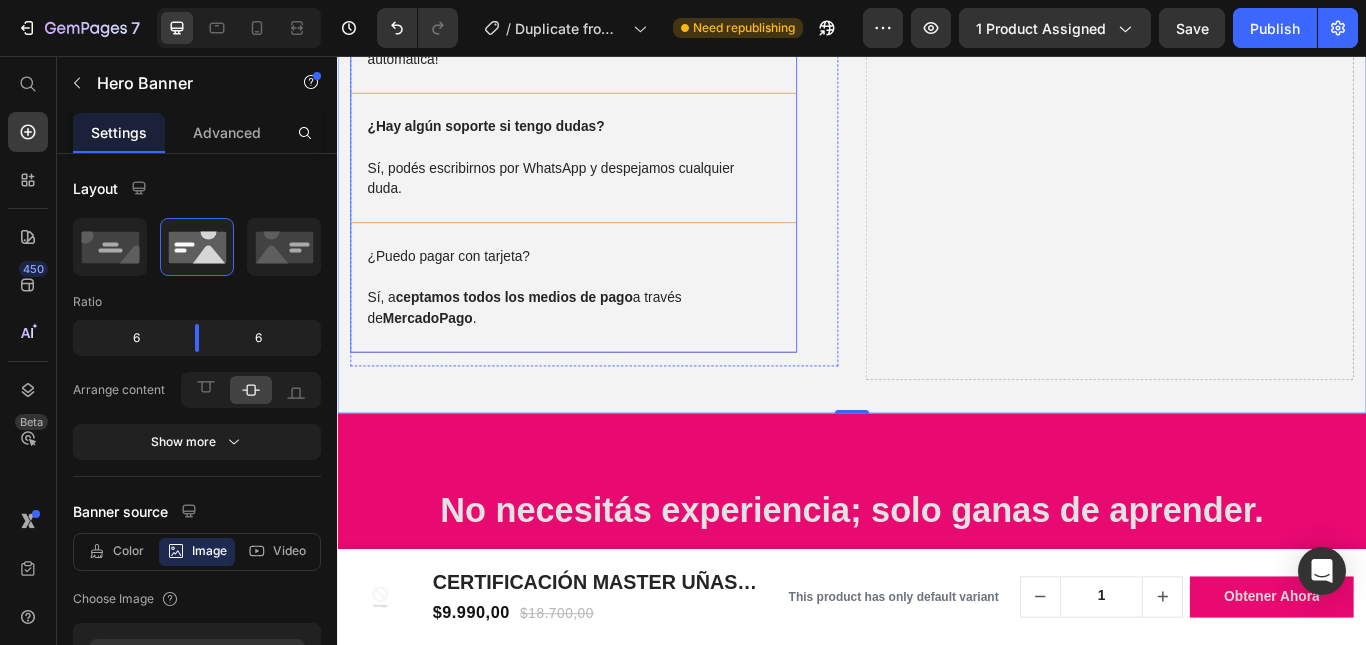 scroll, scrollTop: 4793, scrollLeft: 0, axis: vertical 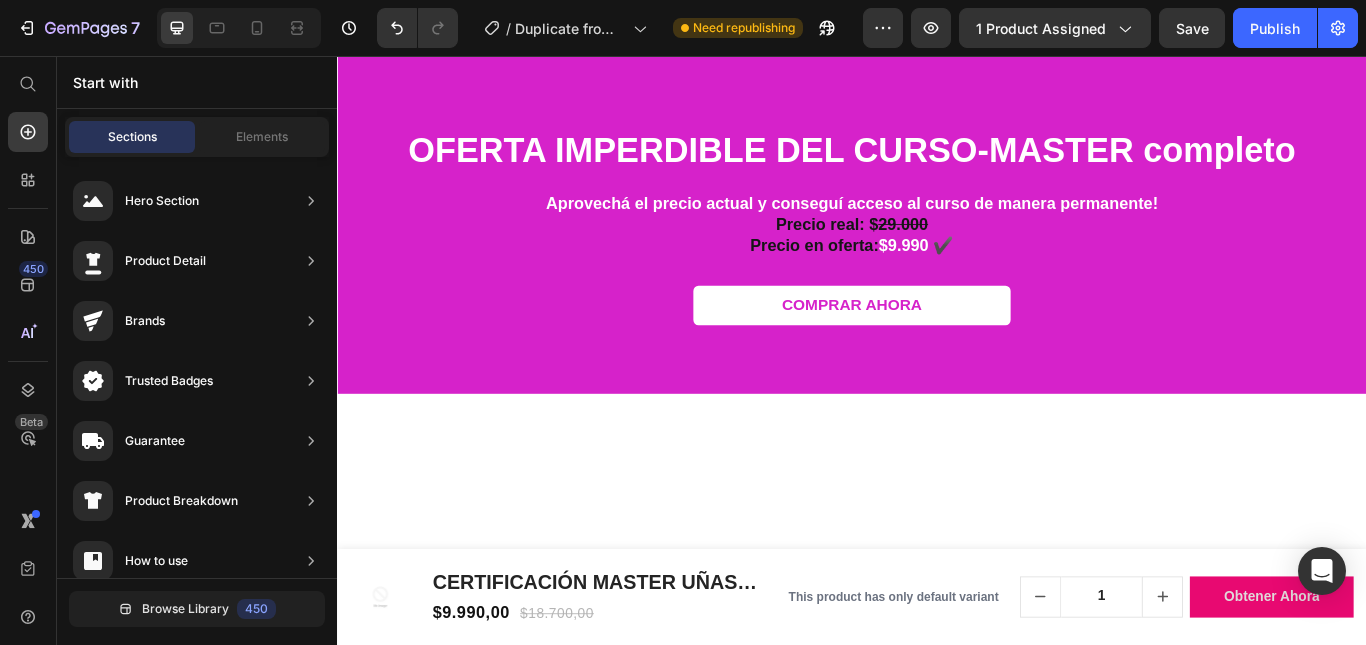 click at bounding box center (937, -199) 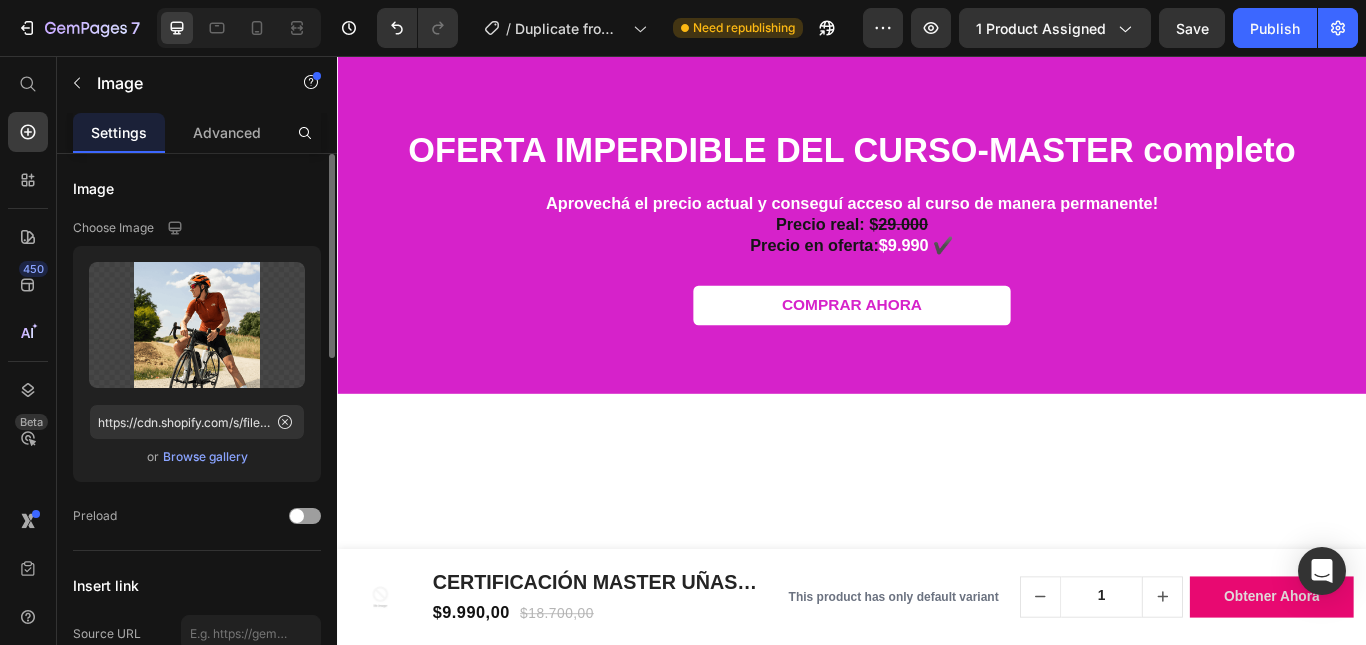 click on "Upload Image https://cdn.shopify.com/s/files/1/0770/6404/4756/files/gempages_575257965100008010-4d8fbd3e-d340-4e0c-88f4-26cfb3d15be3.png  or   Browse gallery" 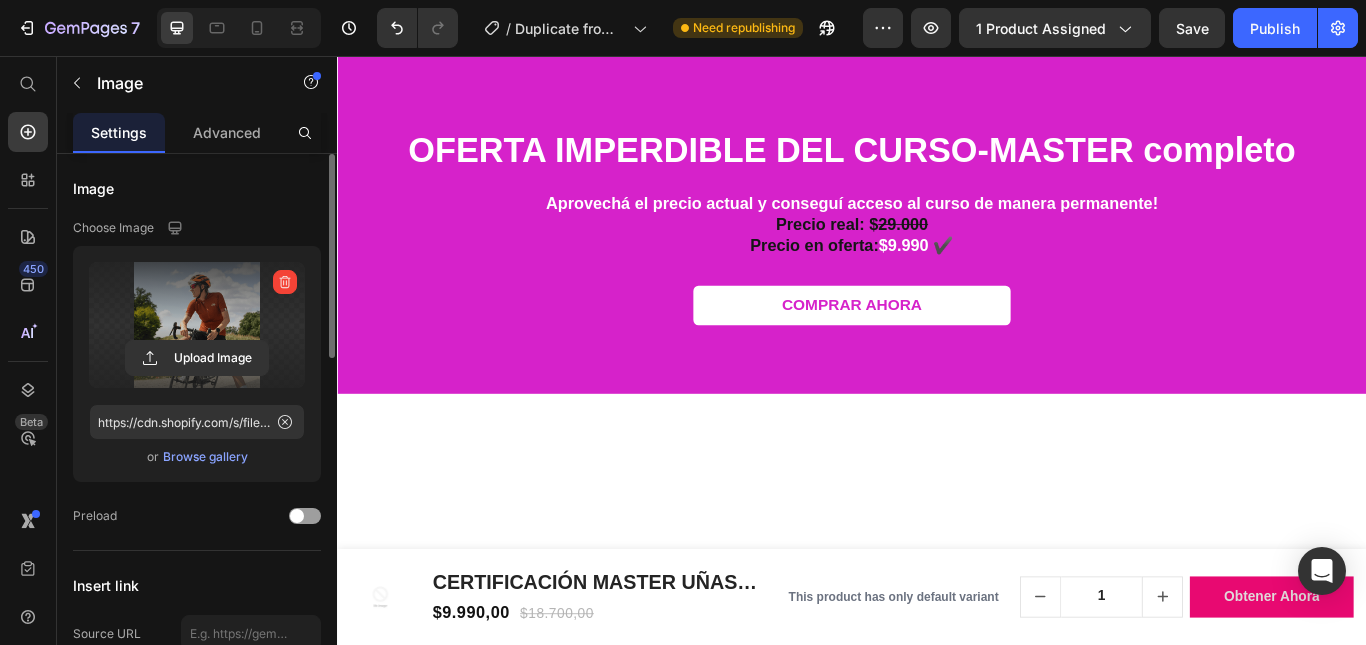 click at bounding box center (197, 325) 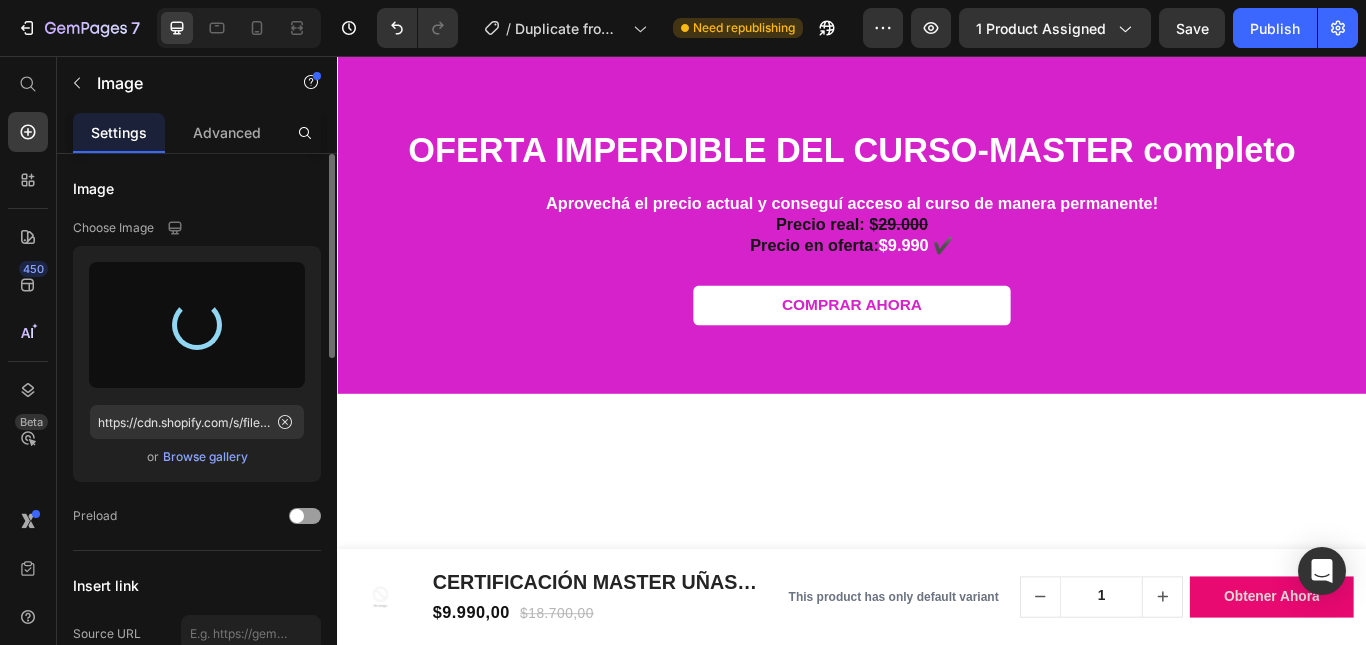 type on "https://cdn.shopify.com/s/files/1/0770/6404/4756/files/gempages_575257965100008010-e760f585-b303-4729-97df-972200df5514.jpg" 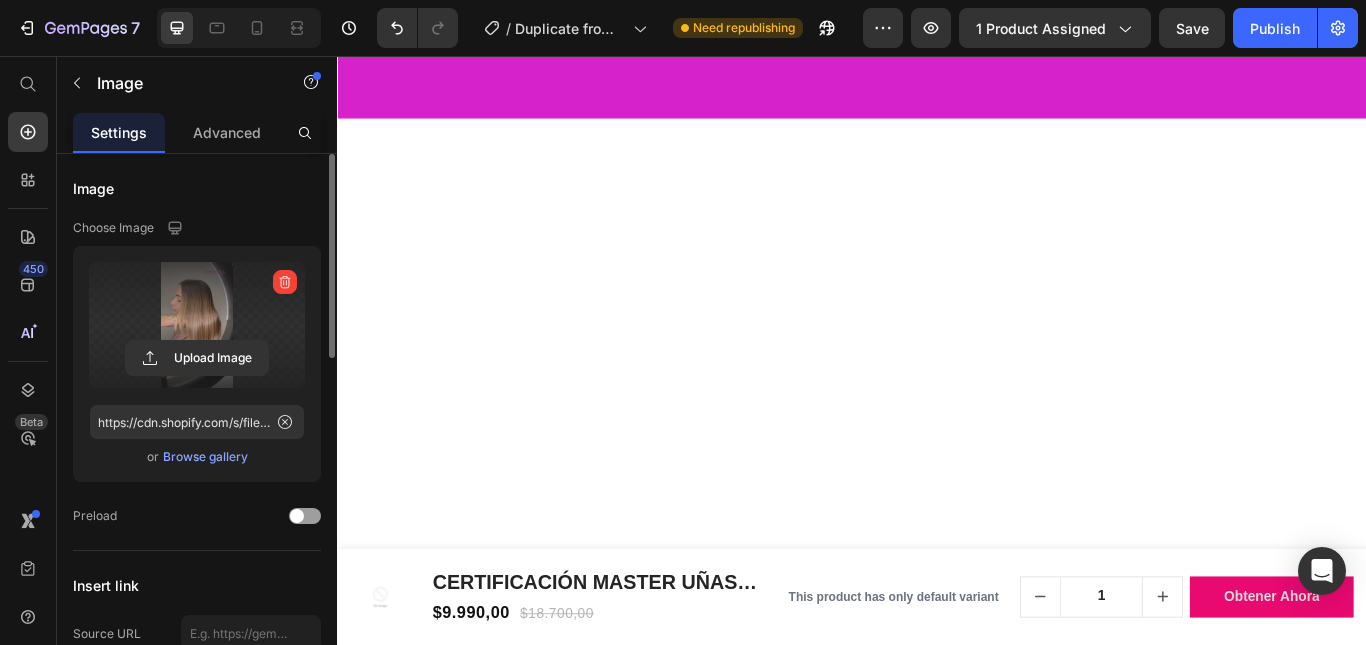 scroll, scrollTop: 3536, scrollLeft: 0, axis: vertical 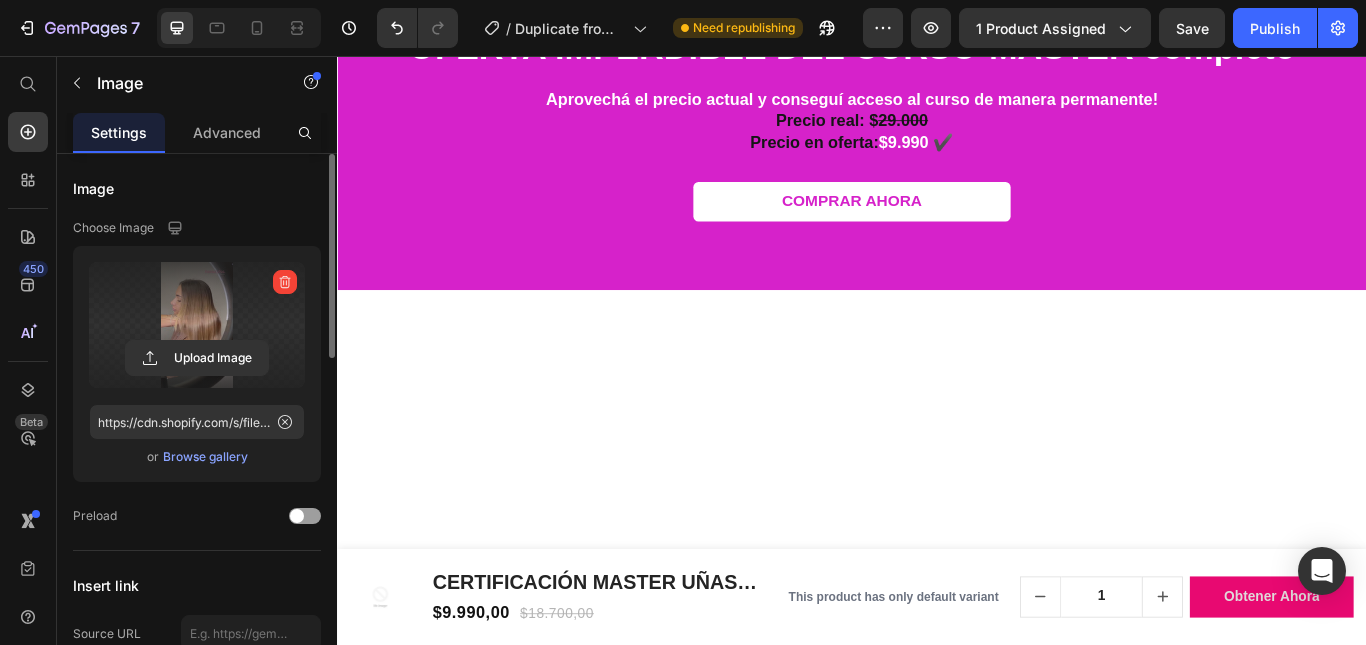 click 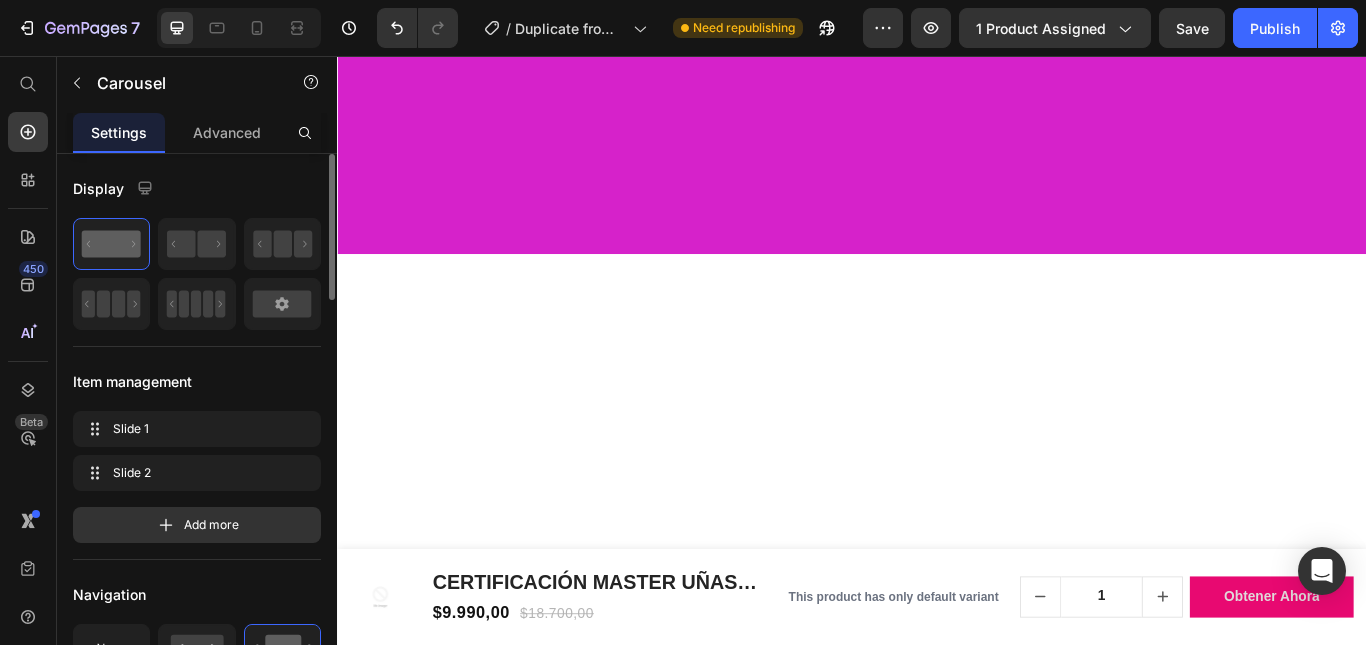 scroll, scrollTop: 2936, scrollLeft: 0, axis: vertical 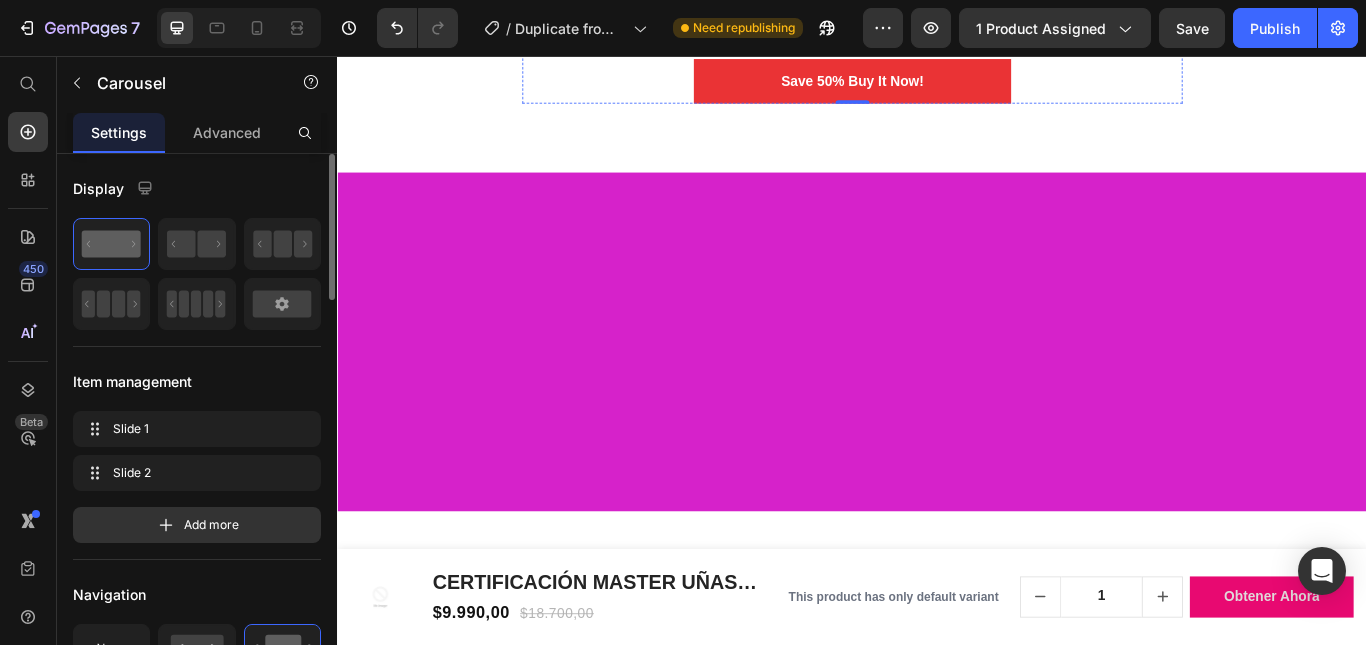 click at bounding box center [937, -142] 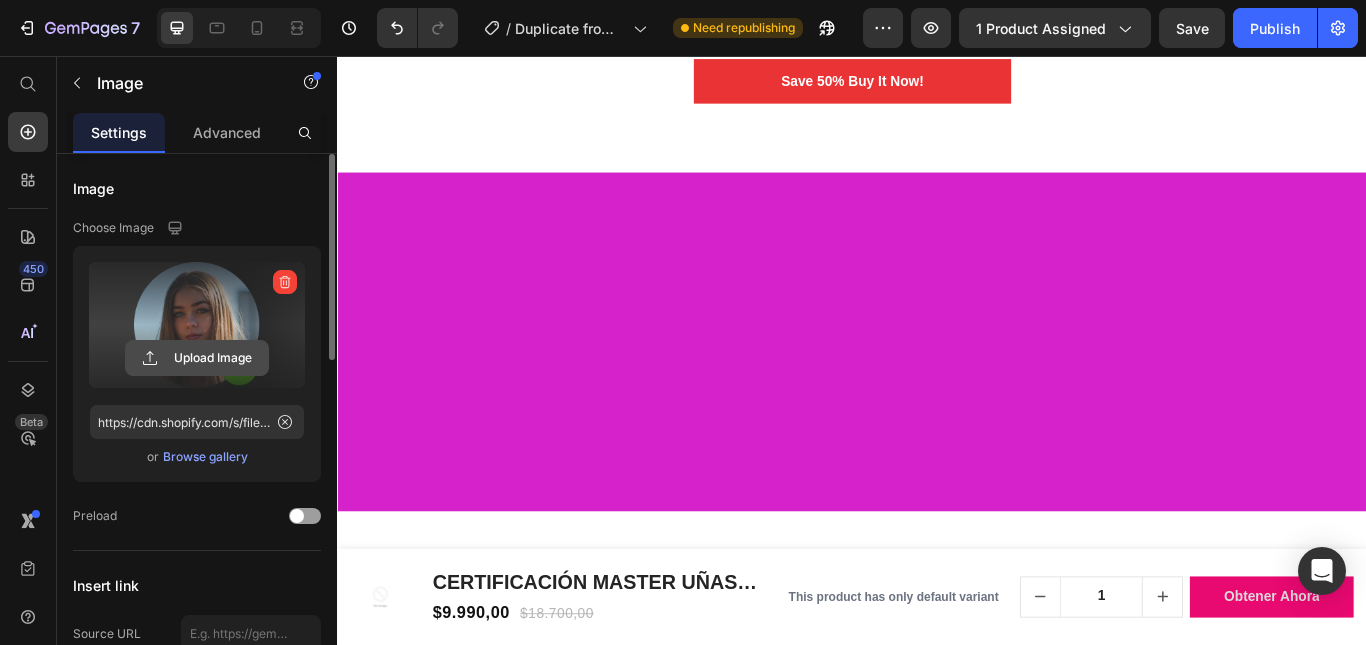 click 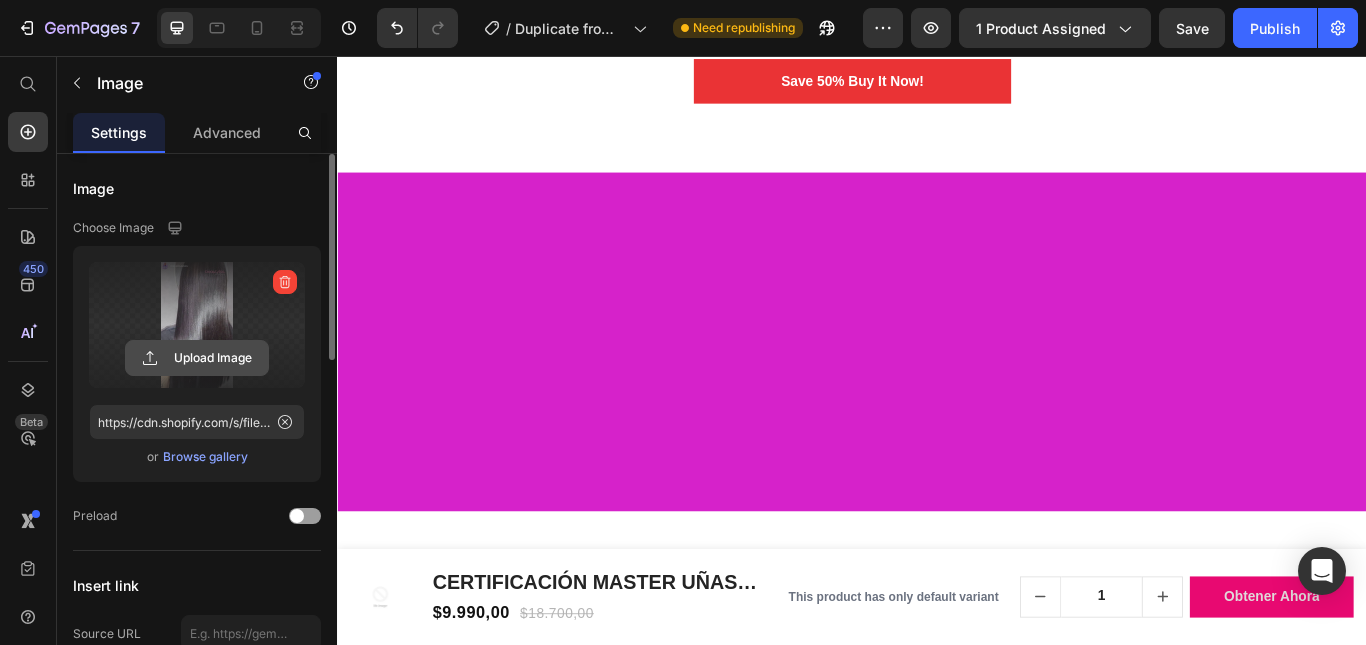 click 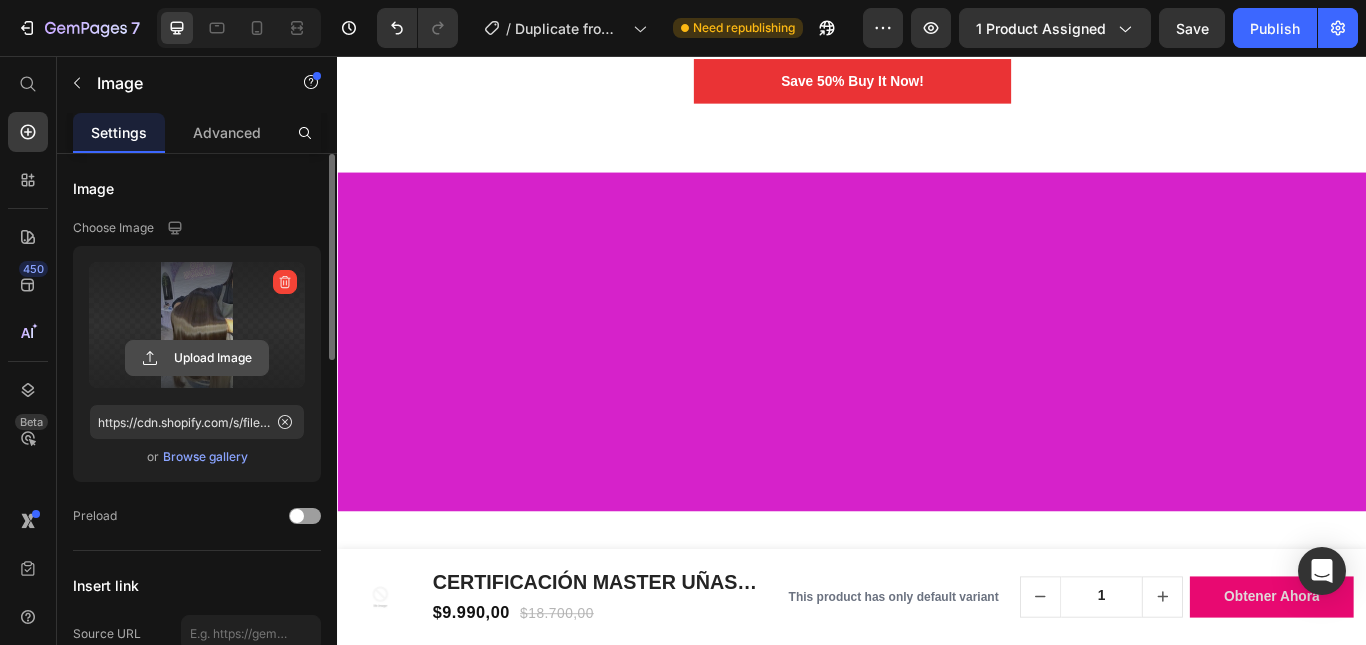 click 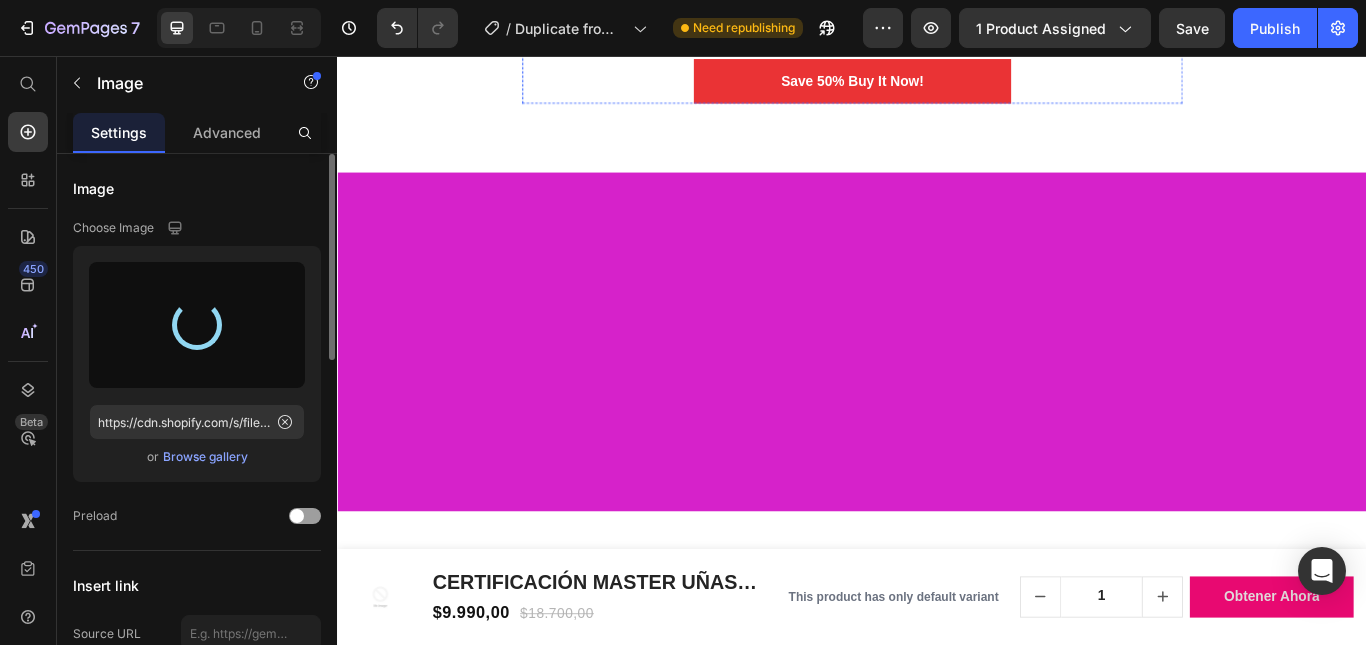 type on "https://cdn.shopify.com/s/files/1/0770/6404/4756/files/gempages_575257965100008010-a6a27d09-58f8-4d2e-9217-0128d994a008.jpg" 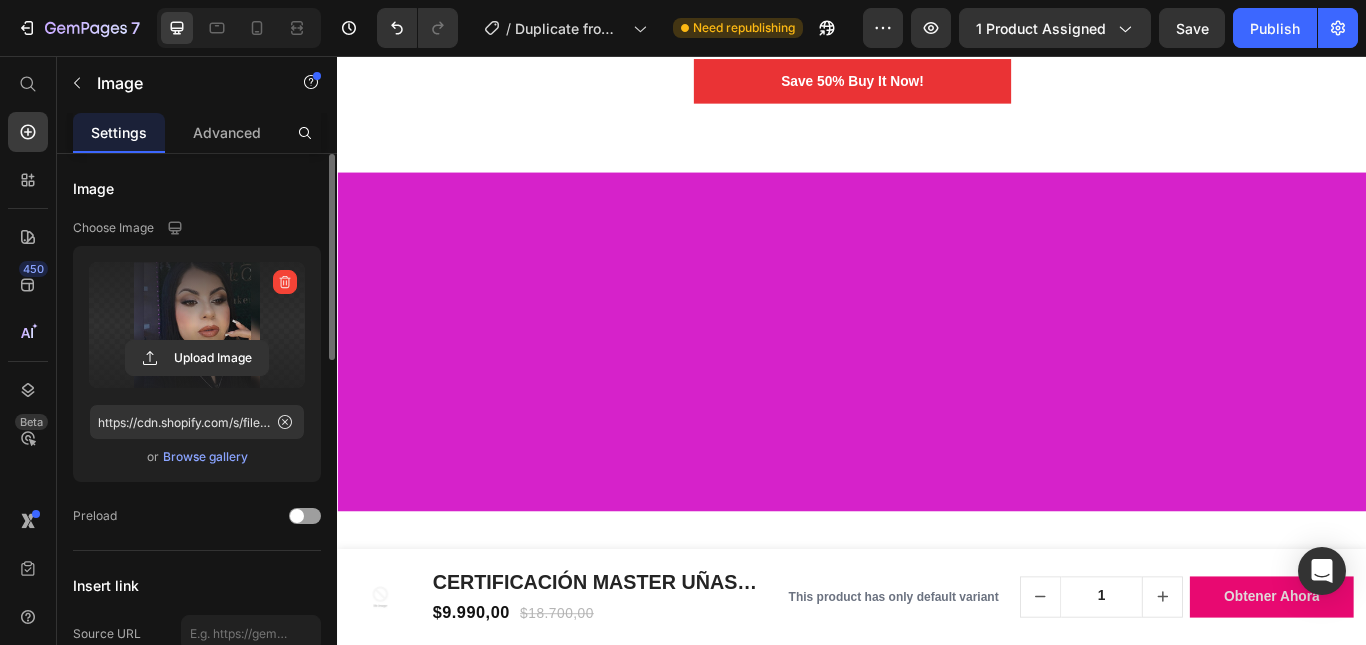 click on "16" at bounding box center (937, -110) 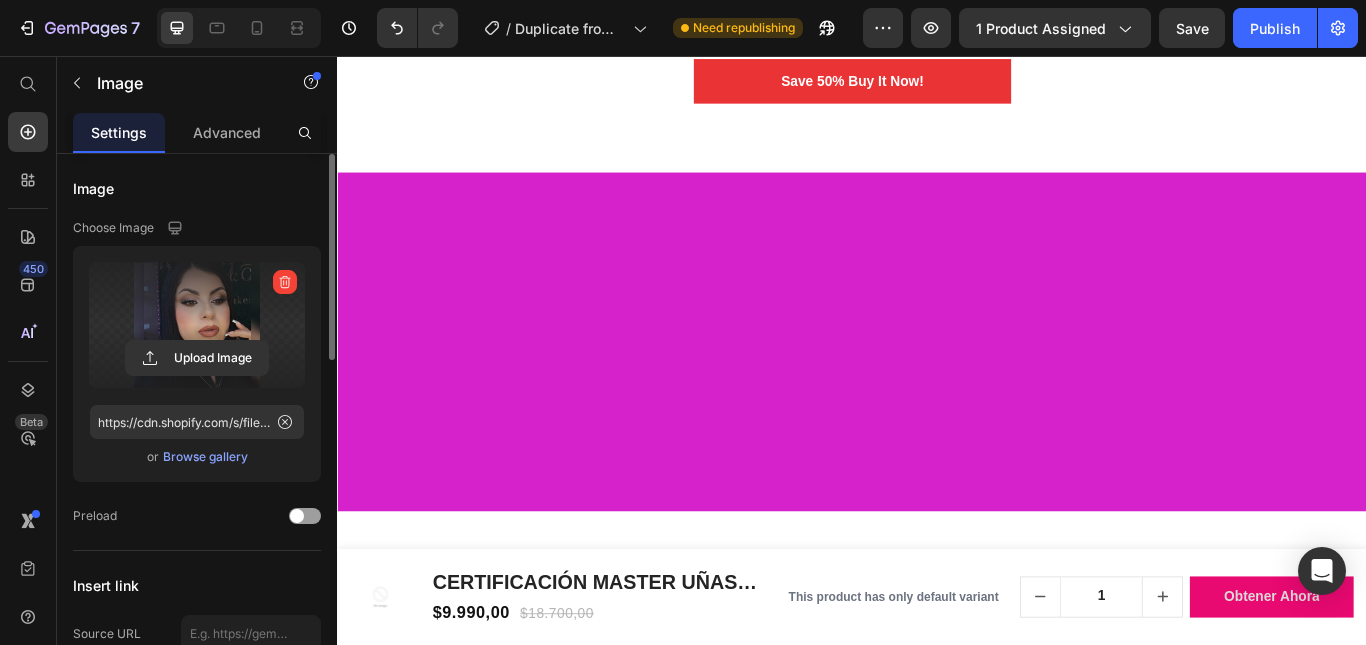 click on "16" at bounding box center (937, -110) 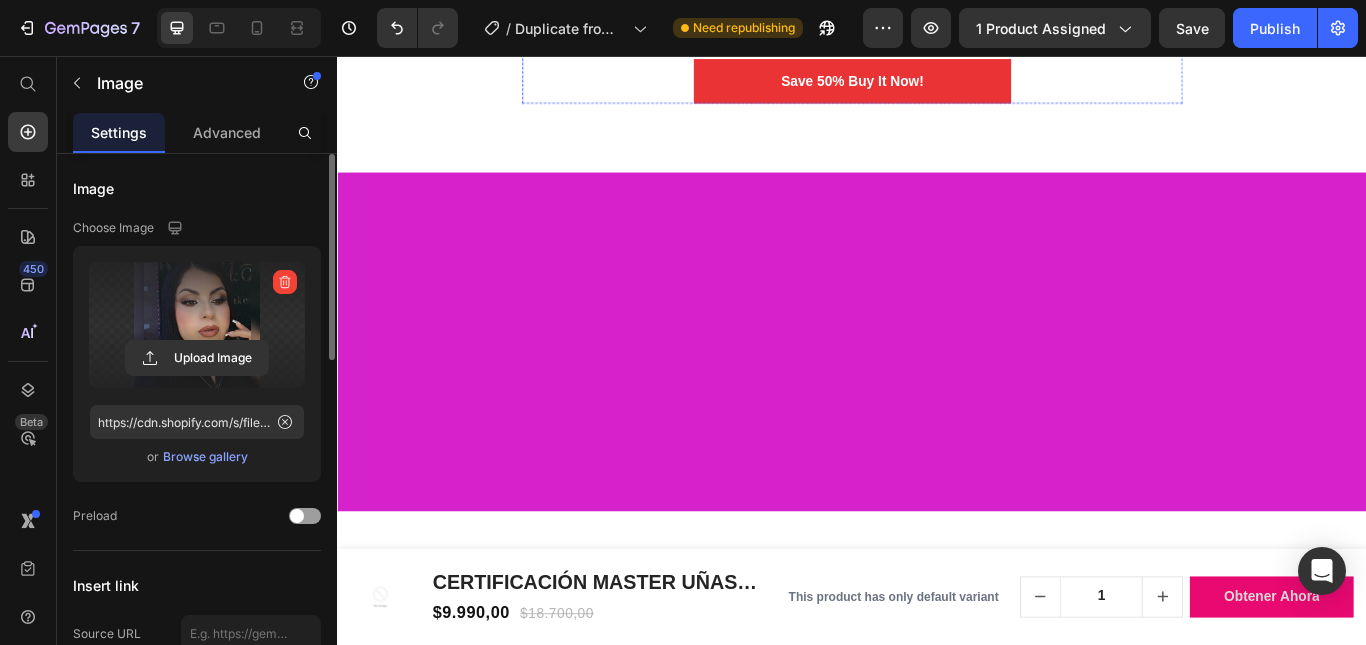 click on "[FIRST] [LAST]" at bounding box center (937, -112) 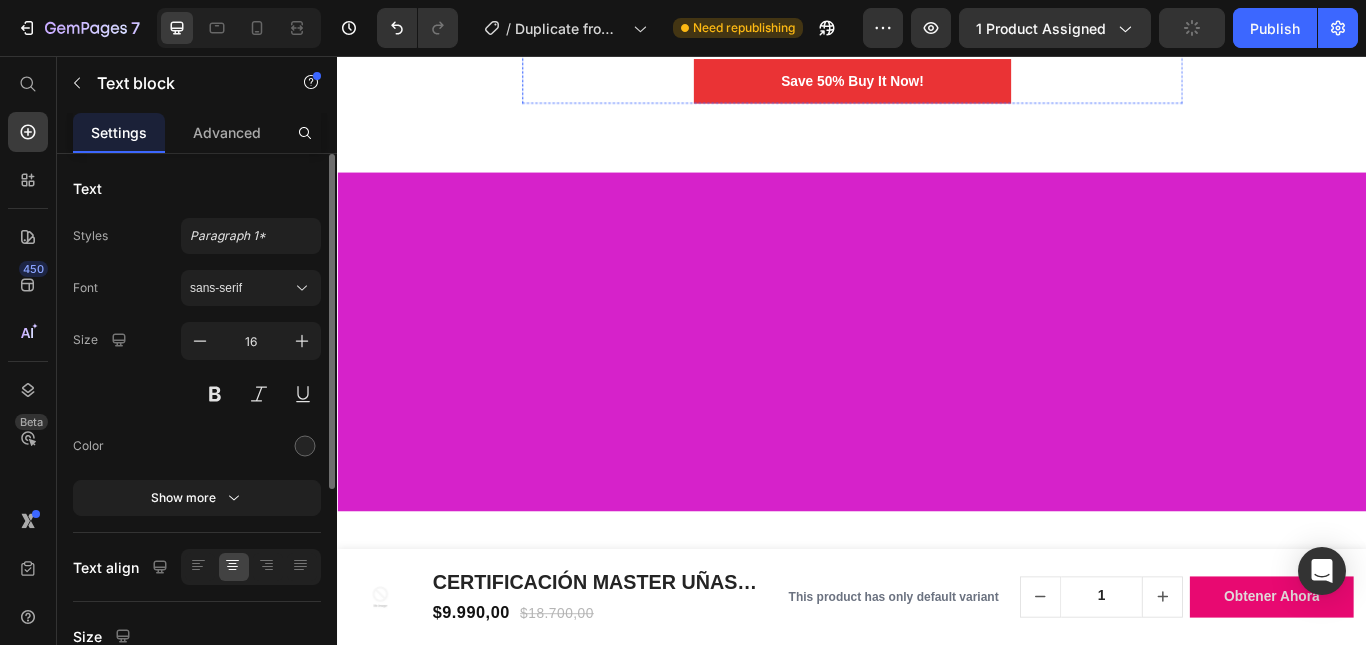 click on "[FIRST] [LAST]" at bounding box center (937, -112) 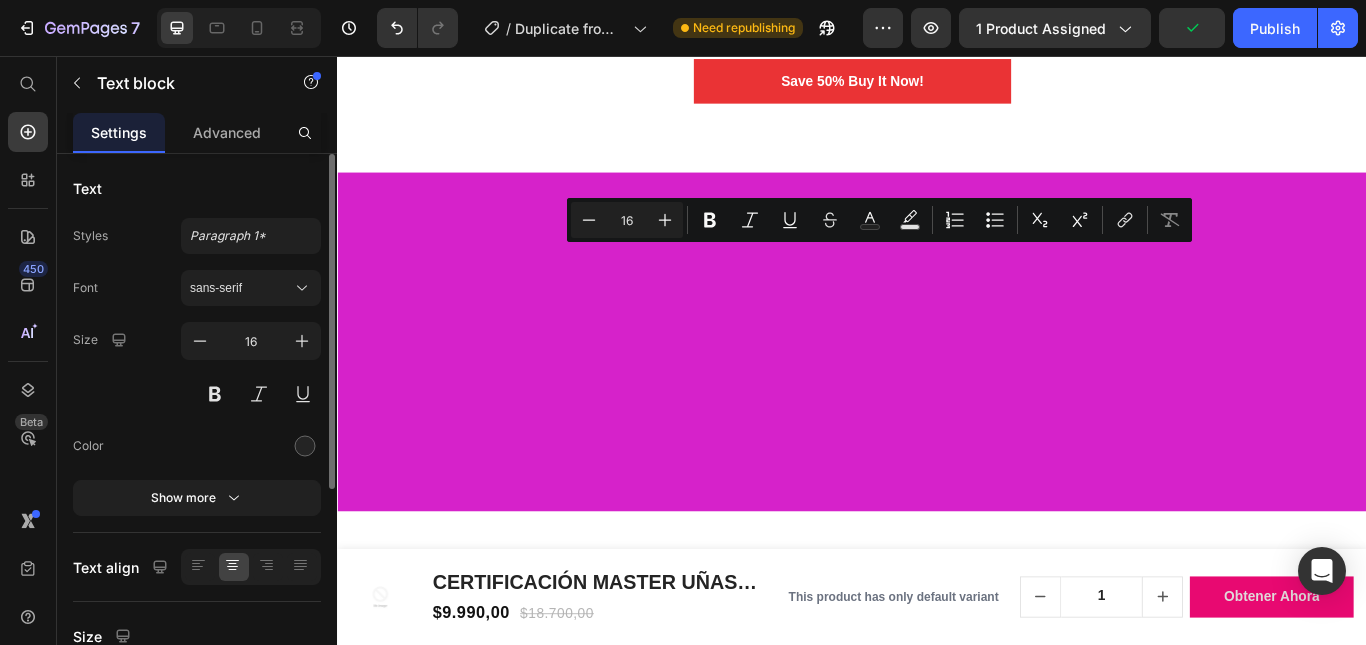scroll, scrollTop: 2836, scrollLeft: 0, axis: vertical 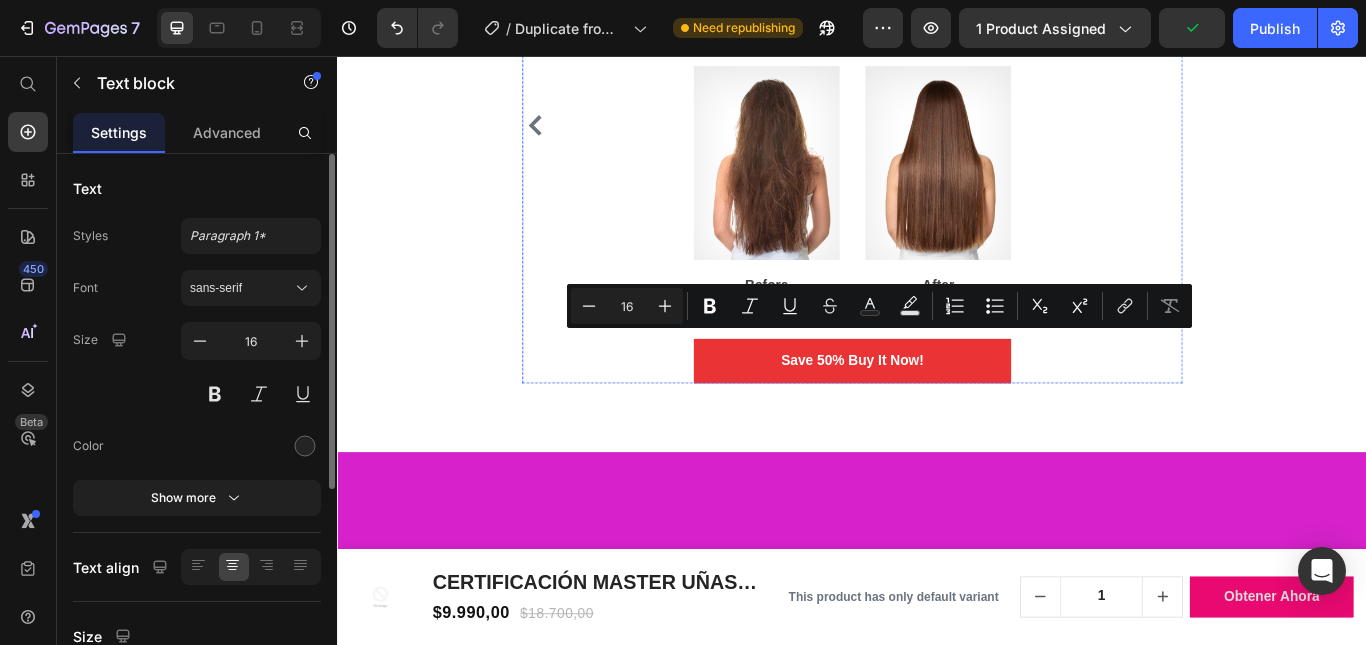 click on ""I have curly hair, so I was skeptical about buying any flat iron. However, to my surprise, this flat iron worked so well! It gave me suggestions of the temperature based on my hair type. I used the highest setting & it made my hair silky straight. Highly recommend!"" at bounding box center (937, -119) 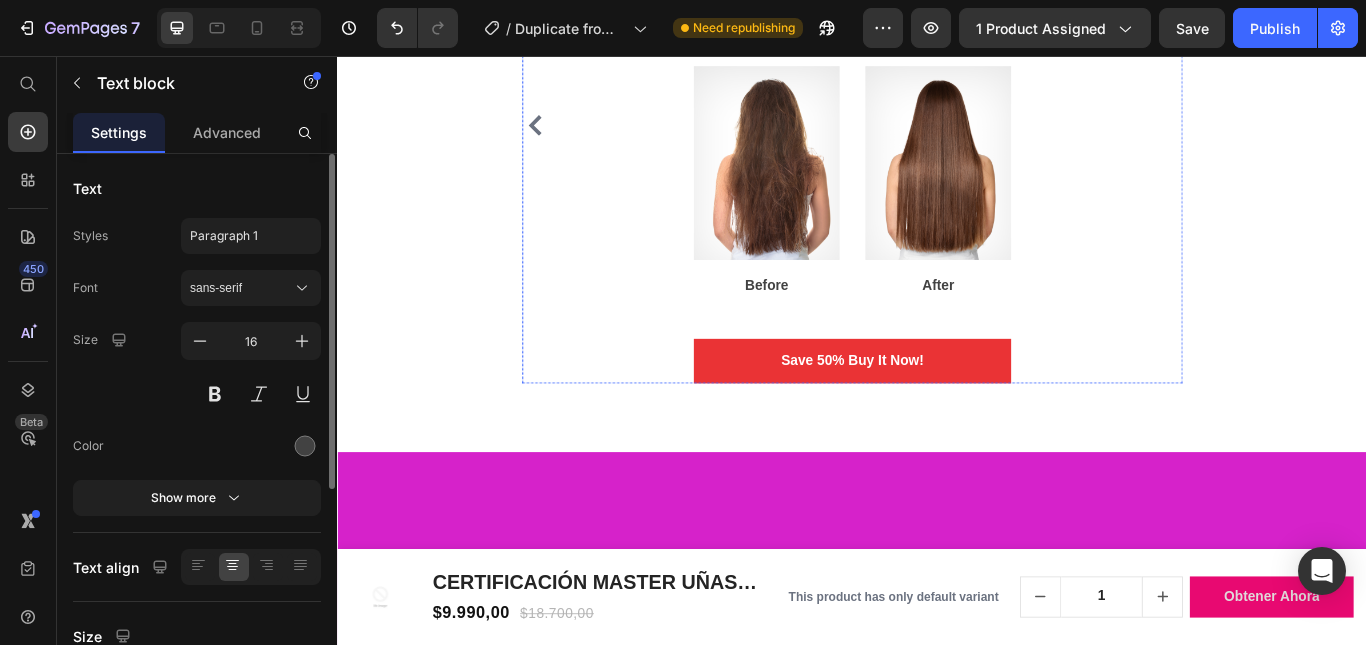 click on "[FIRST] [LAST]" at bounding box center (937, -12) 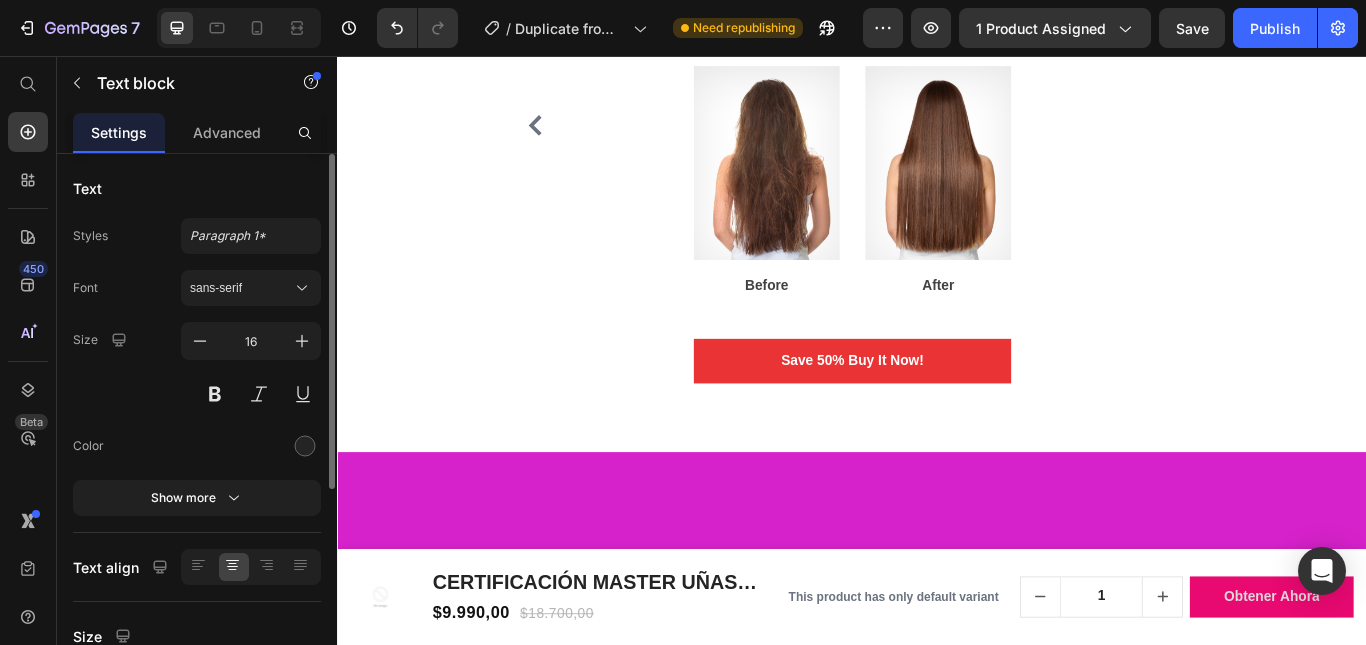 scroll, scrollTop: 2936, scrollLeft: 0, axis: vertical 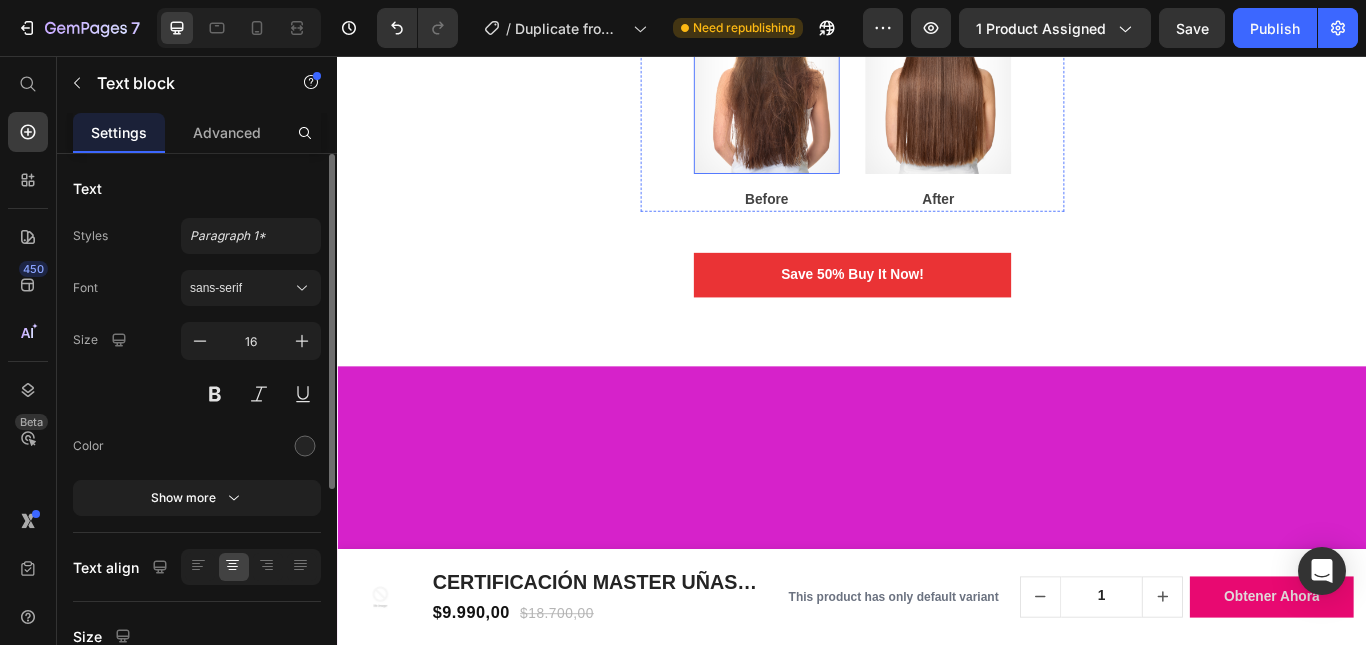click at bounding box center (837, 81) 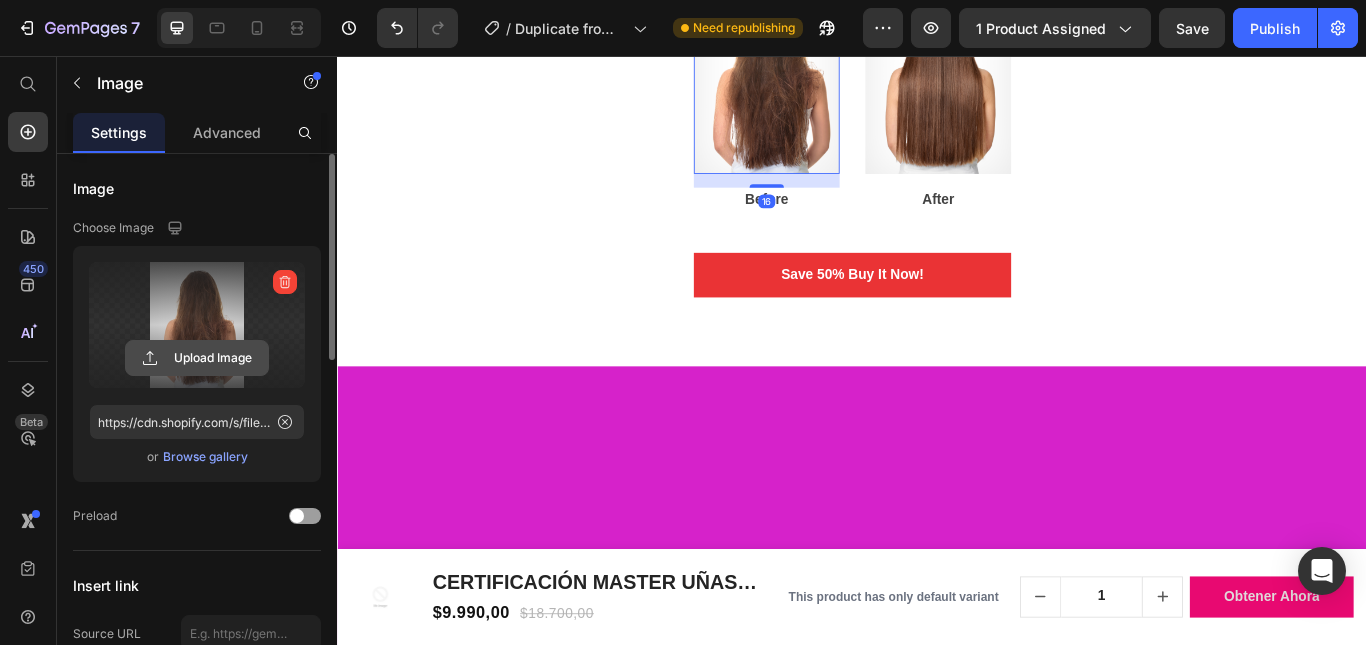 click 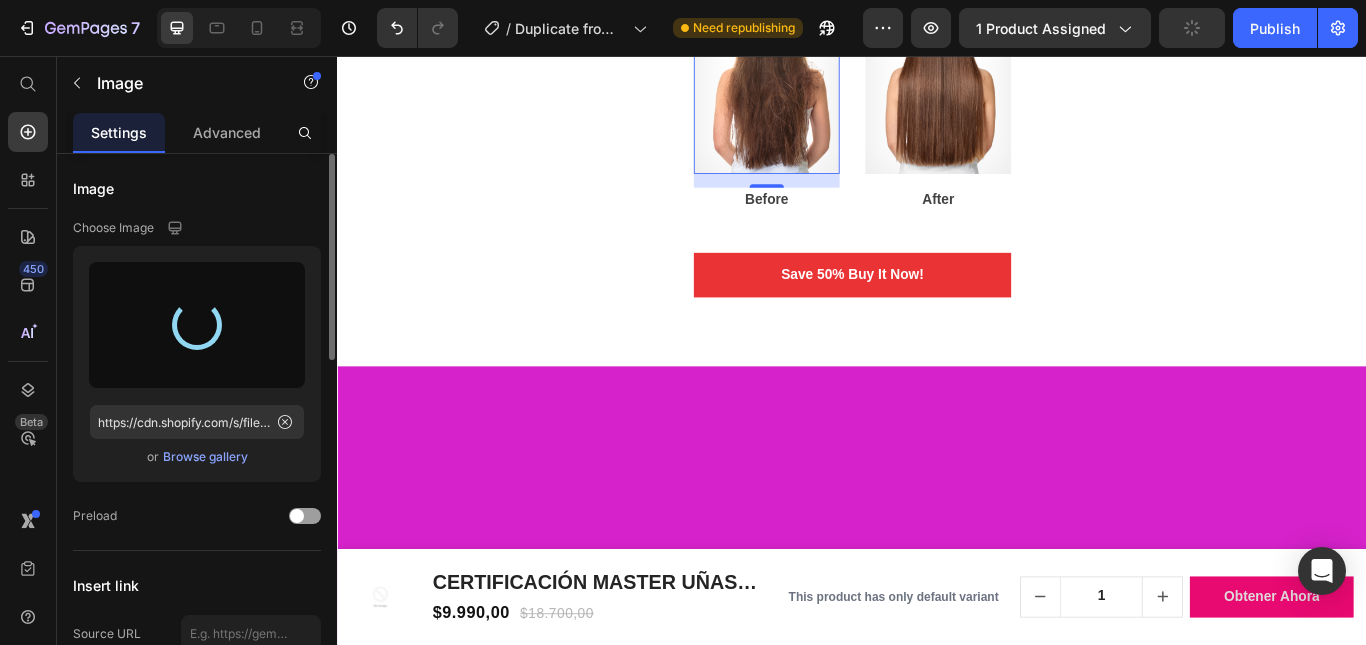 type on "https://cdn.shopify.com/s/files/1/0770/6404/4756/files/gempages_575257965100008010-e760f585-b303-4729-97df-972200df5514.jpg" 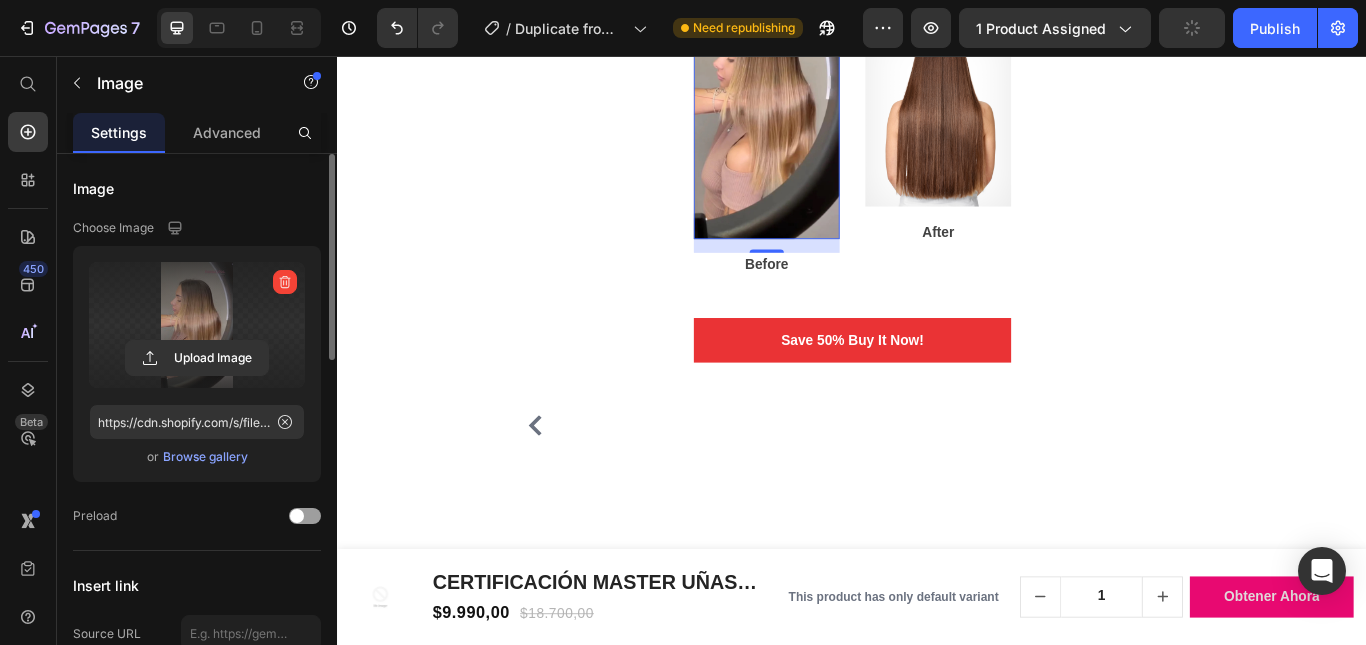 scroll, scrollTop: 3036, scrollLeft: 0, axis: vertical 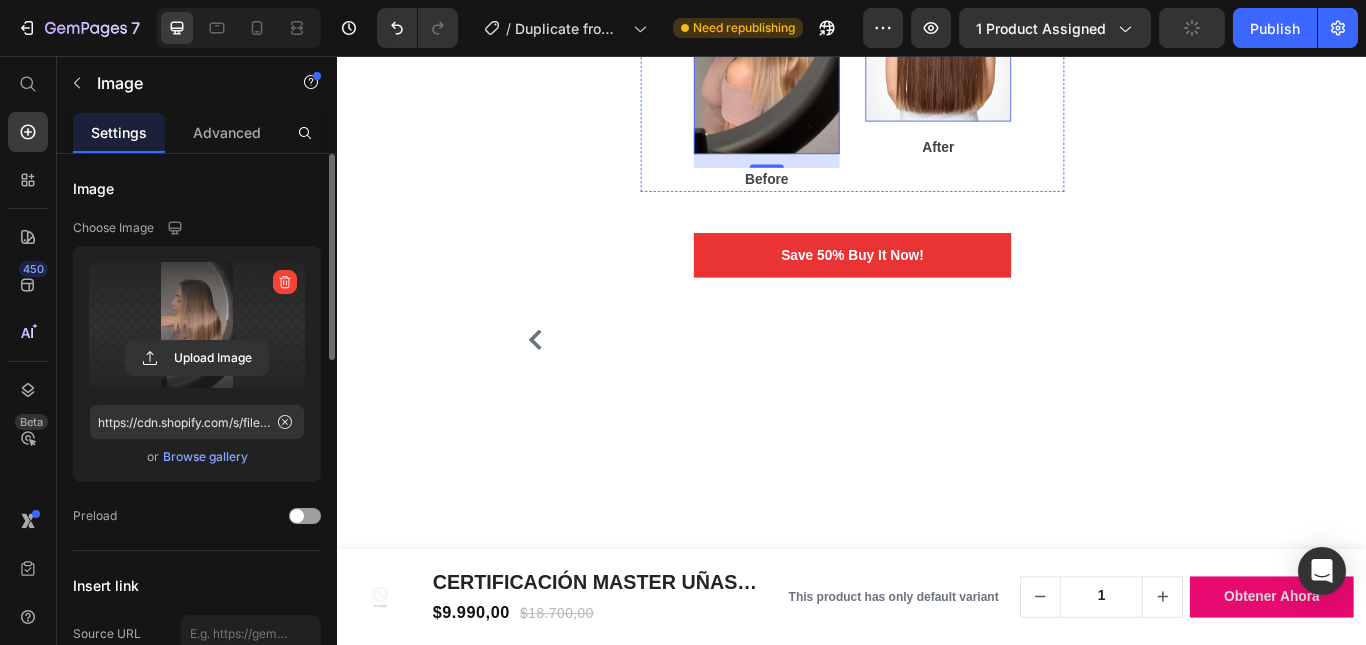 click at bounding box center [1037, 19] 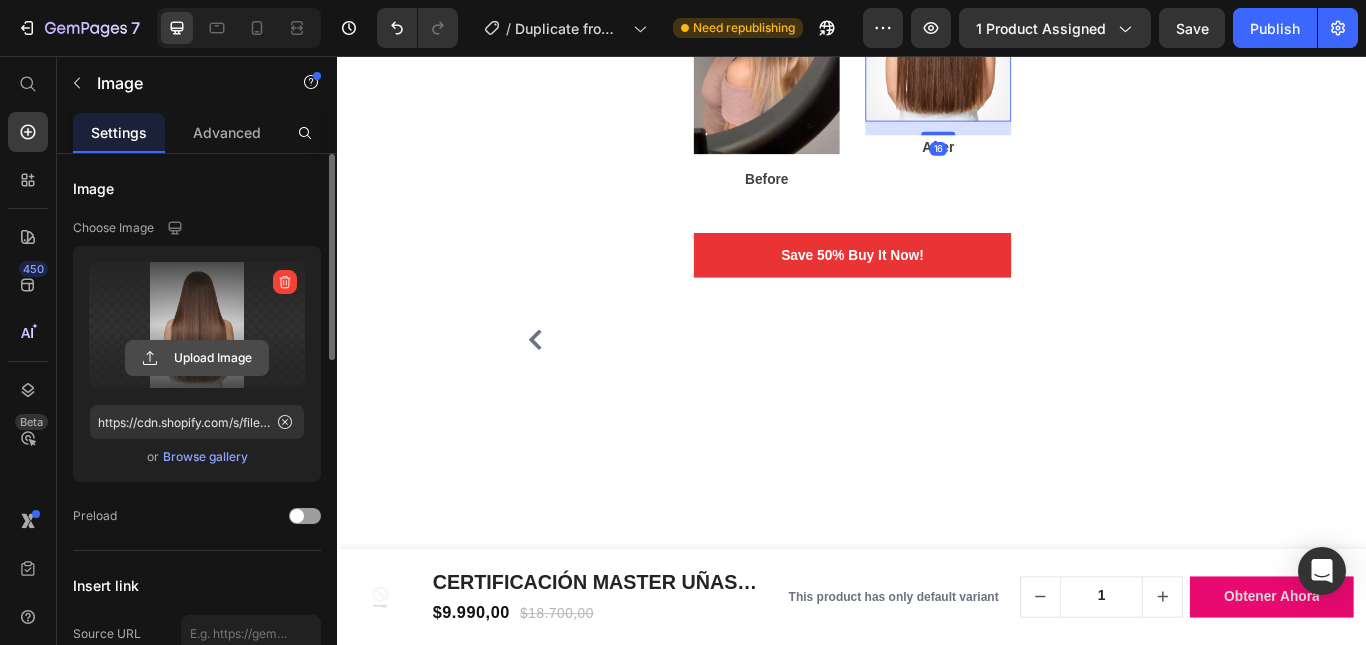 click on "Upload Image" at bounding box center [197, 358] 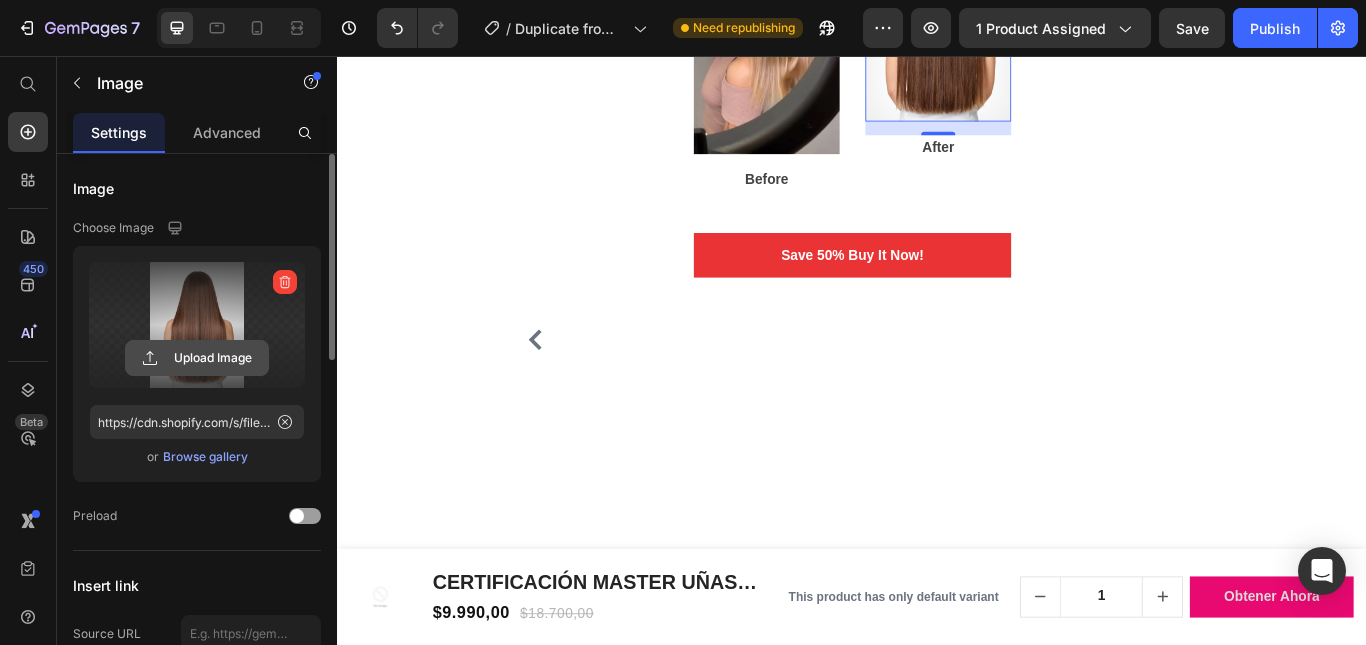 click 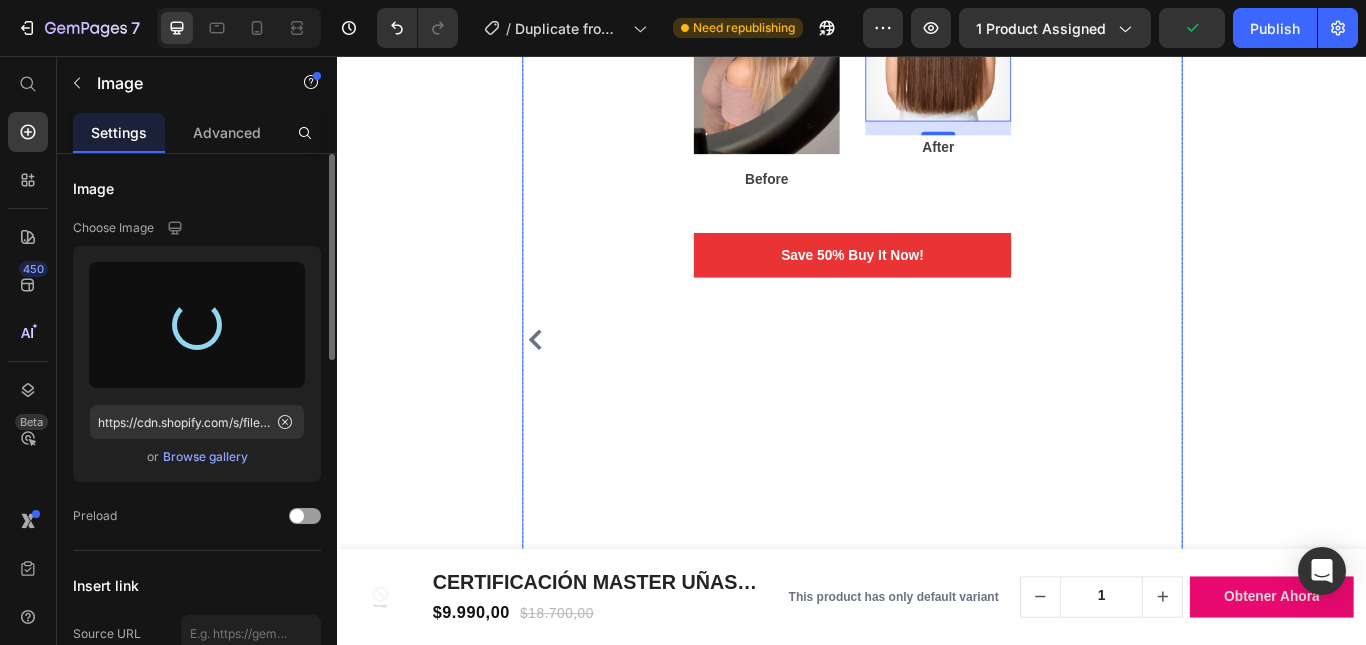 type on "https://cdn.shopify.com/s/files/1/0770/6404/4756/files/gempages_575257965100008010-dcb6ea49-474f-45f7-b1c2-33831e221f9f.jpg" 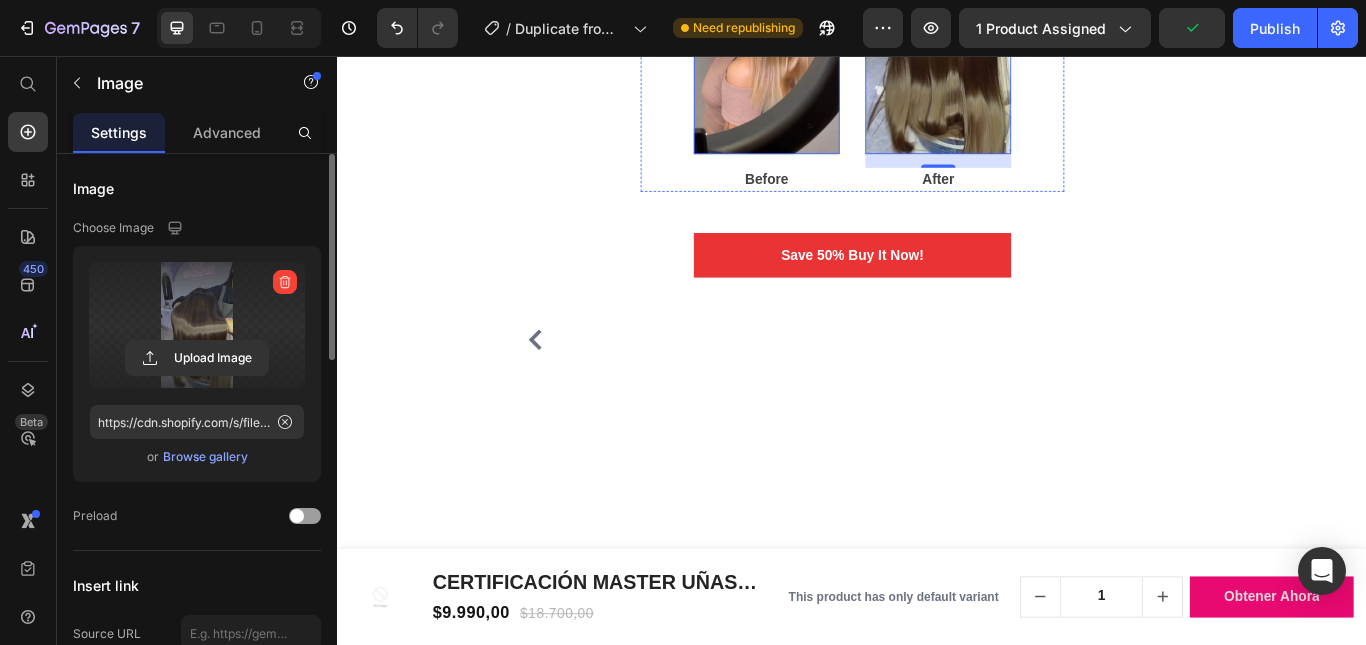 click at bounding box center [837, 19] 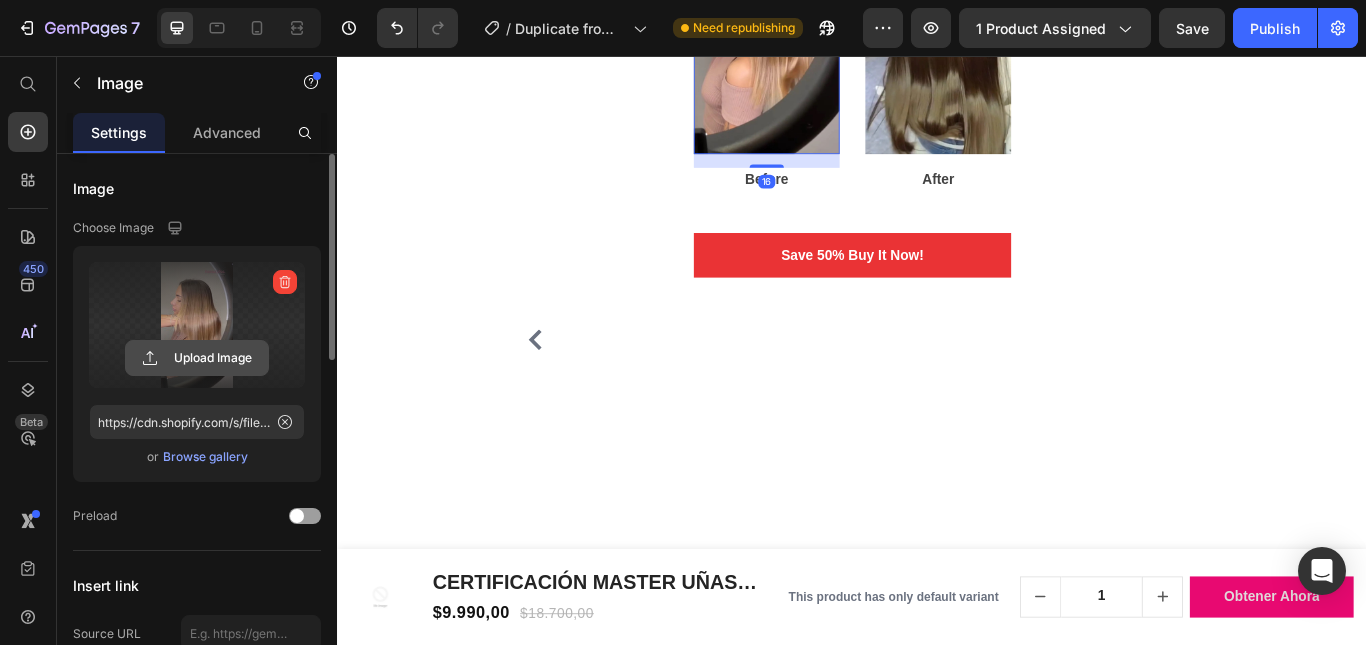 click 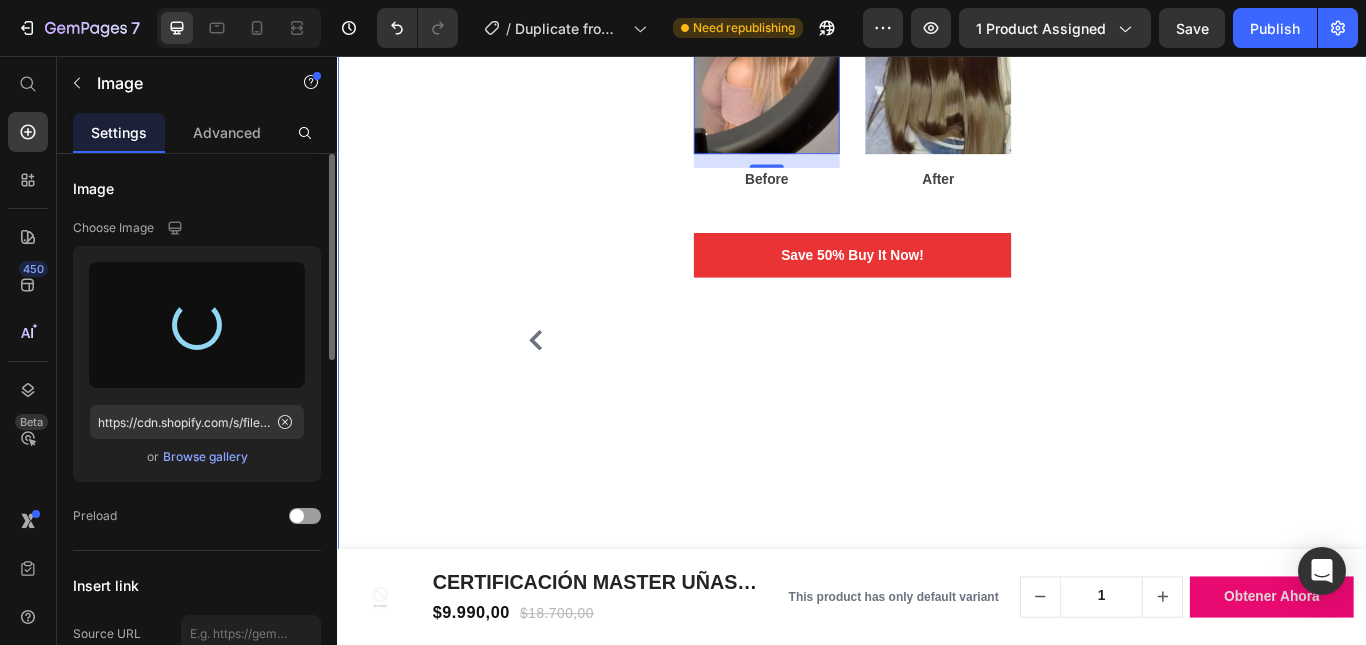 scroll, scrollTop: 3136, scrollLeft: 0, axis: vertical 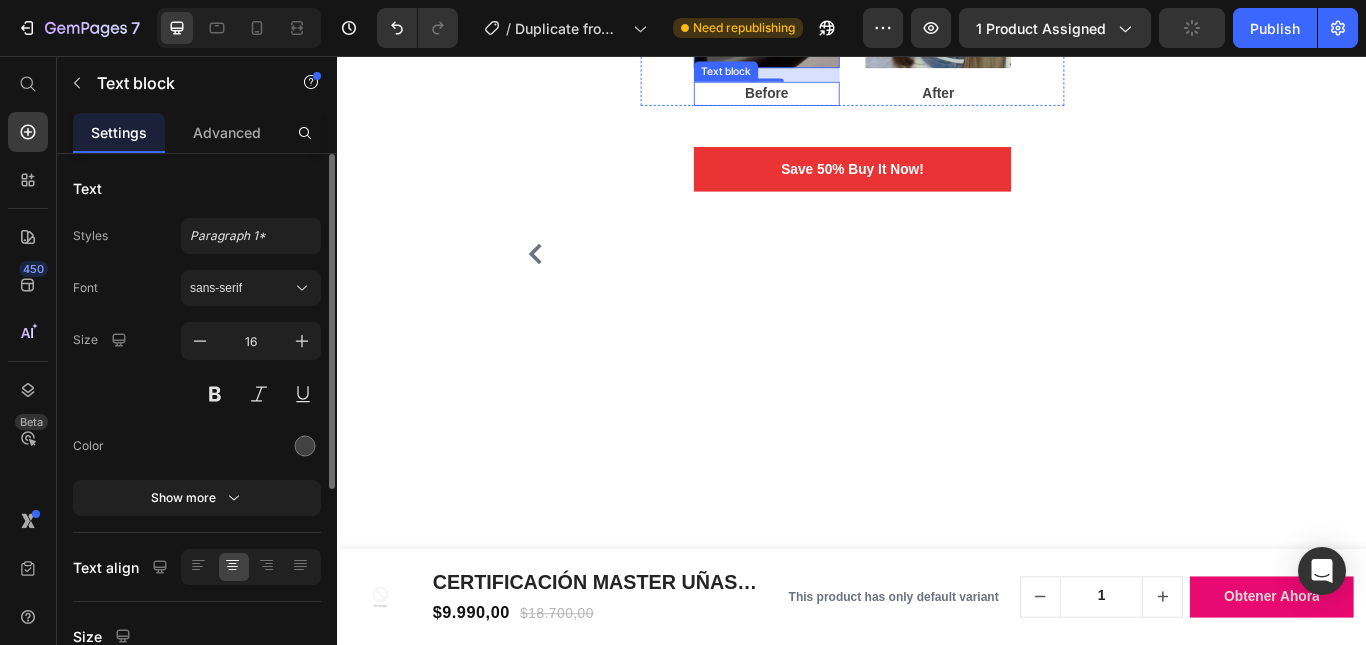 click on "Before" at bounding box center (837, 100) 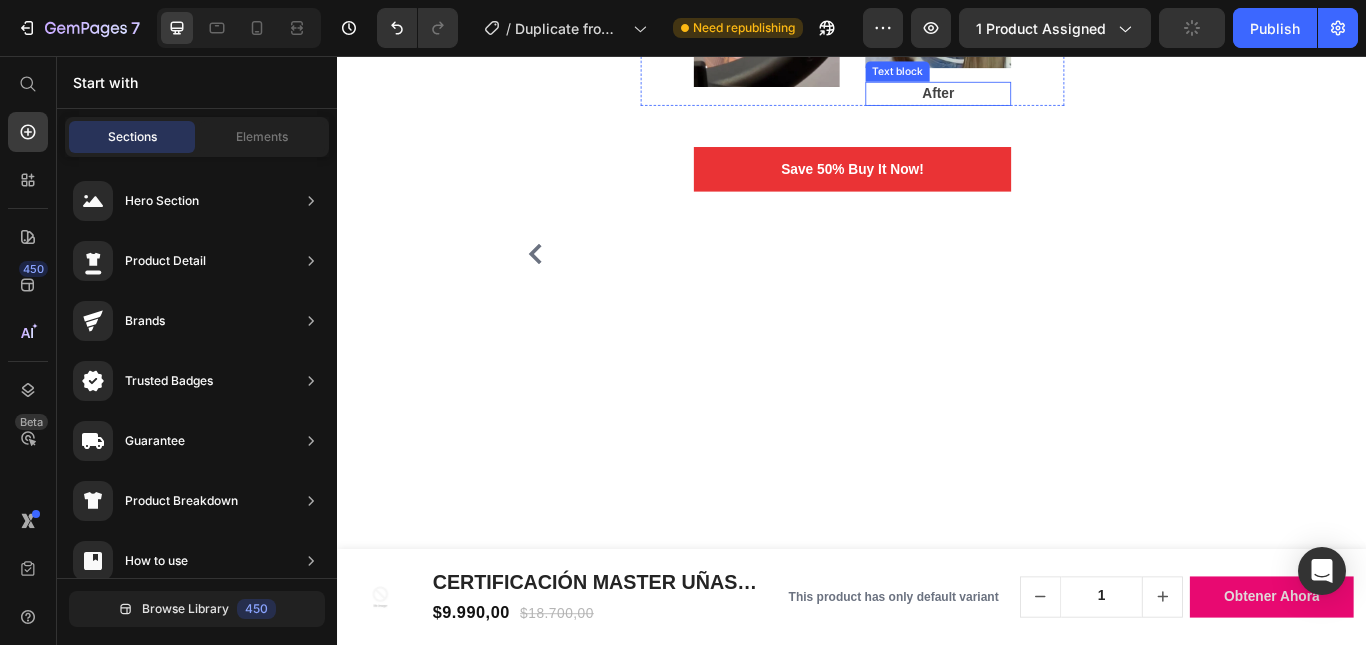 click on "After" at bounding box center (1037, 100) 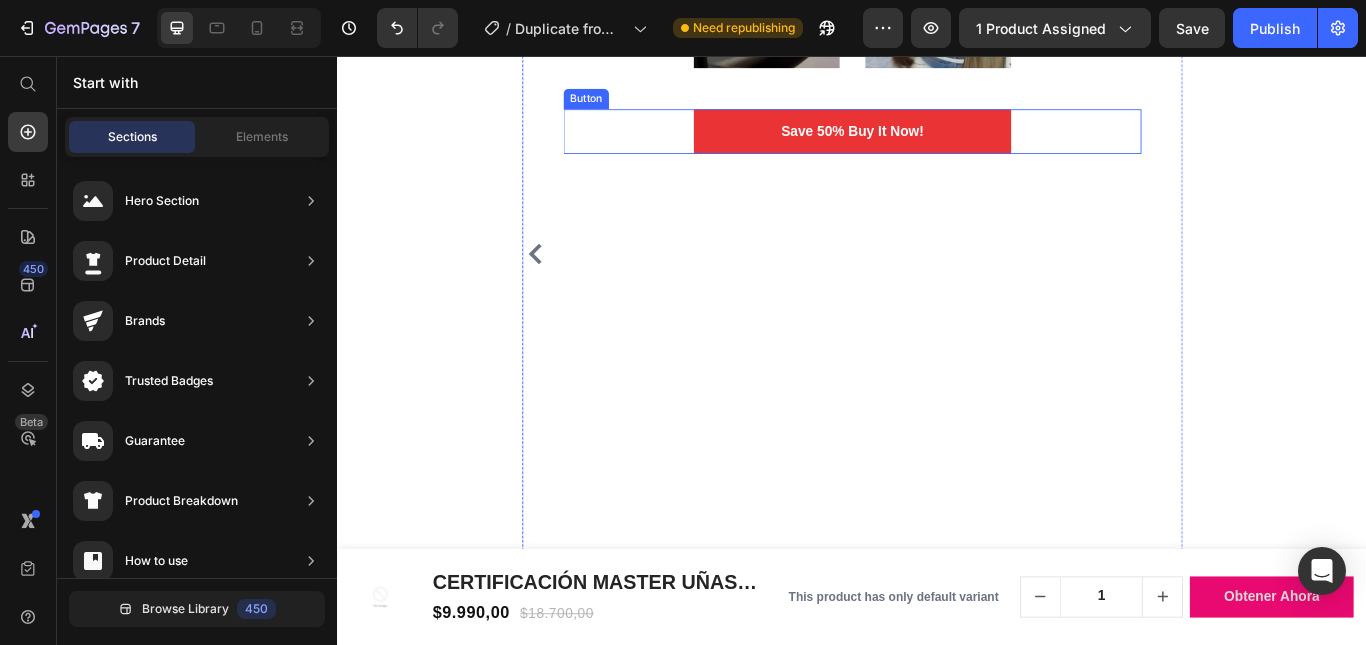 click on "Save 50% Buy It Now!" at bounding box center (937, 144) 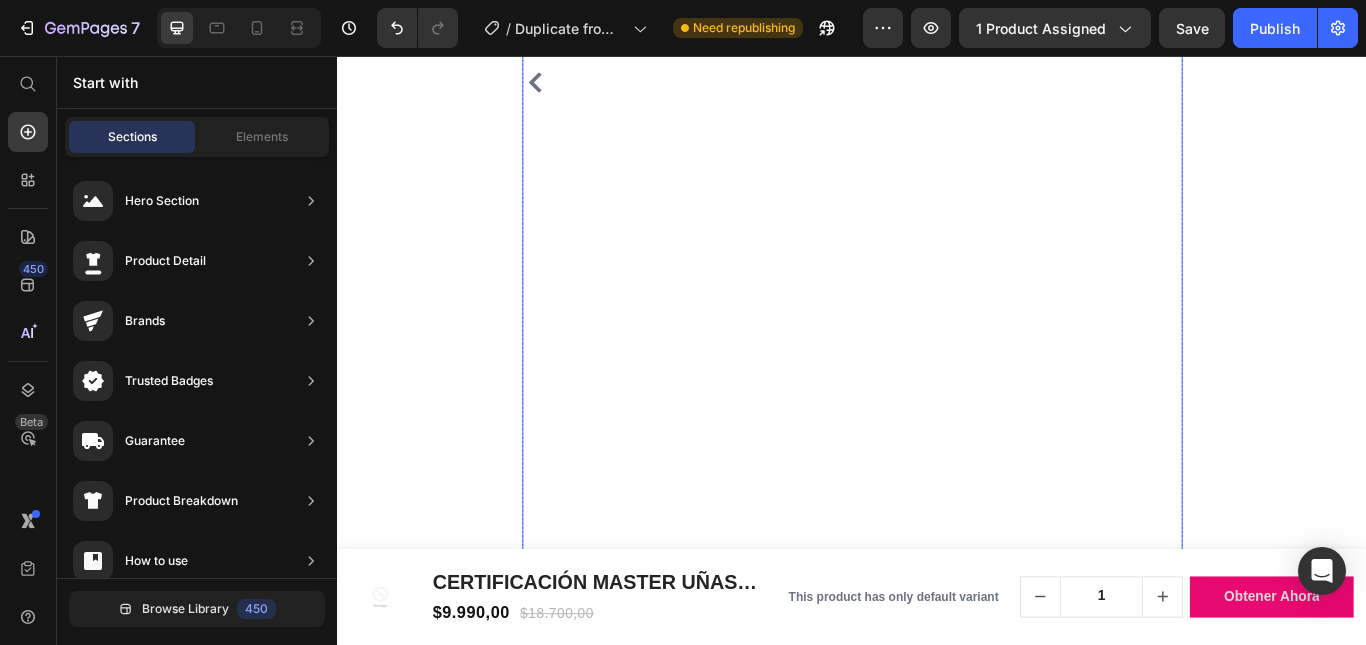 scroll, scrollTop: 3036, scrollLeft: 0, axis: vertical 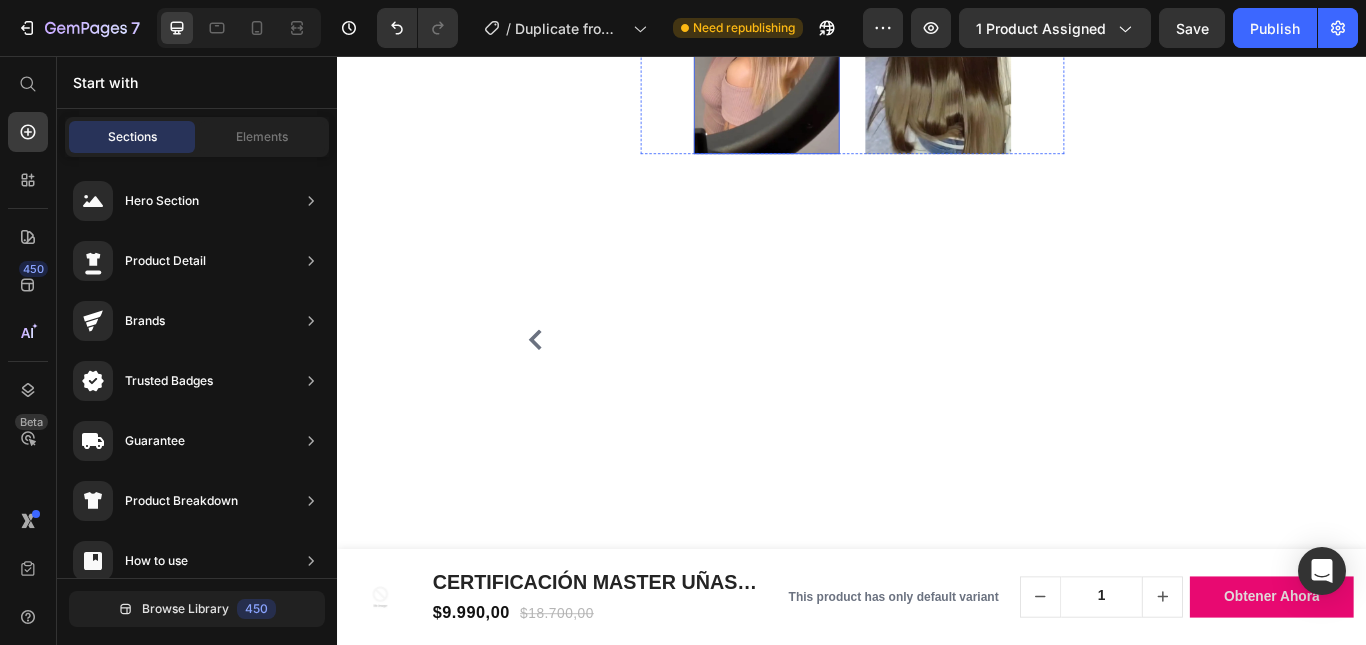 click at bounding box center (837, 19) 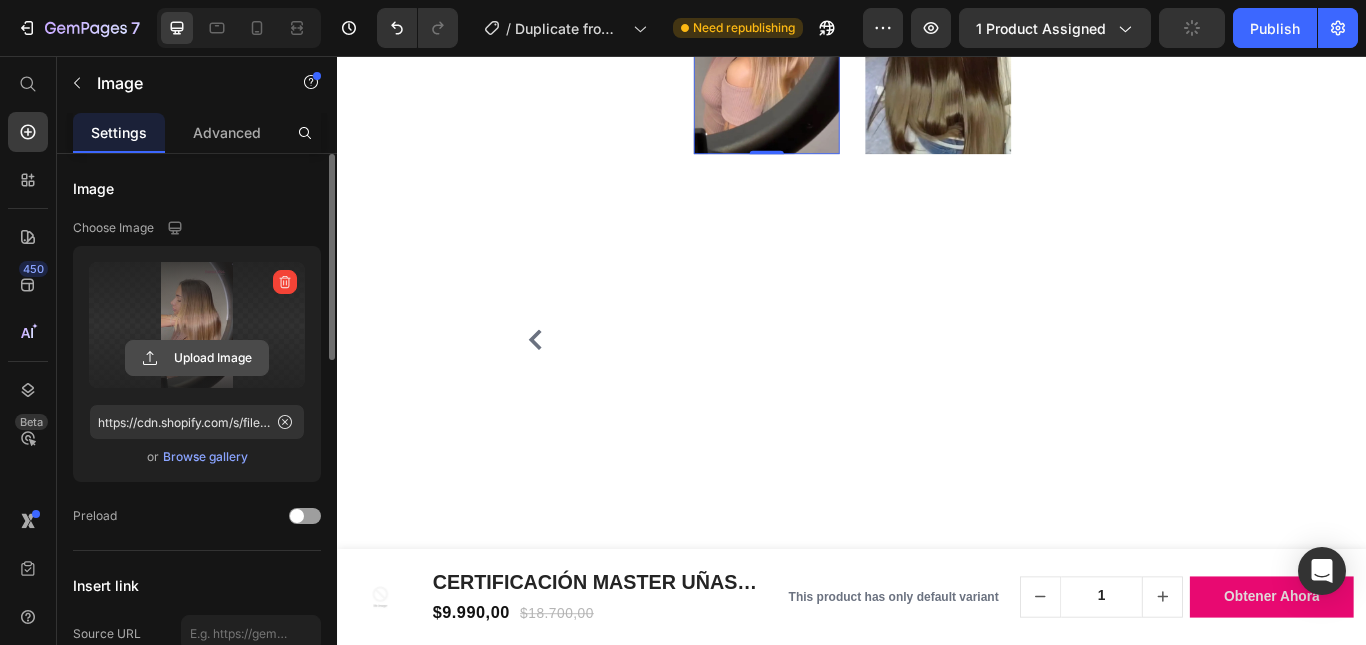 click 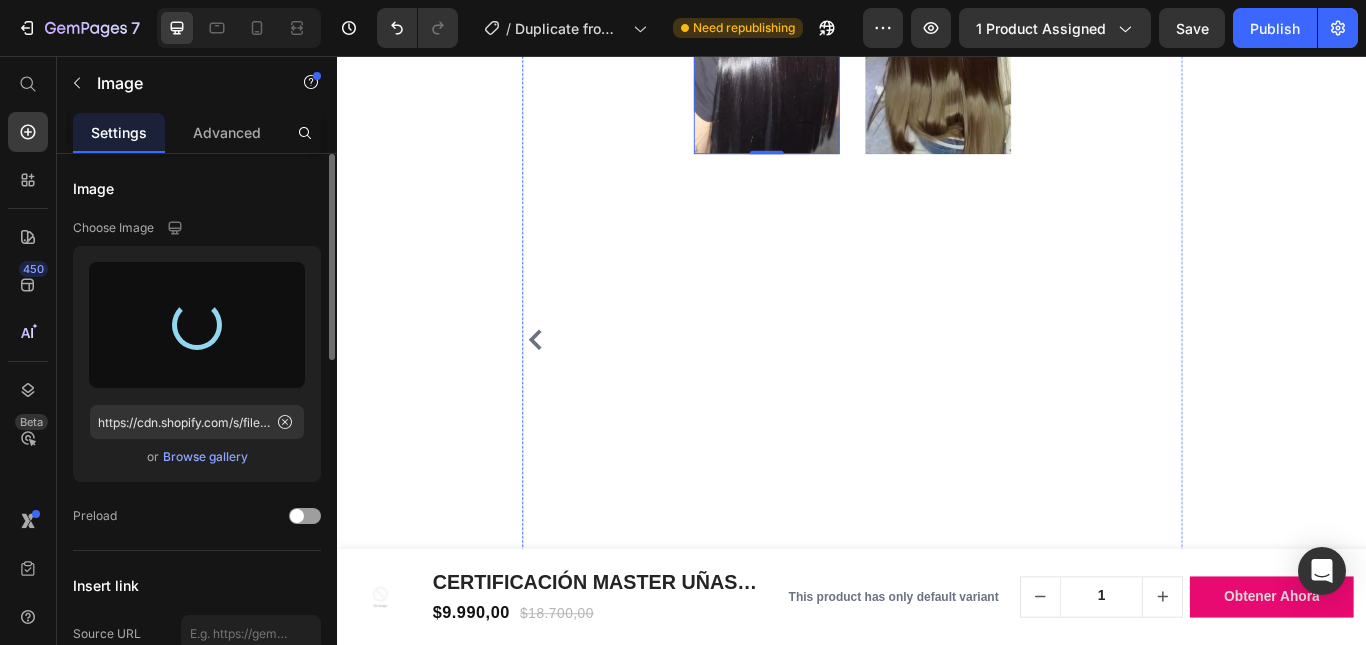 type on "https://cdn.shopify.com/s/files/1/0770/6404/4756/files/gempages_575257965100008010-6c85fc03-f4bf-4b14-a27d-6879c1289e6a.jpg" 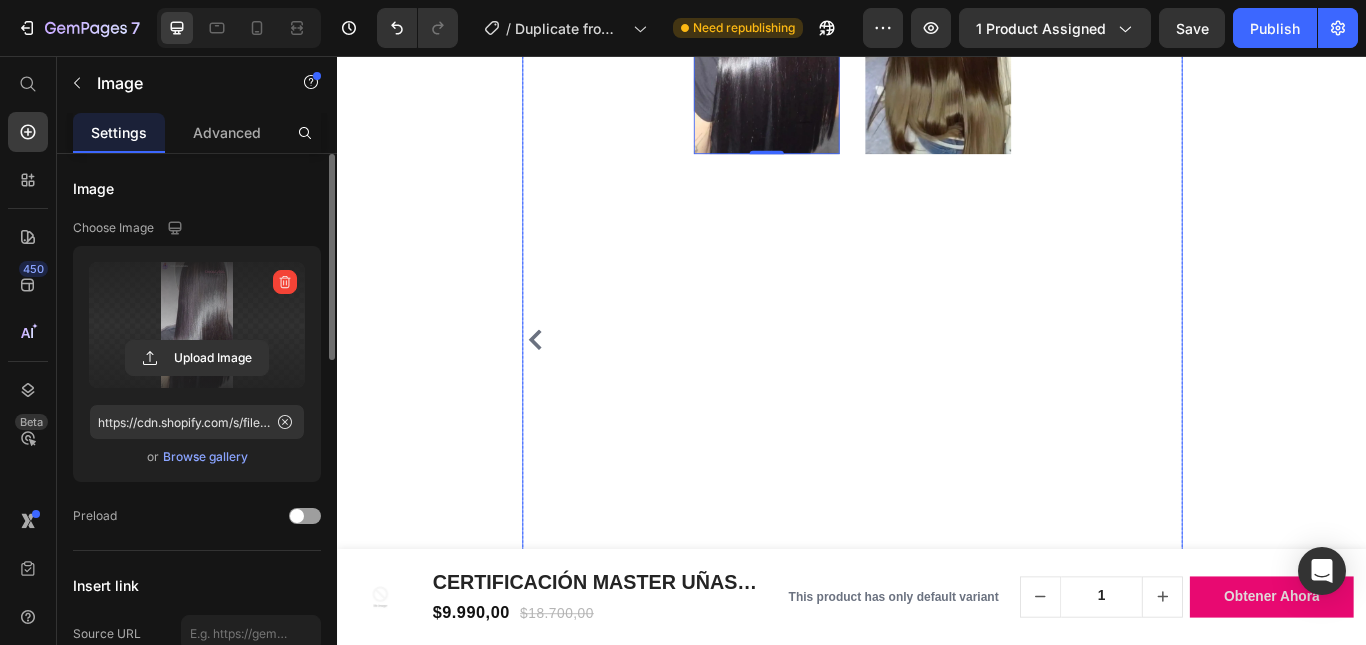 scroll, scrollTop: 2936, scrollLeft: 0, axis: vertical 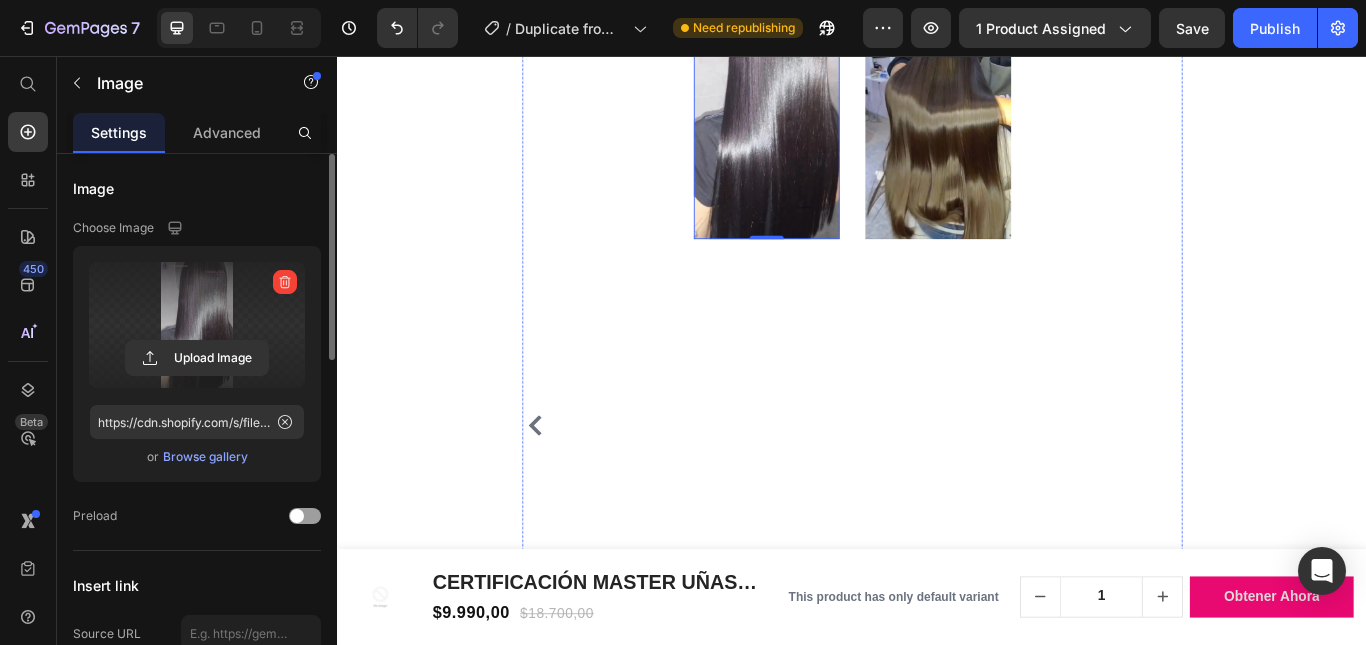 click on "[FIRST] [LAST]" at bounding box center [937, -112] 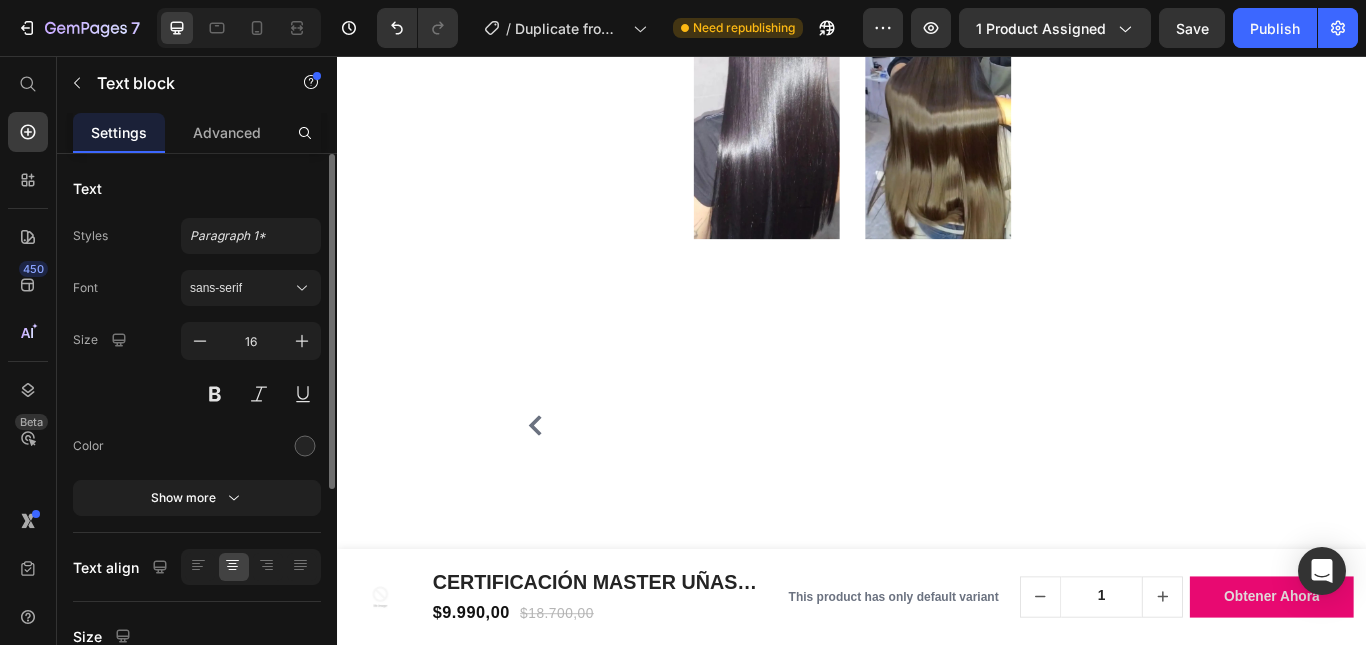 click on "[FIRST] [LAST]" at bounding box center [937, -112] 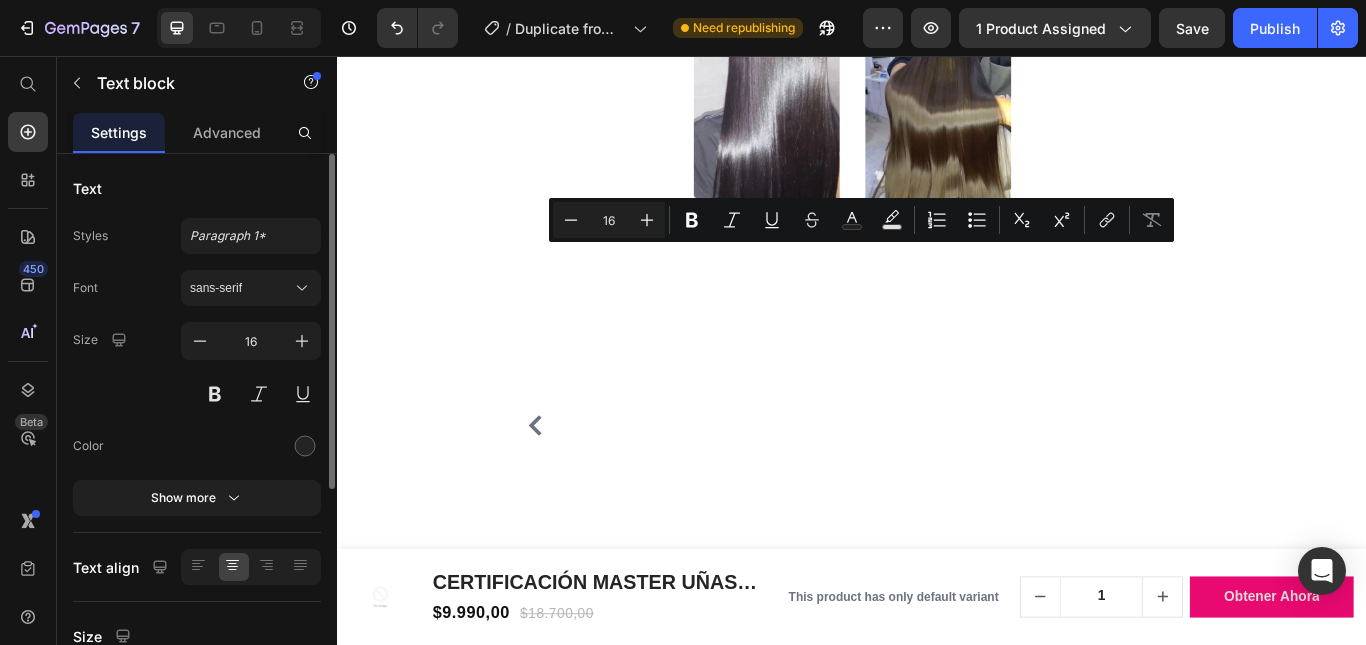 click on "[FIRST] [LAST]" at bounding box center [937, -112] 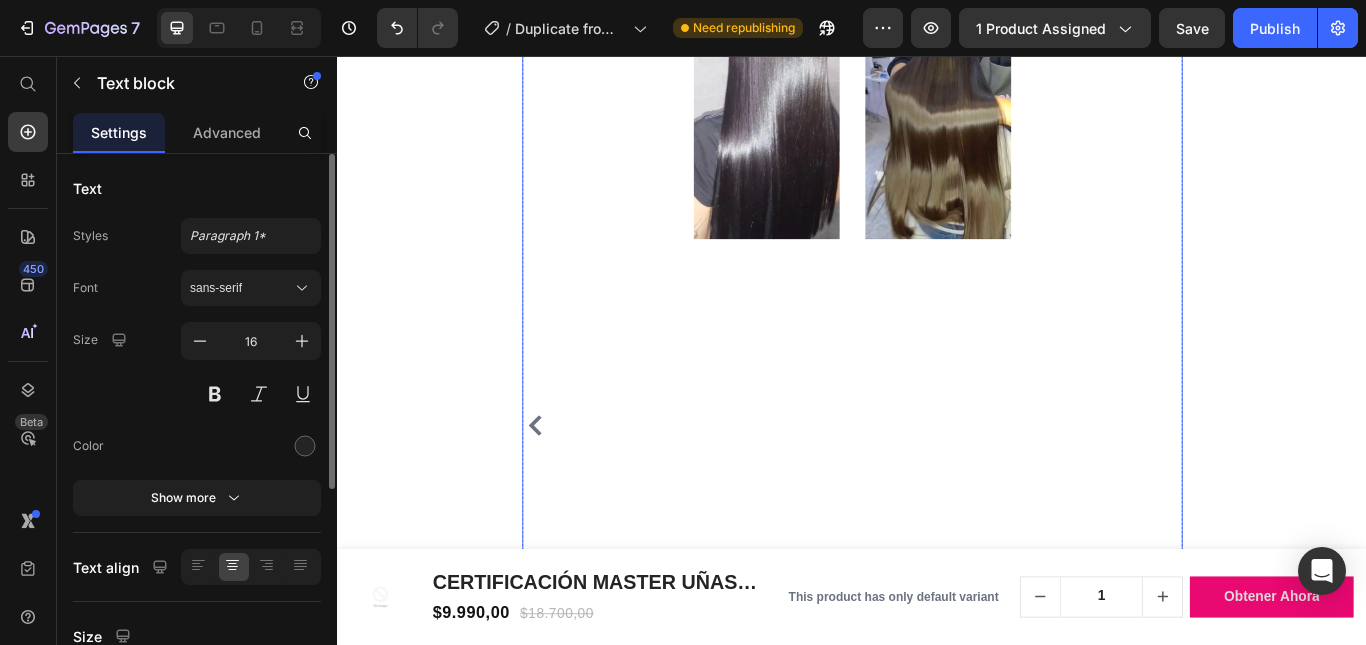 click on ""Gracias!! aprendí un montón con el curso, ya estoy haciendo mis primeros alisados y mis clientas se van re contentas. Las técnicas que enseñan son muy buenas y fáciles de aprender. Lo recomiendo" Text block Image [FIRST] [LAST] ([CITY]) Text block   4                Icon                Icon                Icon                Icon
Icon Icon List Hoz Image Image Row" at bounding box center (937, 487) 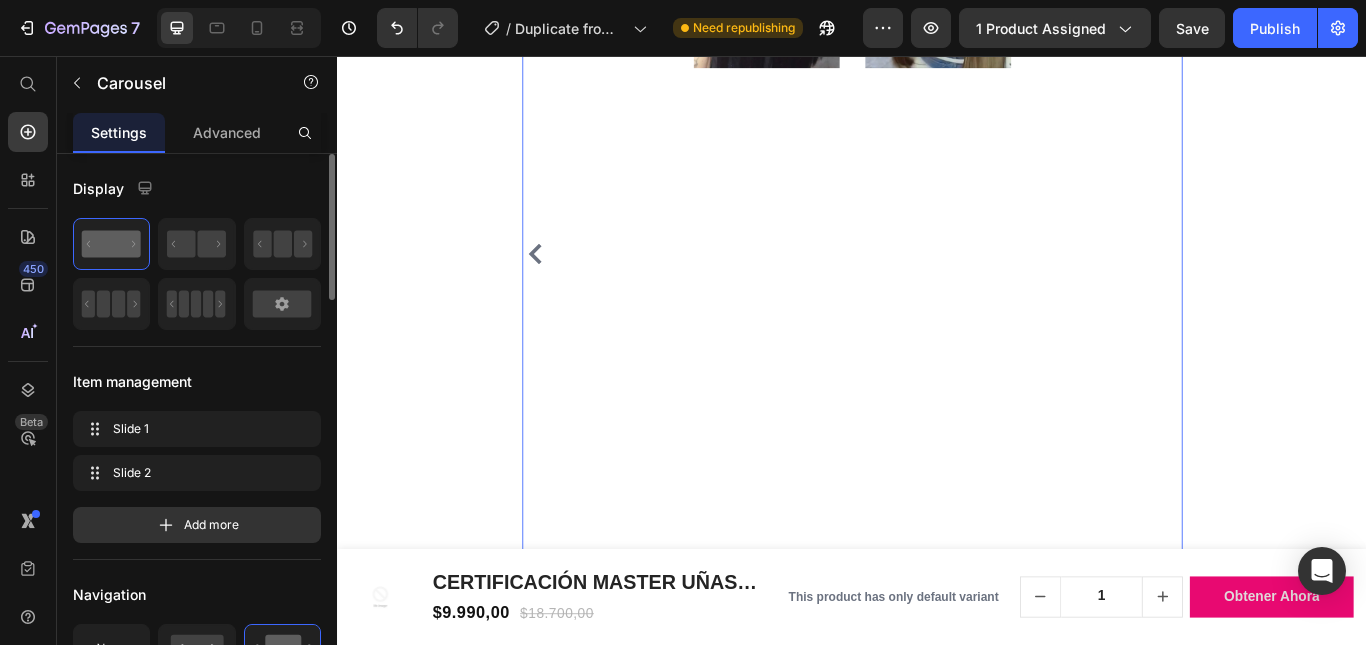 scroll, scrollTop: 3236, scrollLeft: 0, axis: vertical 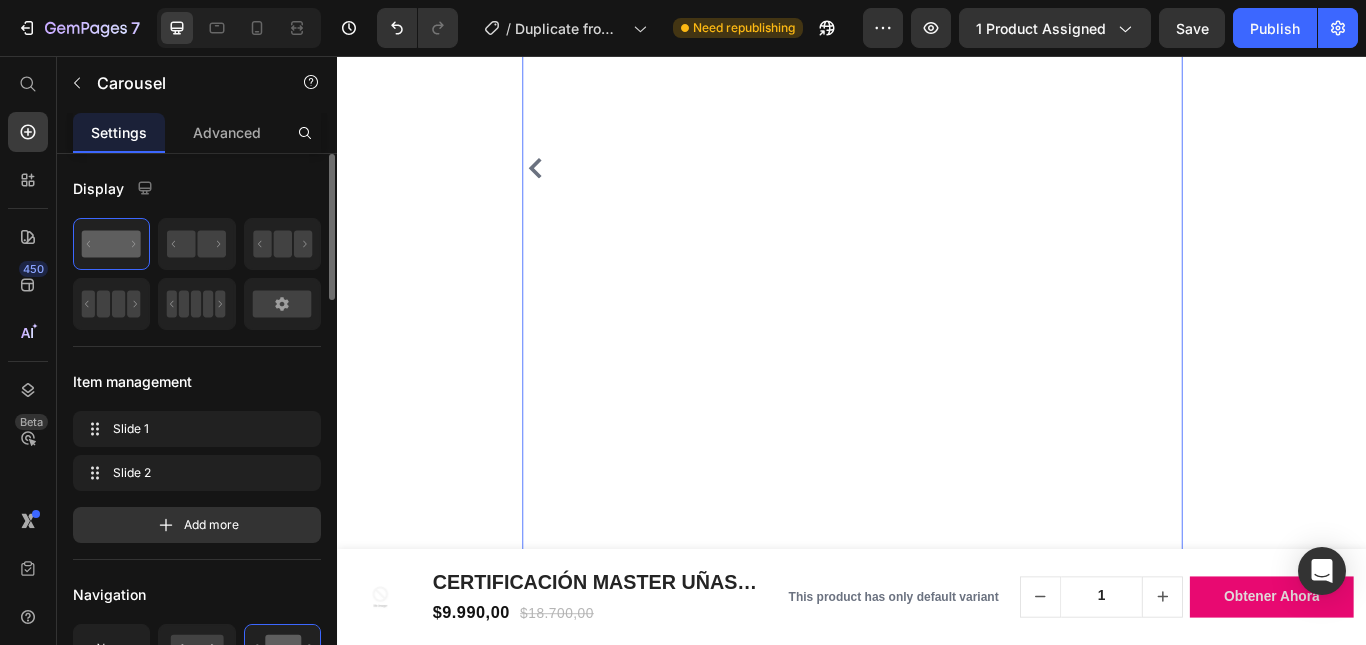 click on ""El precio es súper económico y tiene un montón de módulos muy útiles. Yo ya tenía cierta experiencia, pero me vino muy bien el tema de "vender" el emprendimiento. Gracias!! Text block Image Carina - peluquera ([CITY]) Text block                Icon                Icon                Icon                Icon
Icon Icon List Hoz Image APROVECHAR LA OFERTA ($9.990) Button "Gracias!! aprendí un montón con el curso, ya estoy haciendo mis primeros alisados y mis clientas se van re contentas. Las técnicas que enseñan son muy buenas y fáciles de aprender. Lo recomiendo" Text block Image Nicole M. ([CITY]) Text block                Icon                Icon                Icon                Icon
Icon Icon List Hoz Image Image Row" at bounding box center [937, 187] 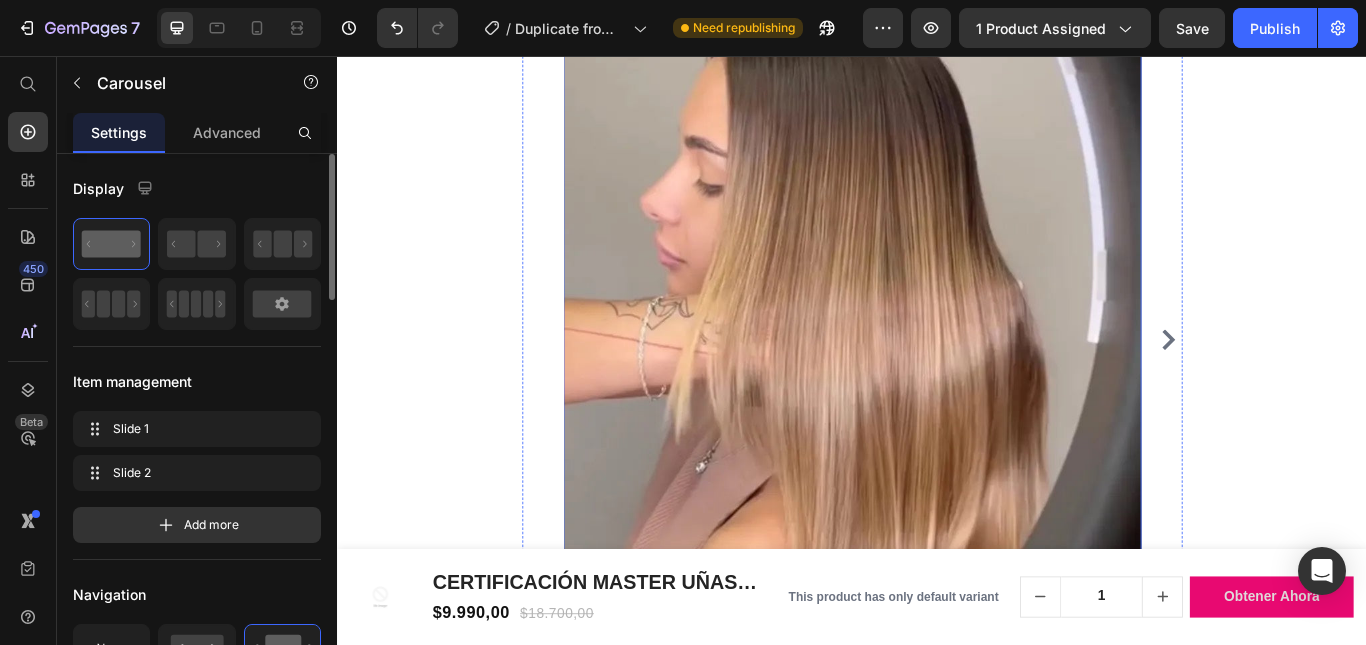 scroll, scrollTop: 2936, scrollLeft: 0, axis: vertical 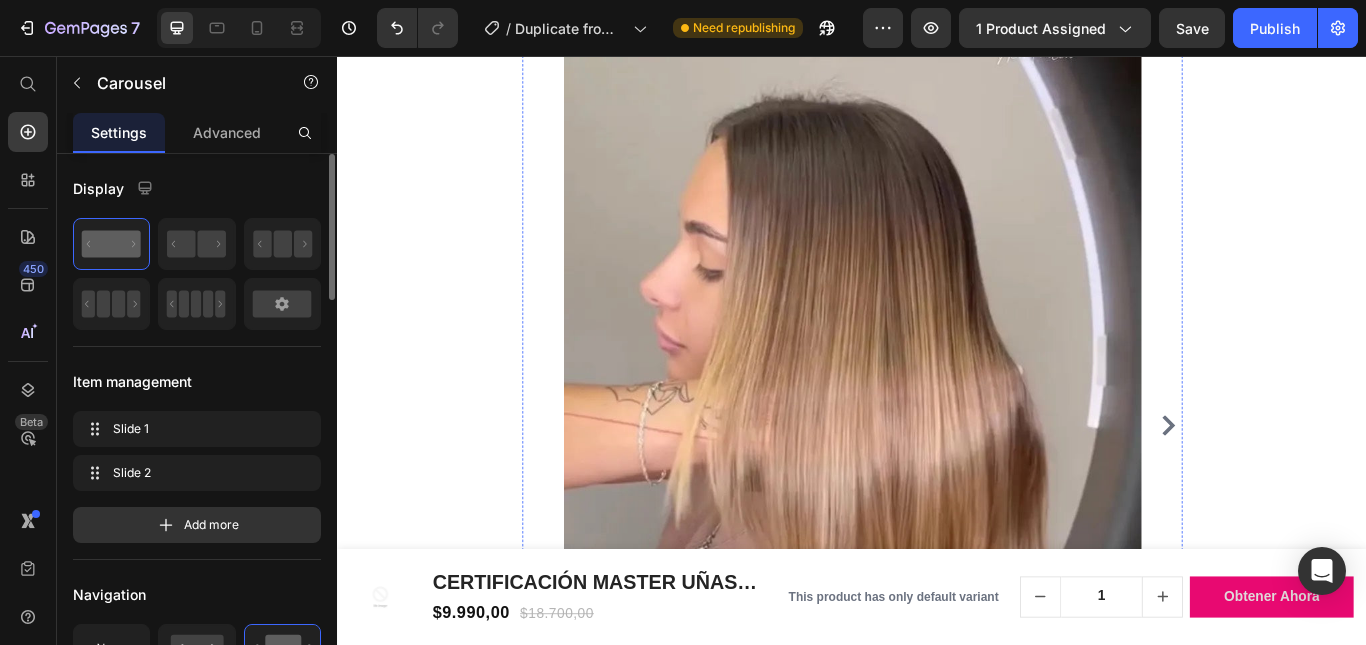 click at bounding box center (937, -171) 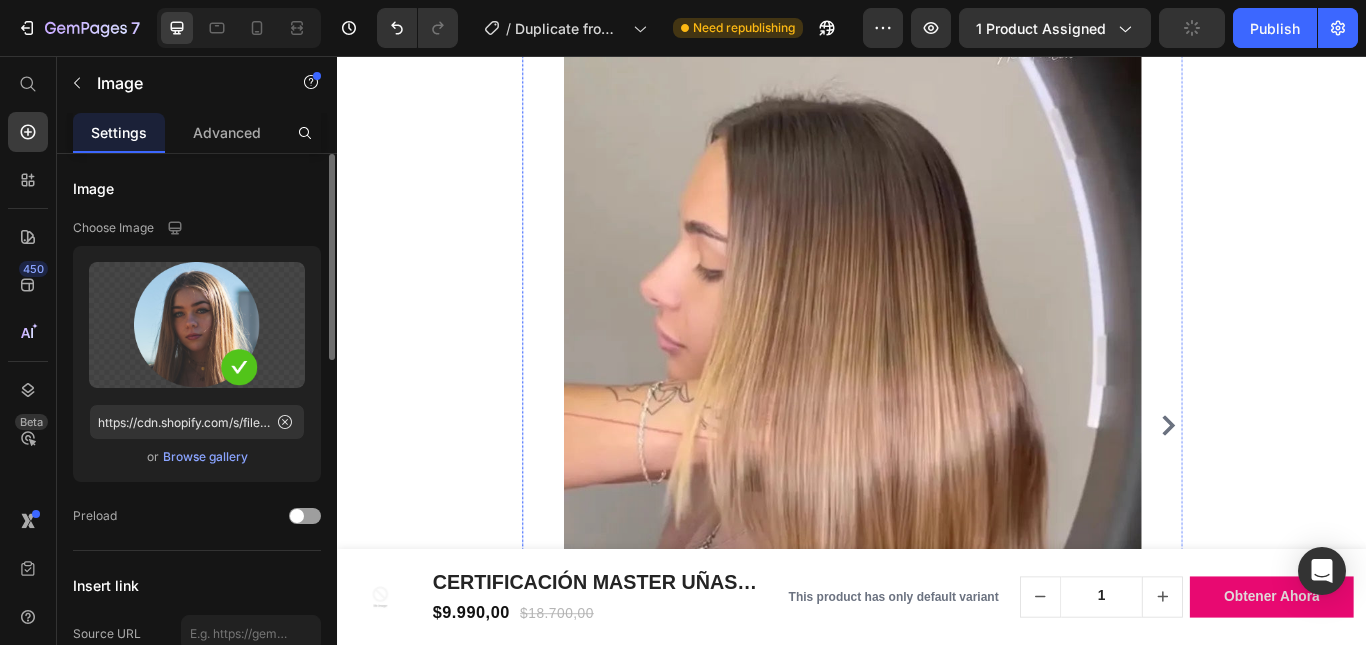click on "[FIRST] - peluquera ([CITY])" at bounding box center [937, -141] 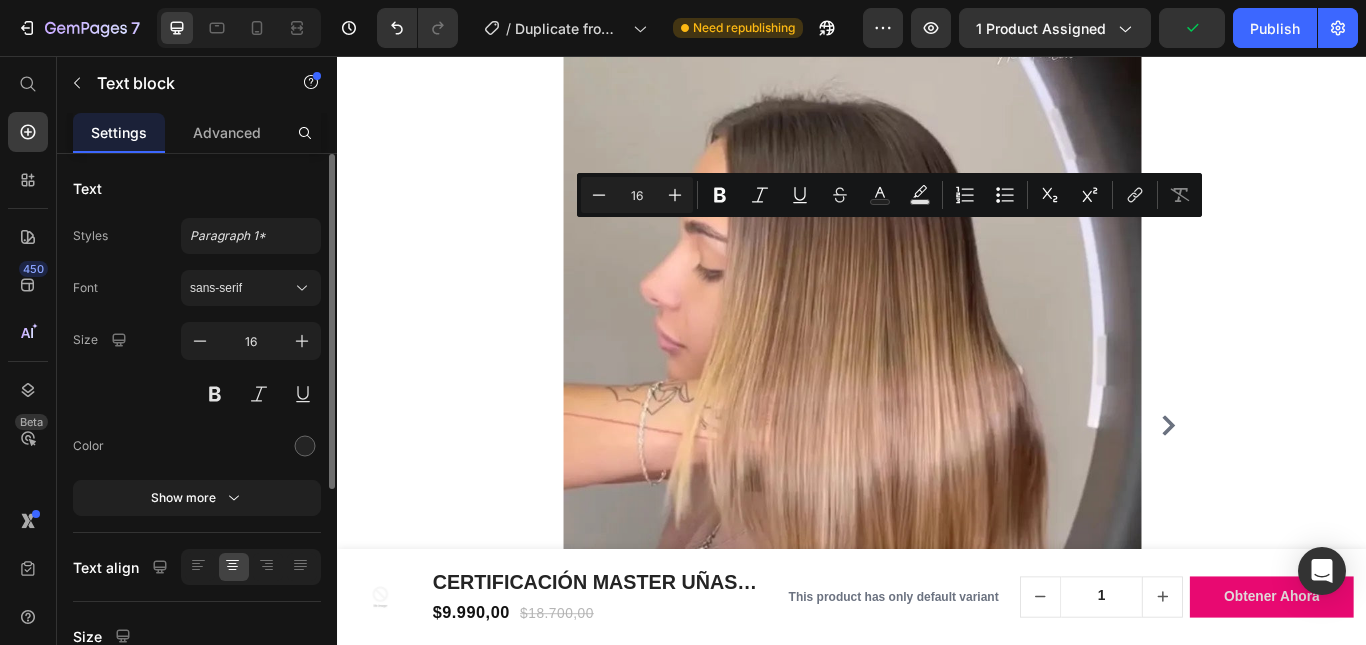 click on "[FIRST] - peluquera ([CITY])" at bounding box center [937, -141] 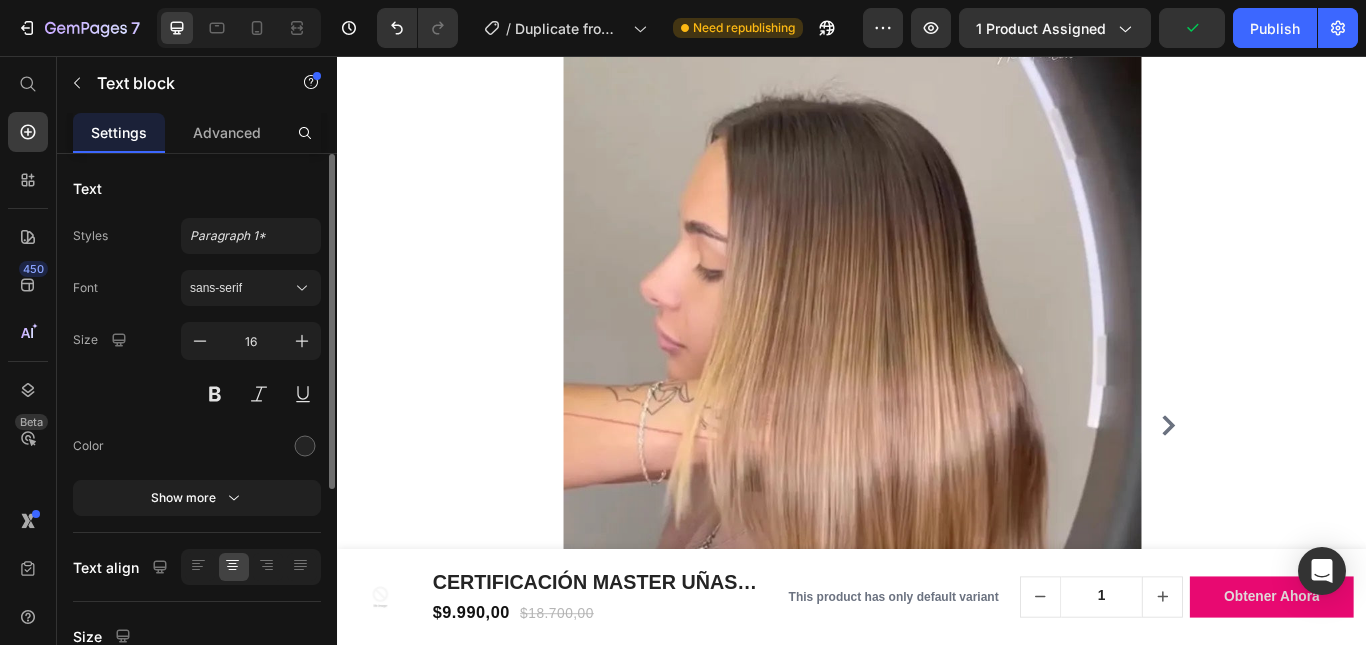 click on "[FIRST] - peluquera ([CITY])" at bounding box center [937, -141] 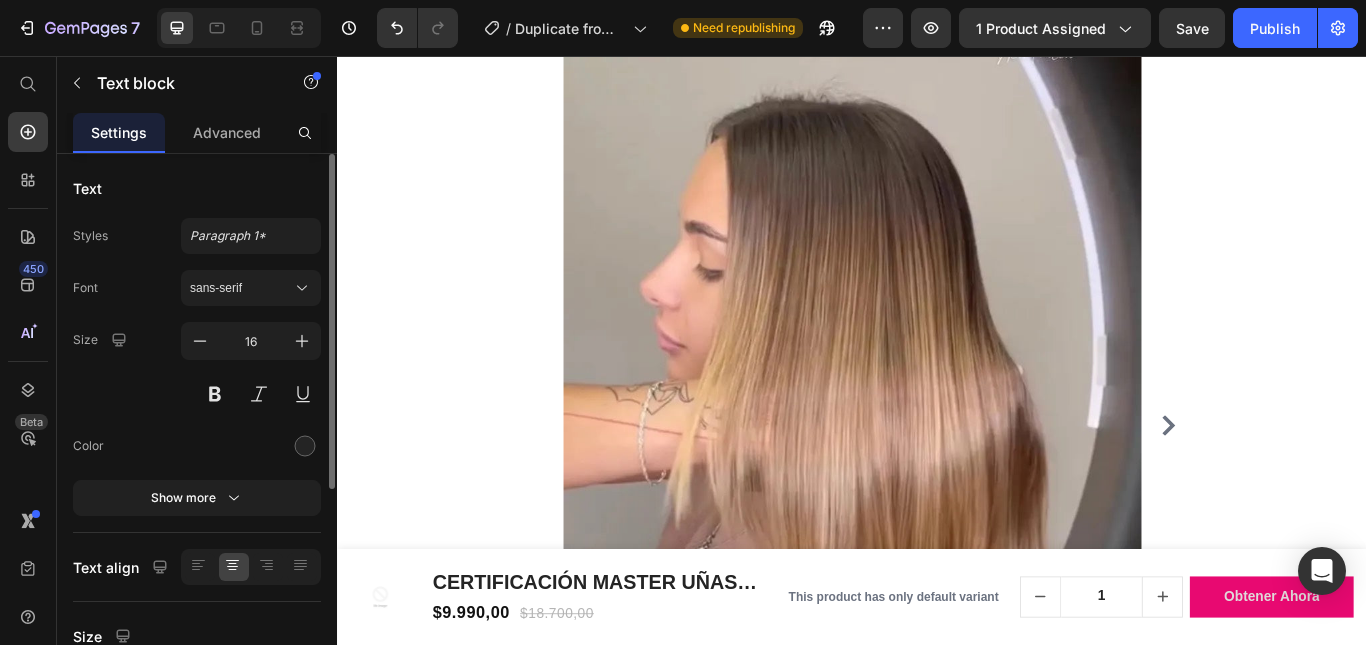 click at bounding box center [937, -171] 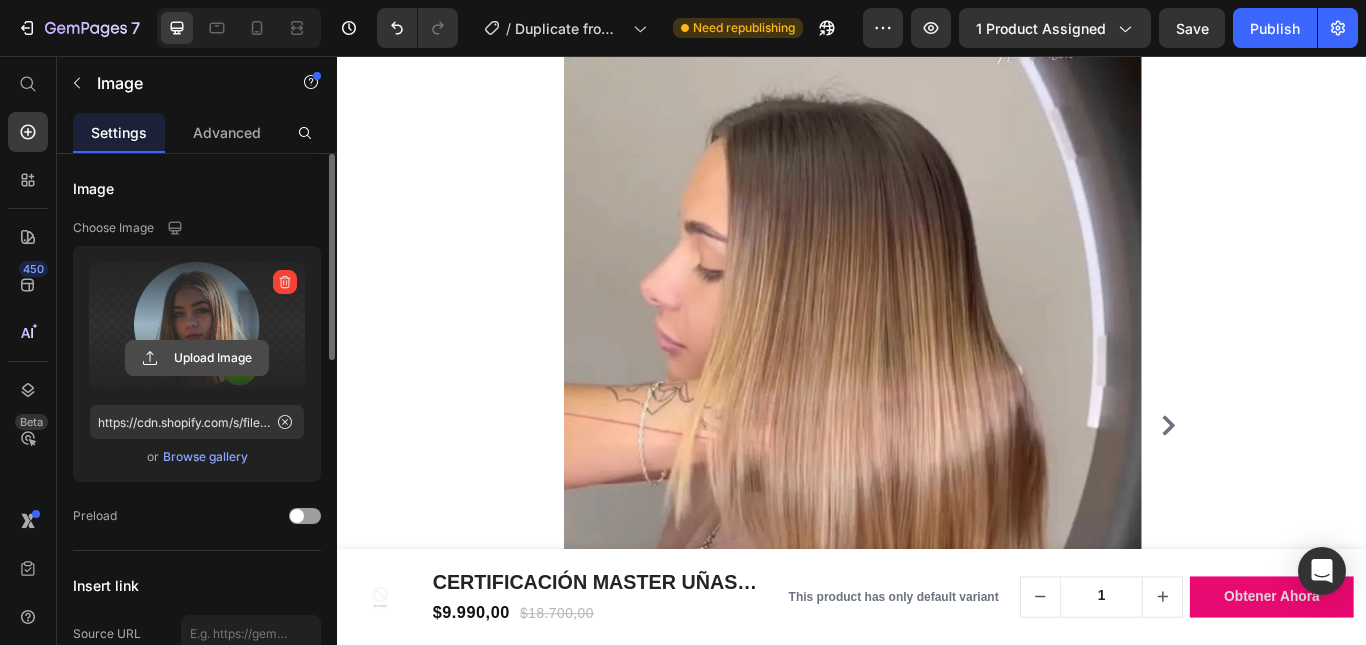 click 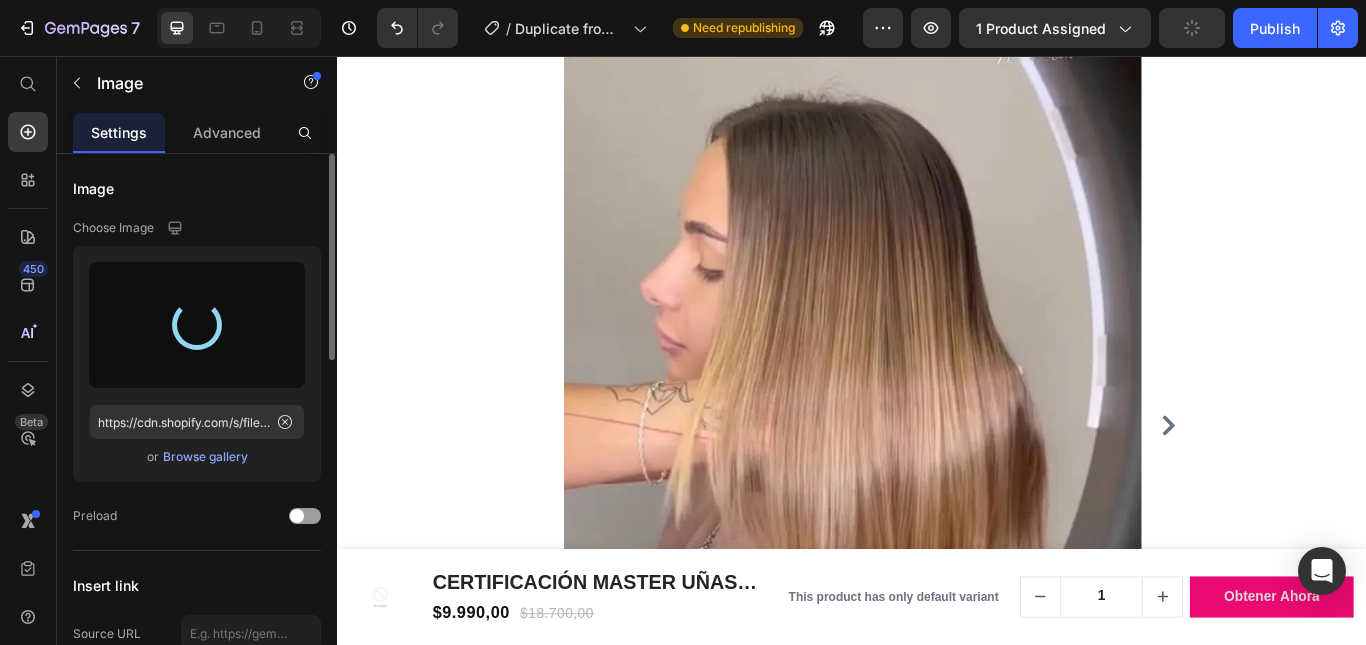 type on "https://cdn.shopify.com/s/files/1/0770/6404/4756/files/gempages_575257965100008010-0caa4fa9-09d1-40bc-b40f-5c269ef4e4db.jpg" 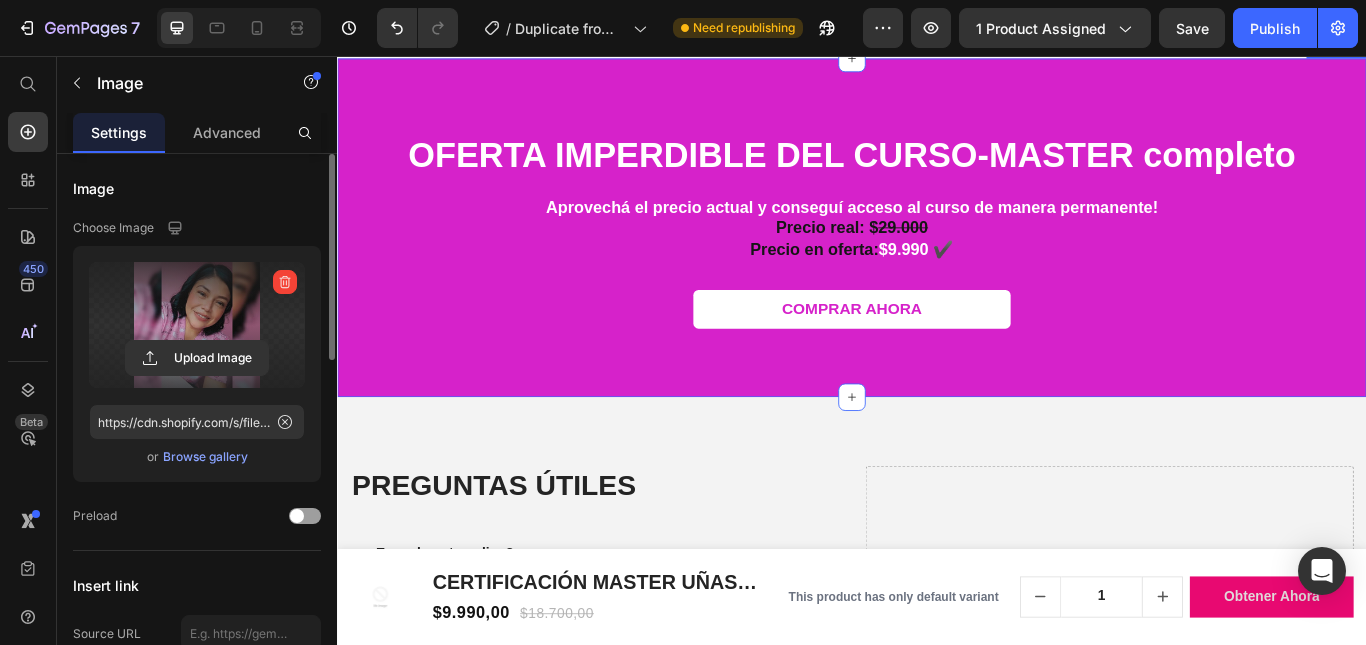 scroll, scrollTop: 4236, scrollLeft: 0, axis: vertical 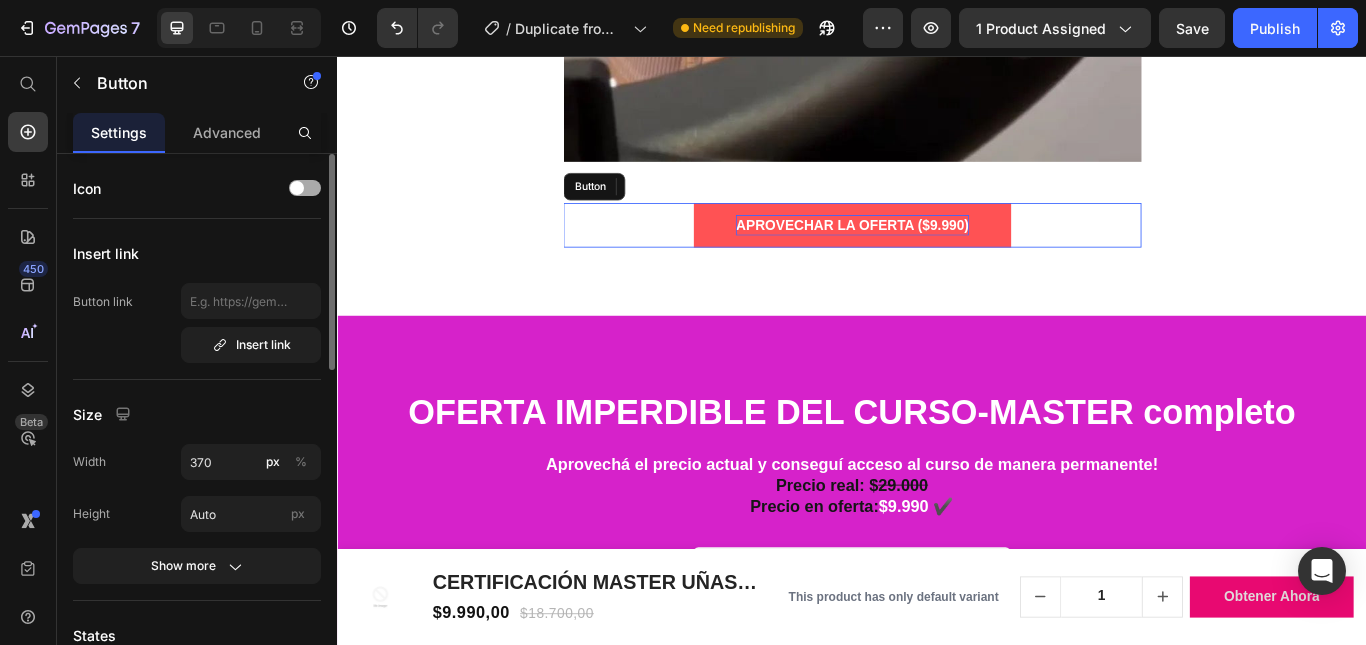 click on "APROVECHAR LA OFERTA ($9.990)" at bounding box center [936, 253] 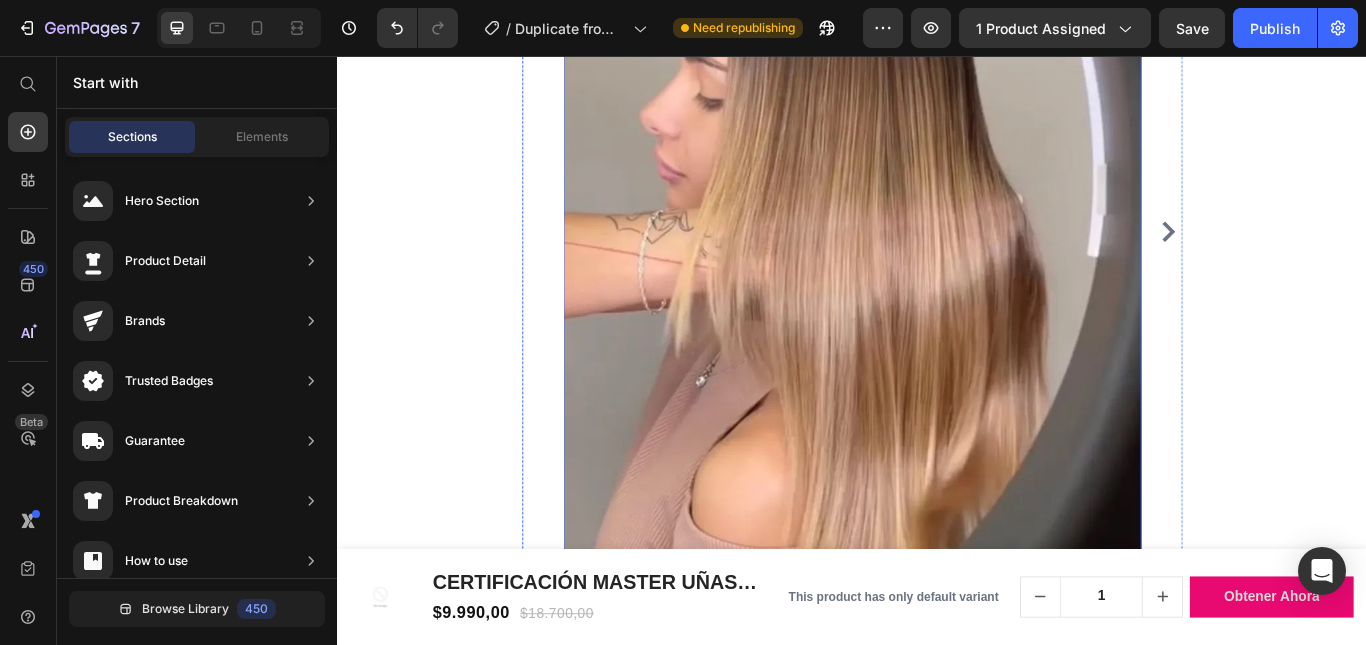 scroll, scrollTop: 3236, scrollLeft: 0, axis: vertical 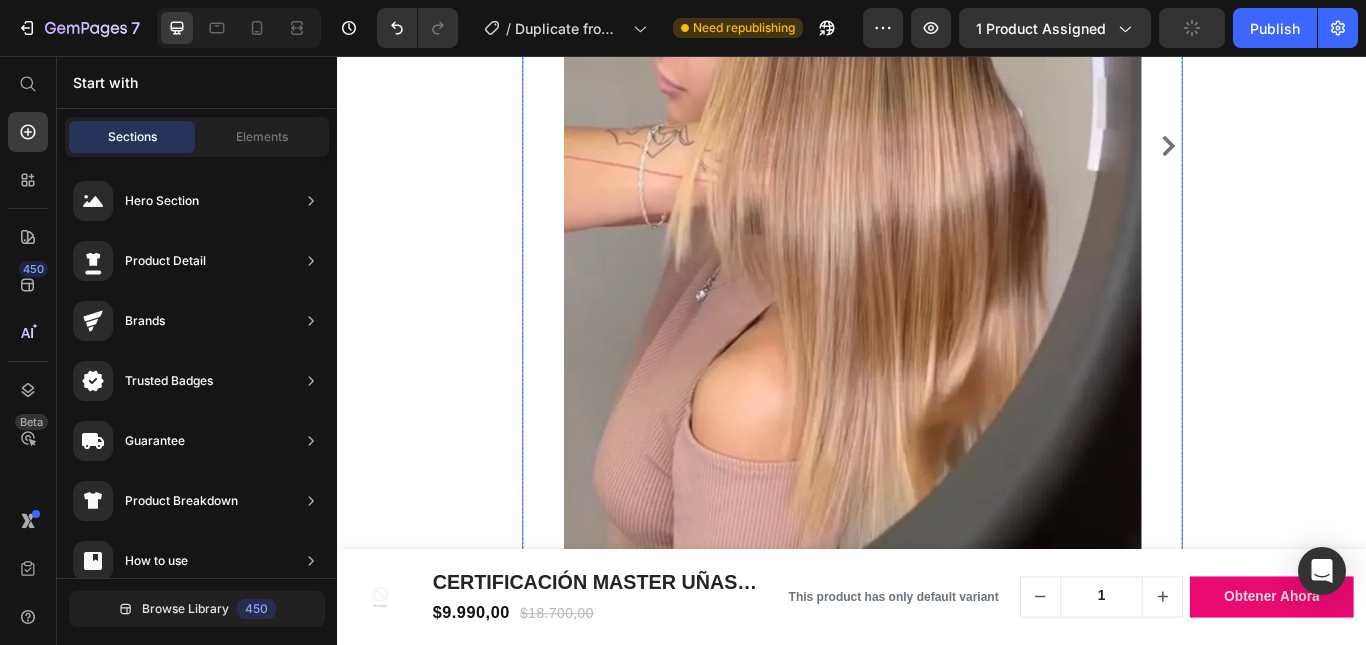 click at bounding box center (1306, 161) 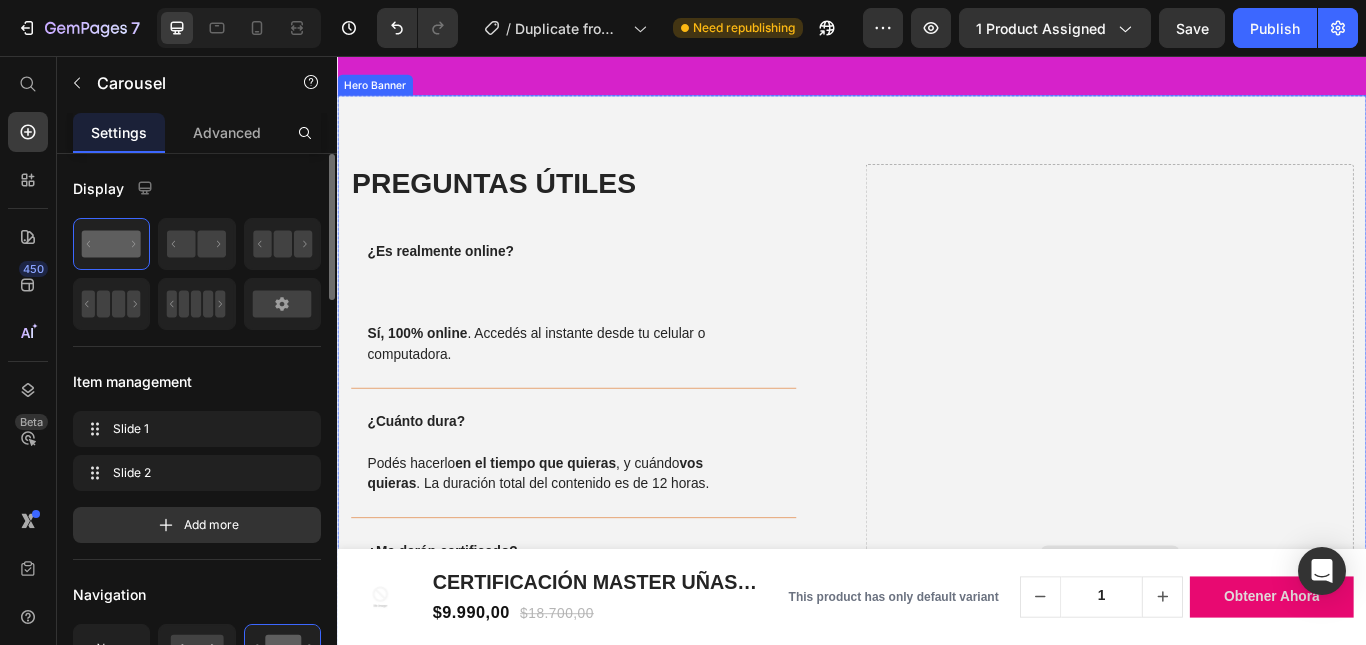 scroll, scrollTop: 5036, scrollLeft: 0, axis: vertical 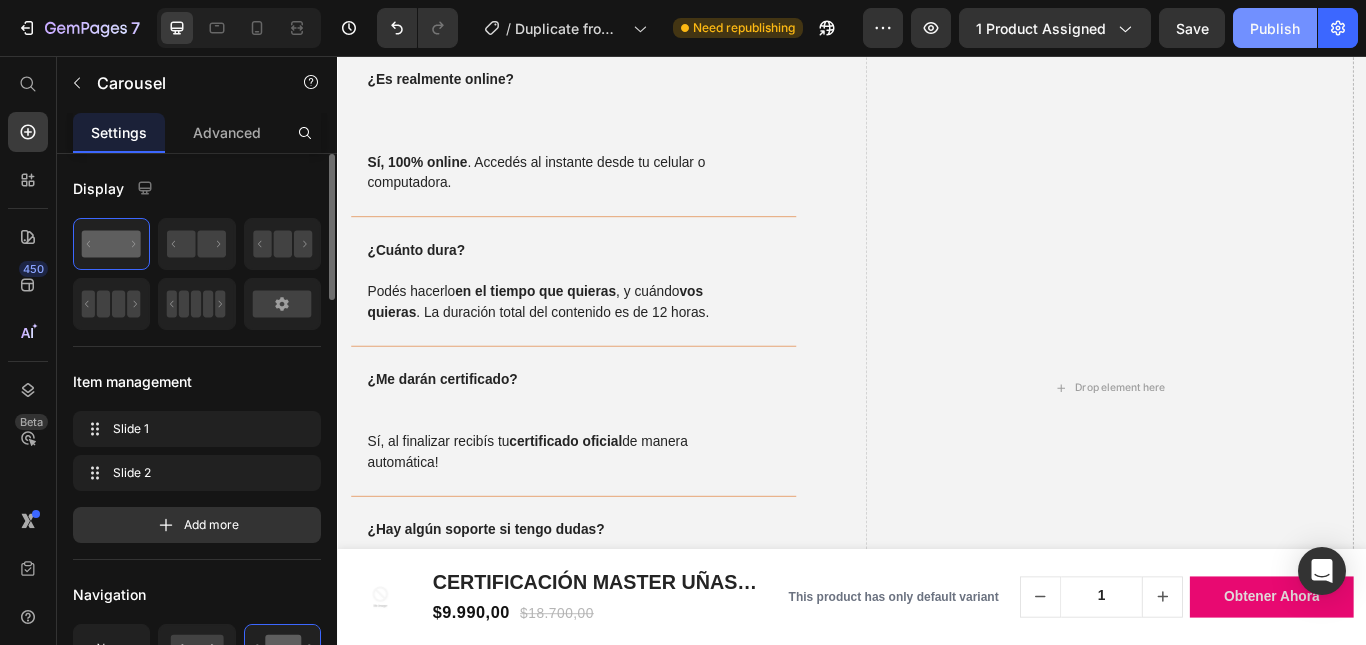 drag, startPoint x: 903, startPoint y: 258, endPoint x: 1271, endPoint y: 34, distance: 430.81317 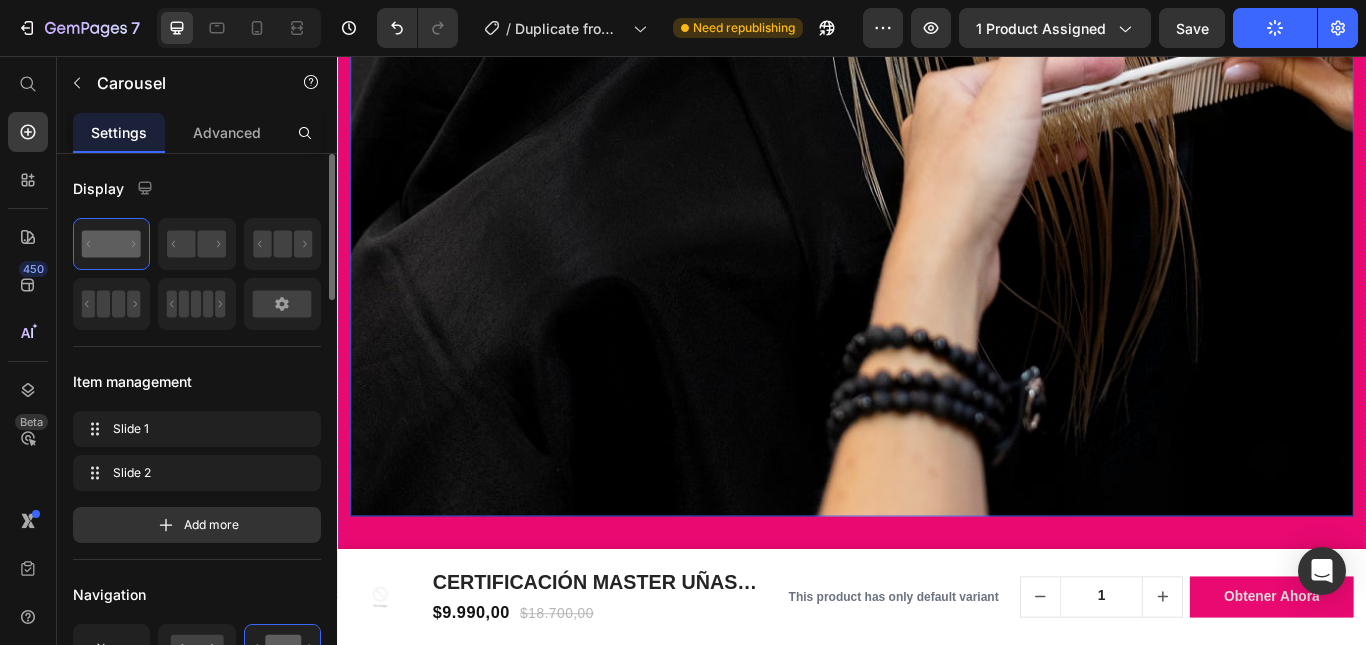 scroll, scrollTop: 7747, scrollLeft: 0, axis: vertical 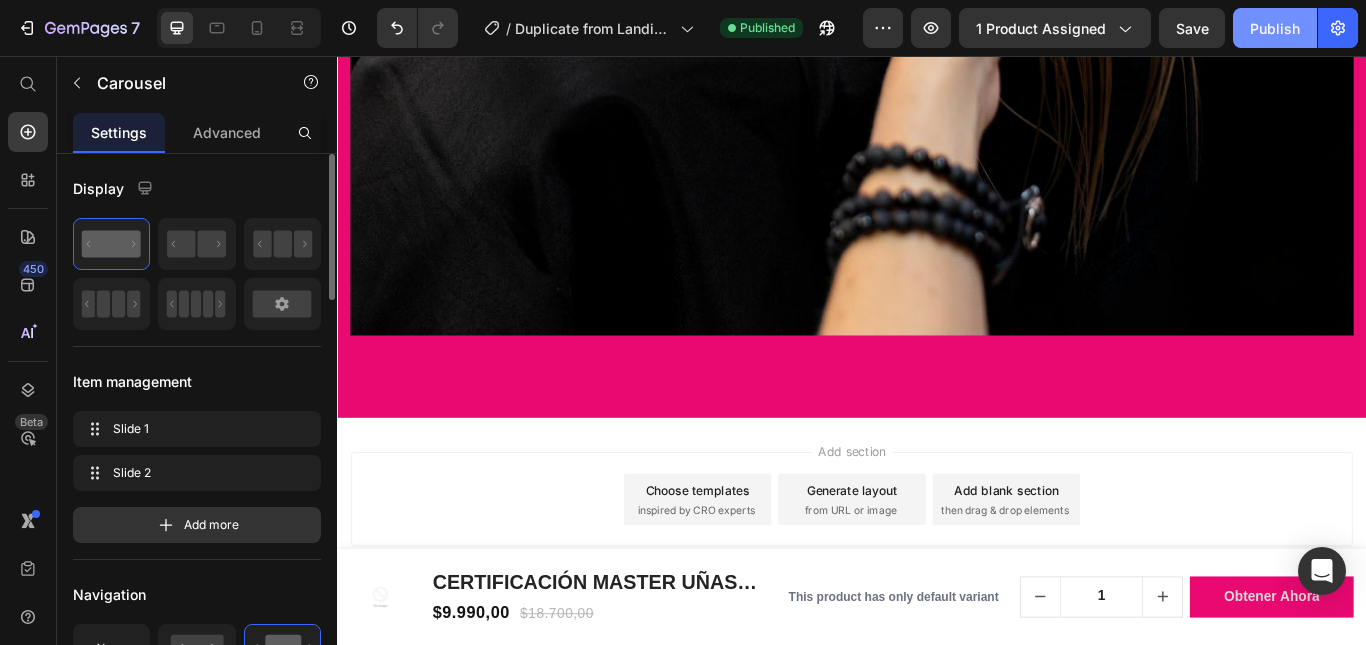 click on "Publish" at bounding box center [1275, 28] 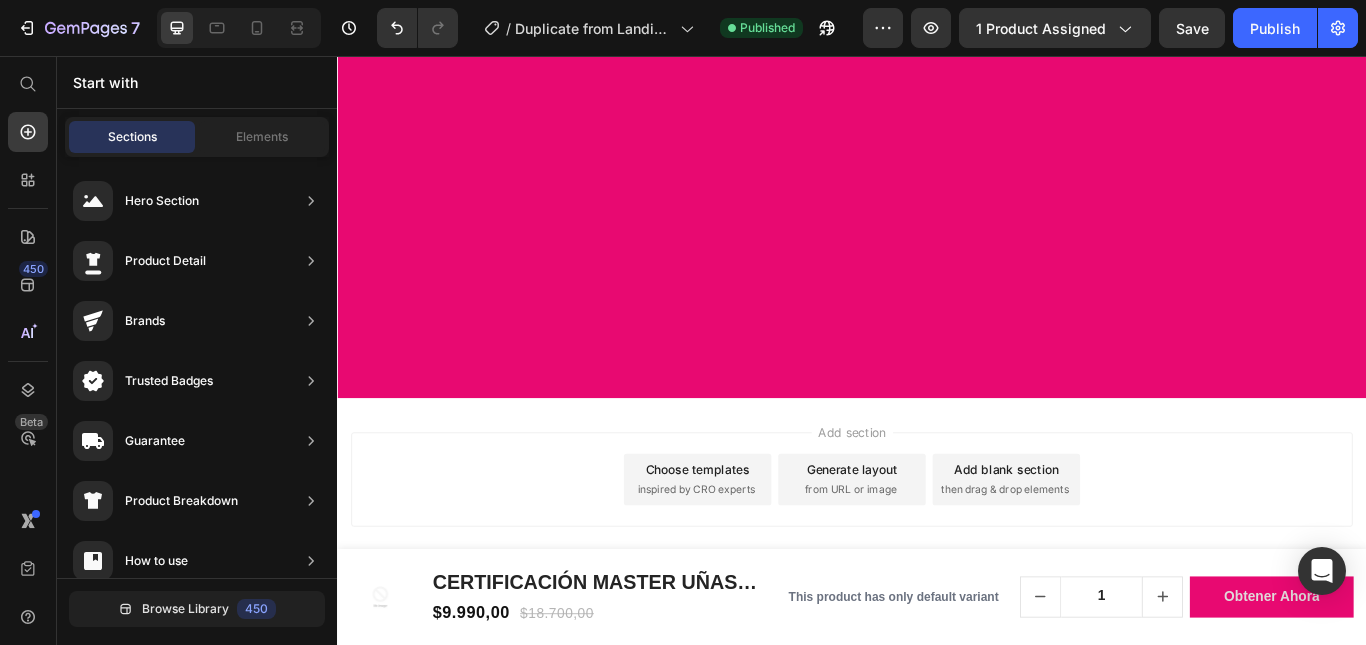 click on "Curso profesional alisados + certificación" at bounding box center (637, -7374) 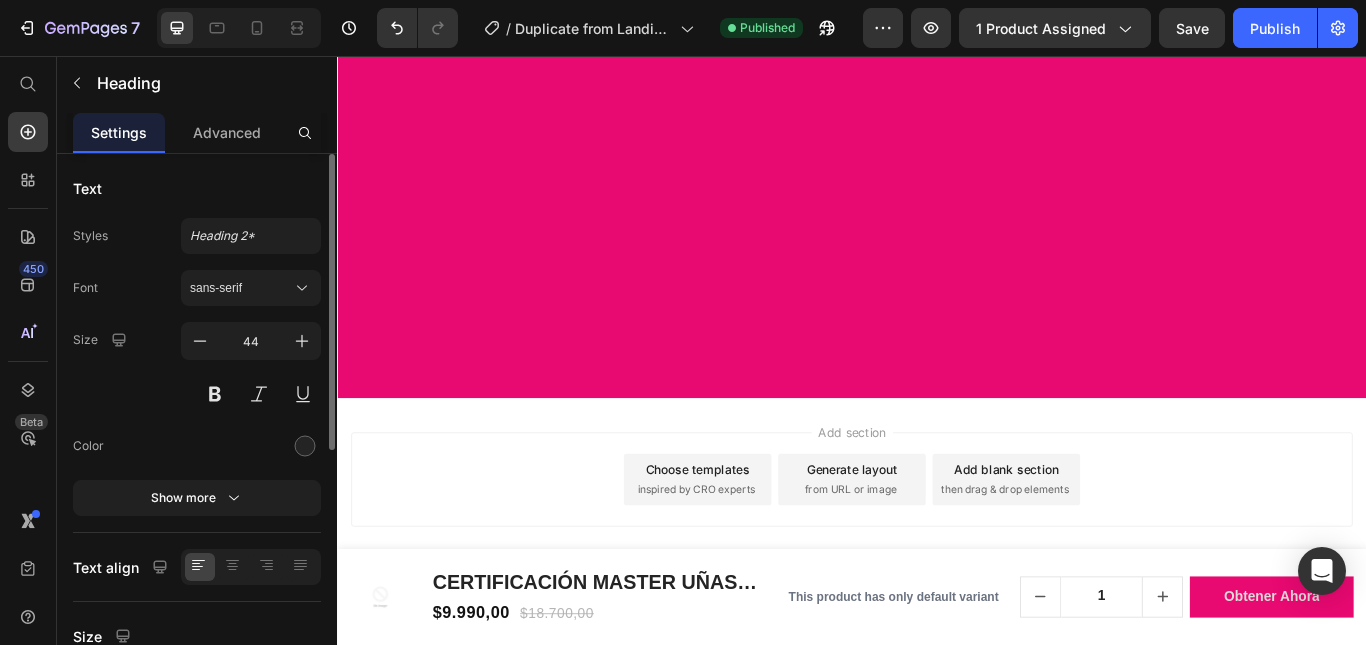 scroll, scrollTop: 0, scrollLeft: 0, axis: both 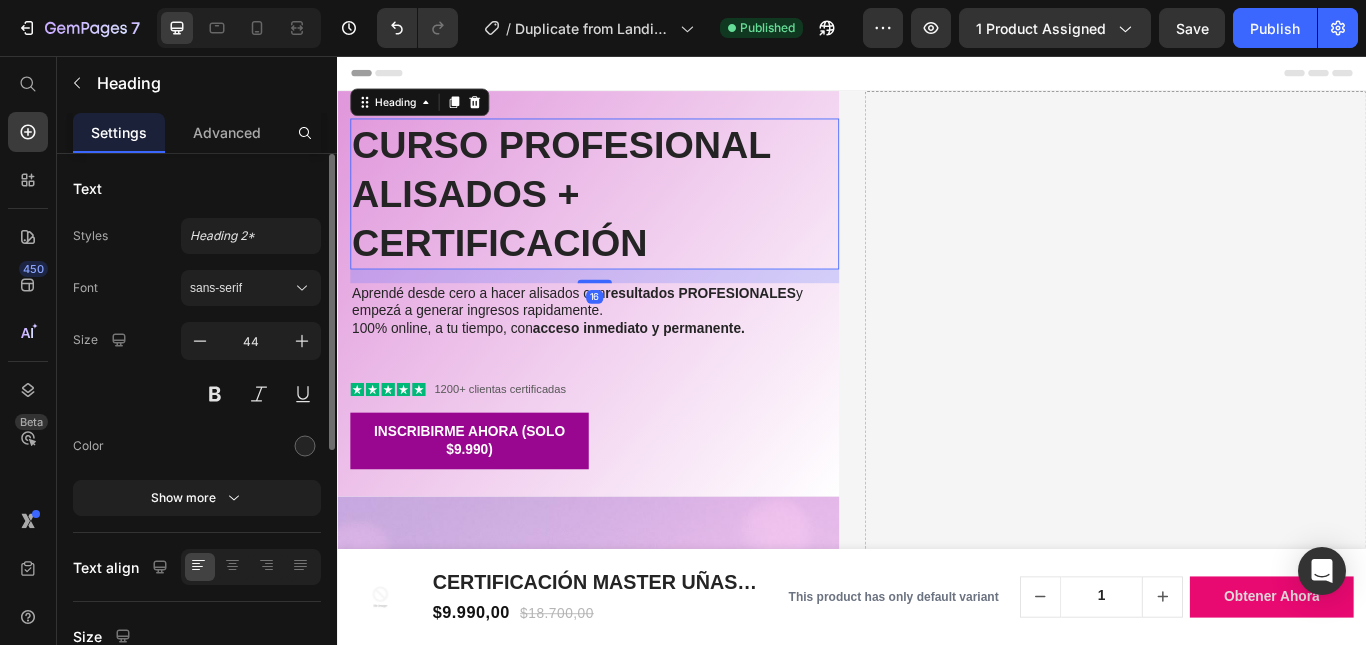 click on "Curso profesional alisados + certificación" at bounding box center (637, 217) 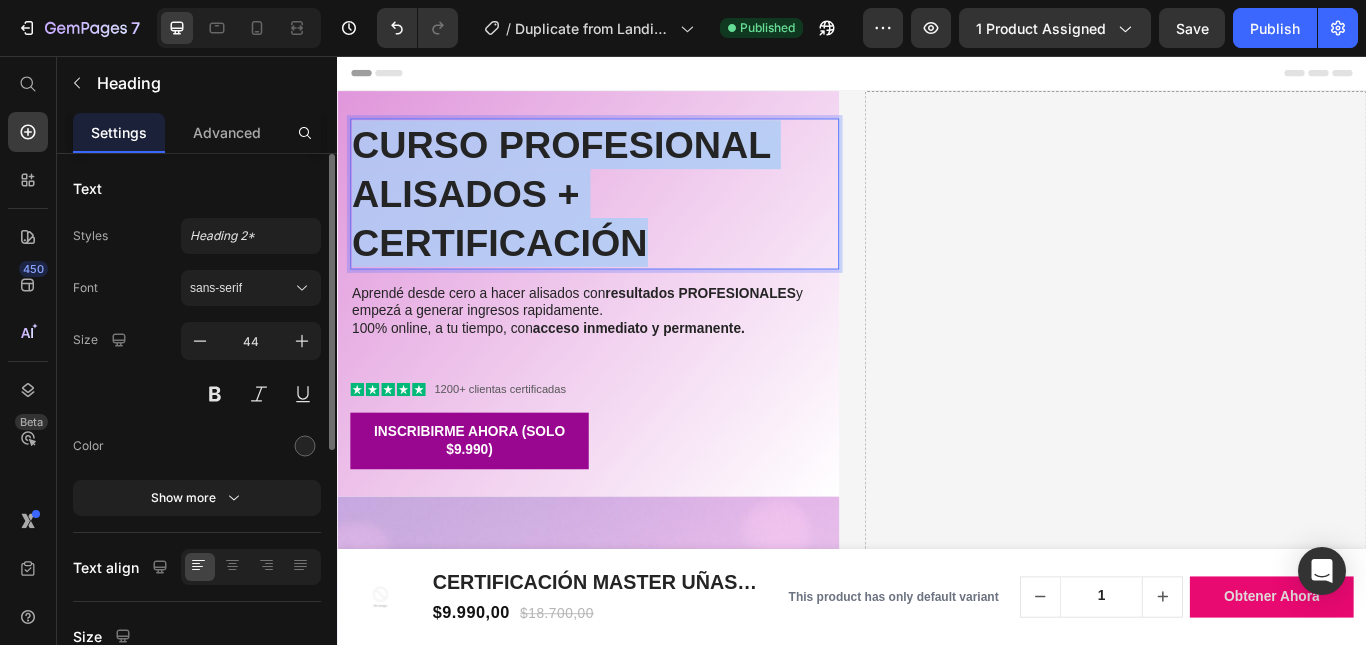 click on "Curso profesional alisados + certificación" at bounding box center (637, 217) 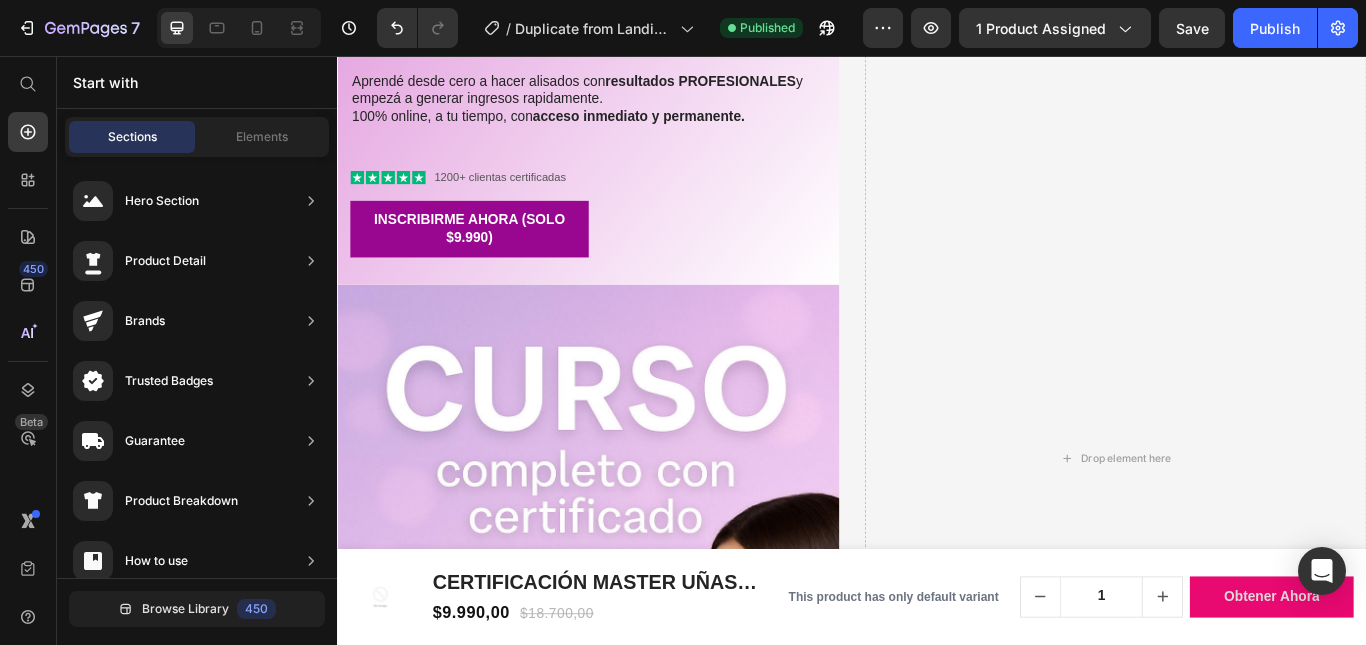scroll, scrollTop: 0, scrollLeft: 0, axis: both 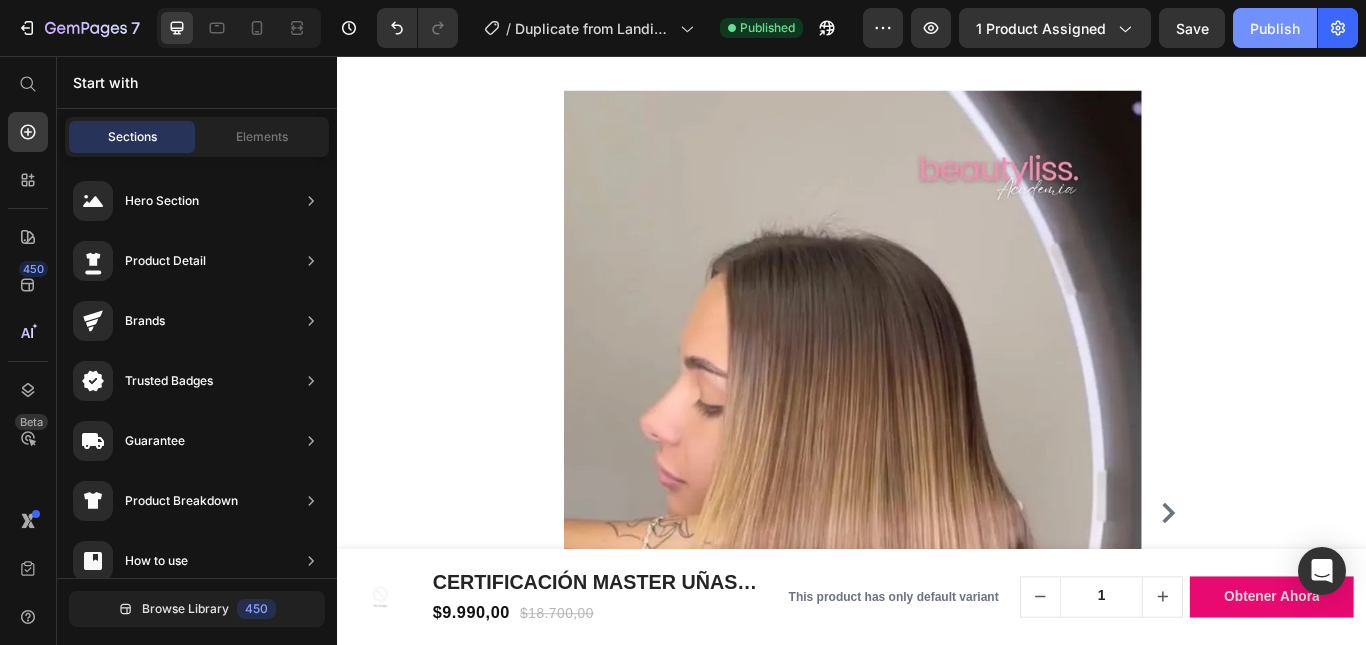 click on "Publish" at bounding box center [1275, 28] 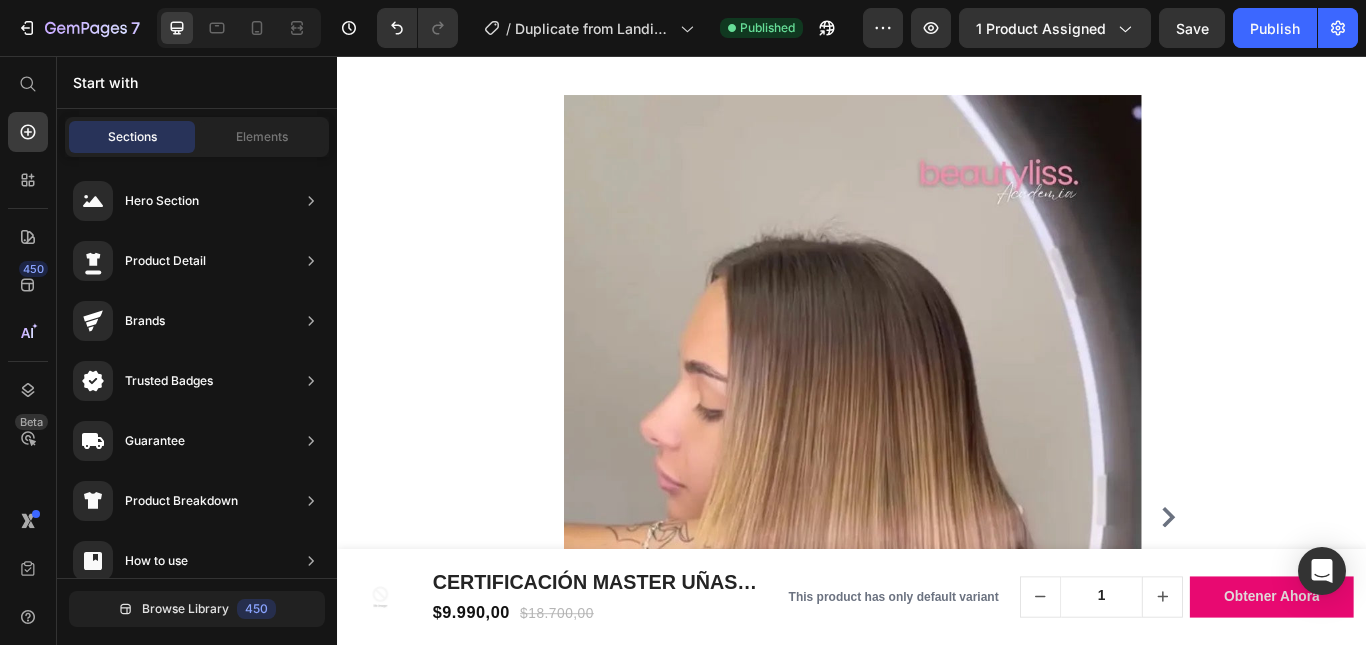 drag, startPoint x: 1531, startPoint y: 306, endPoint x: 1670, endPoint y: 102, distance: 246.8542 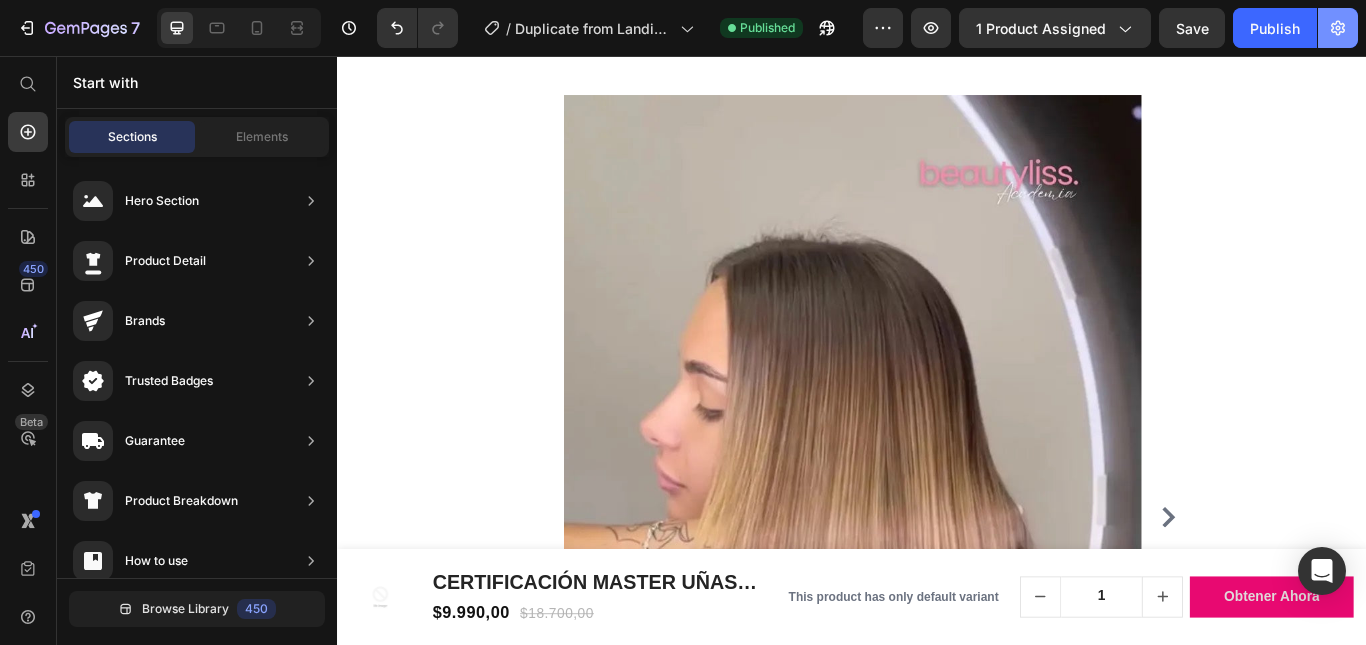 scroll, scrollTop: 0, scrollLeft: 0, axis: both 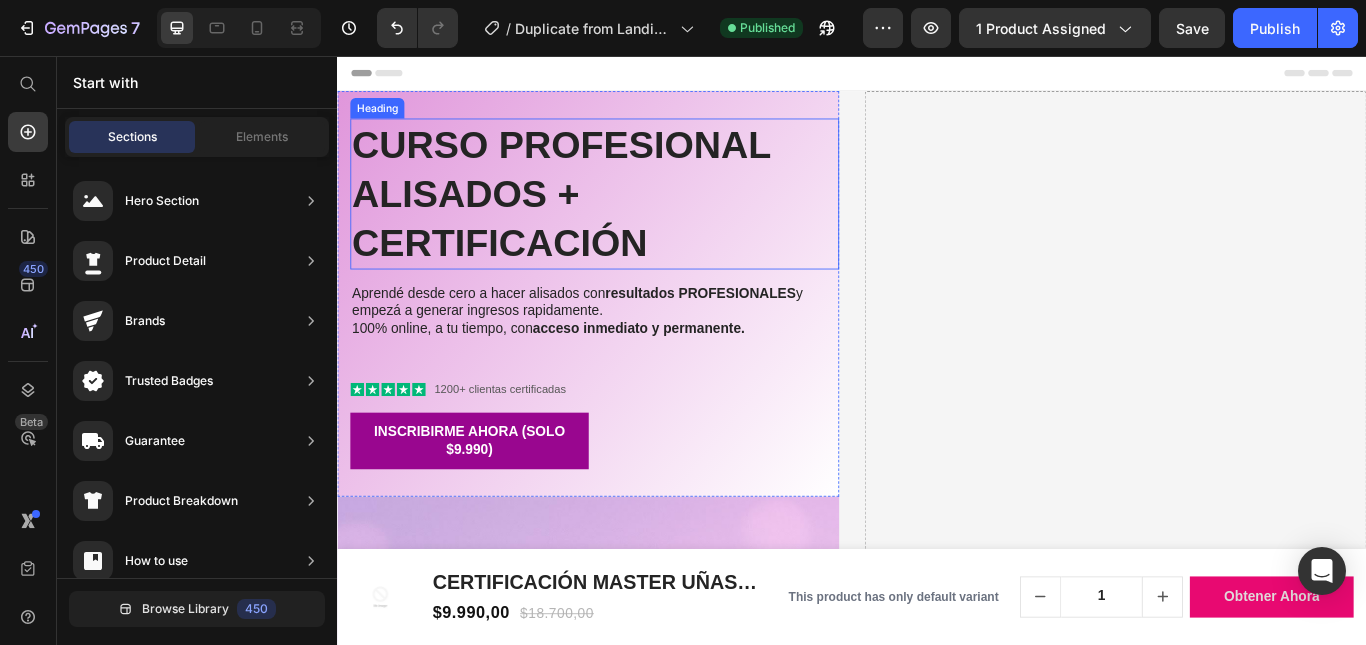 click on "Curso profesional alisados + certificación" at bounding box center [637, 217] 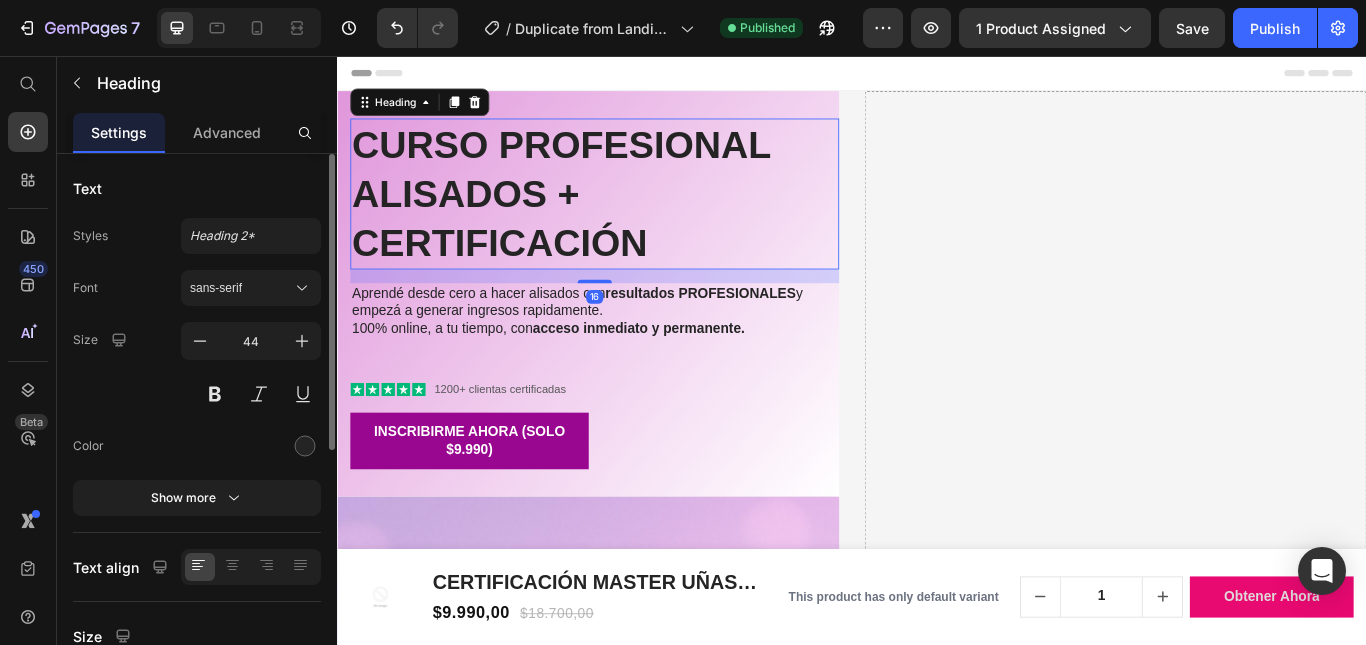 click on "Curso profesional alisados + certificación" at bounding box center [637, 217] 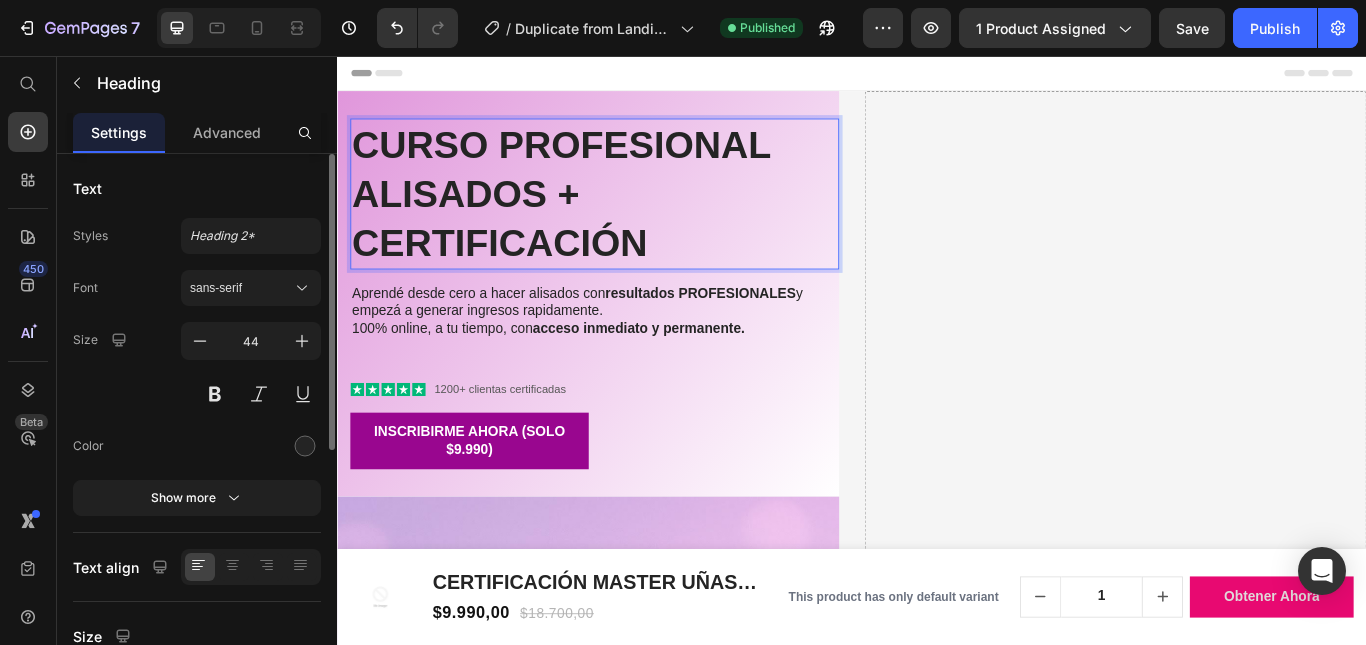 click on "Curso profesional alisados + certificación" at bounding box center (637, 217) 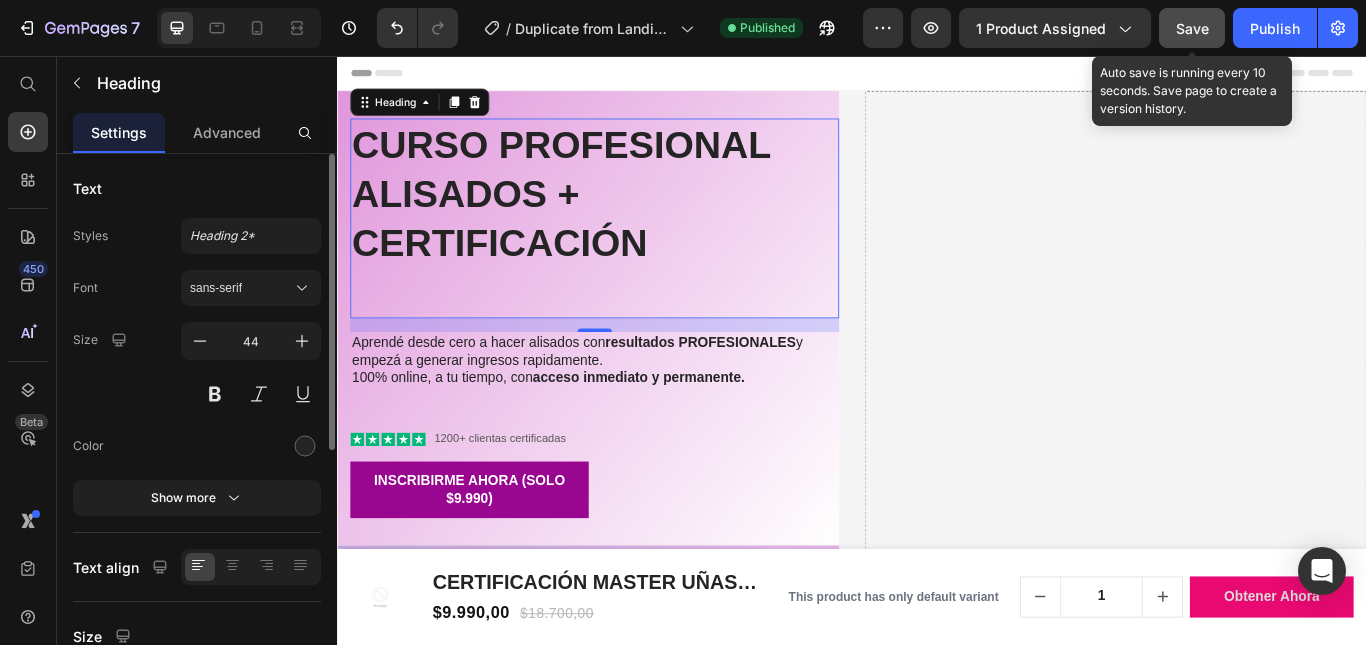 click on "Save" at bounding box center [1192, 28] 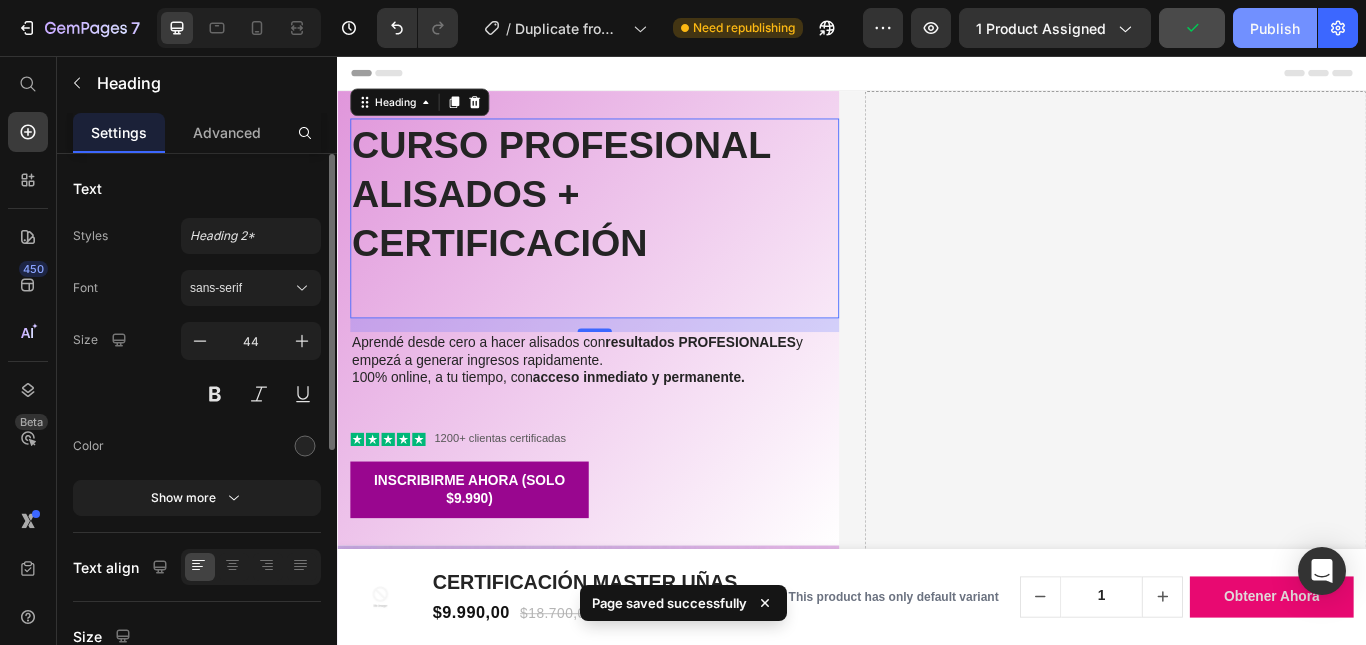 click on "Publish" 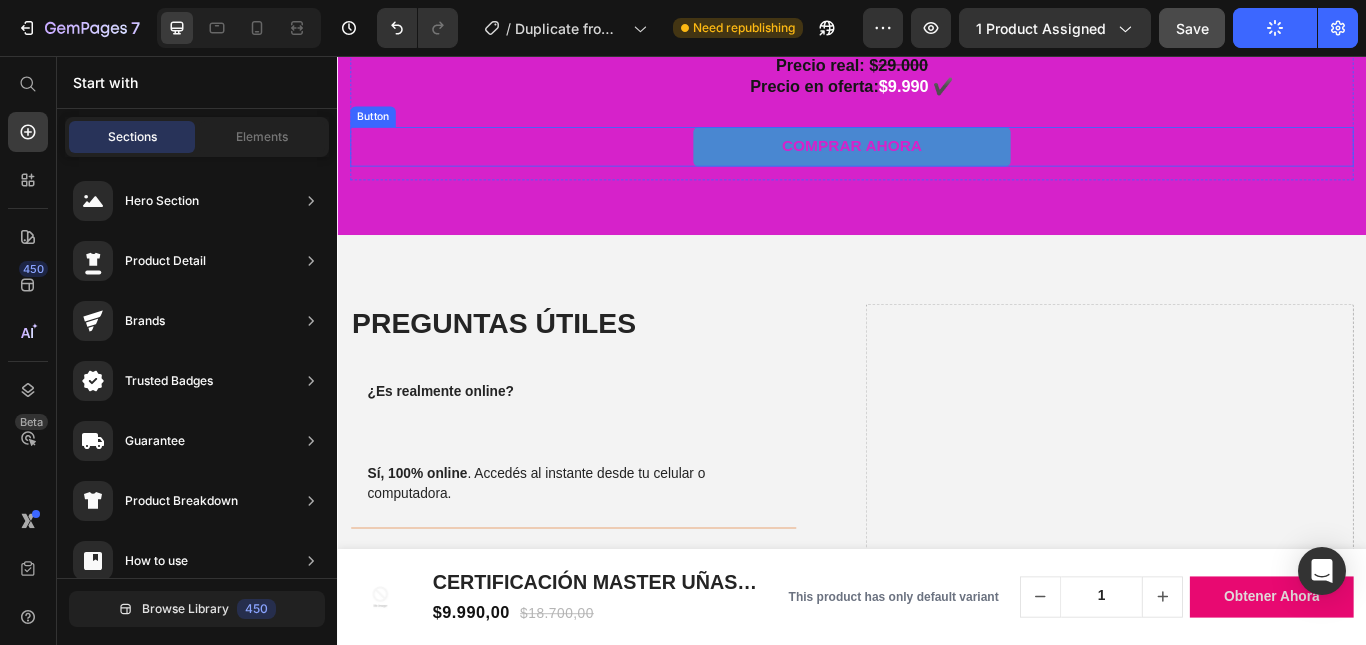 scroll, scrollTop: 4991, scrollLeft: 0, axis: vertical 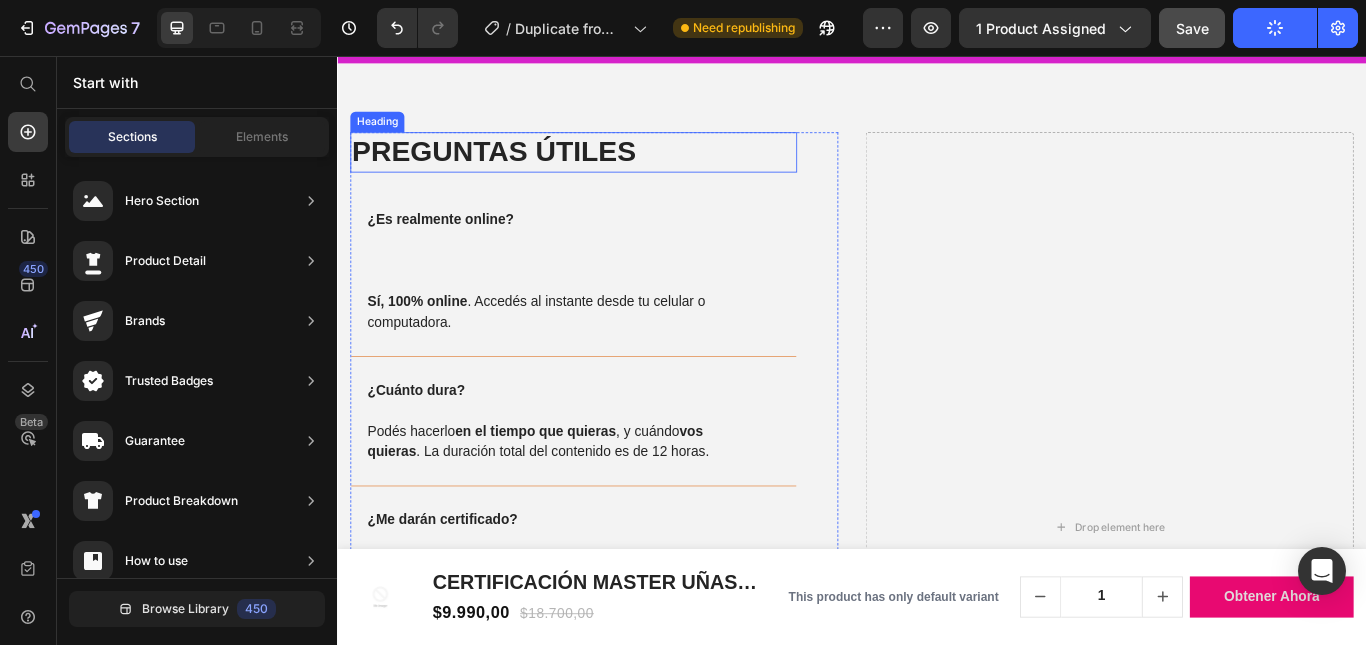 click on "PREGUNTAS ÚTILES Heading
¿Es realmente online? Sí, 100% online . Accedés al instante desde tu celular o computadora.
¿Cuánto dura? Podés hacerlo  en el tiempo que quieras , y cuándo  vos quieras . La duración total del contenido es de 12 horas.
¿Me darán certificado? Sí, al finalizar recibís tu  certificado oficial  de manera automática!
¿Hay algún soporte si tengo dudas? Sí, podés escribirnos por WhatsApp y despejamos cualquier duda.
¿Puedo pagar con tarjeta?   Sí, a ceptamos todos los medios de pago  a través de  MercadoPago . Accordion Row
Drop element here" at bounding box center (937, 585) 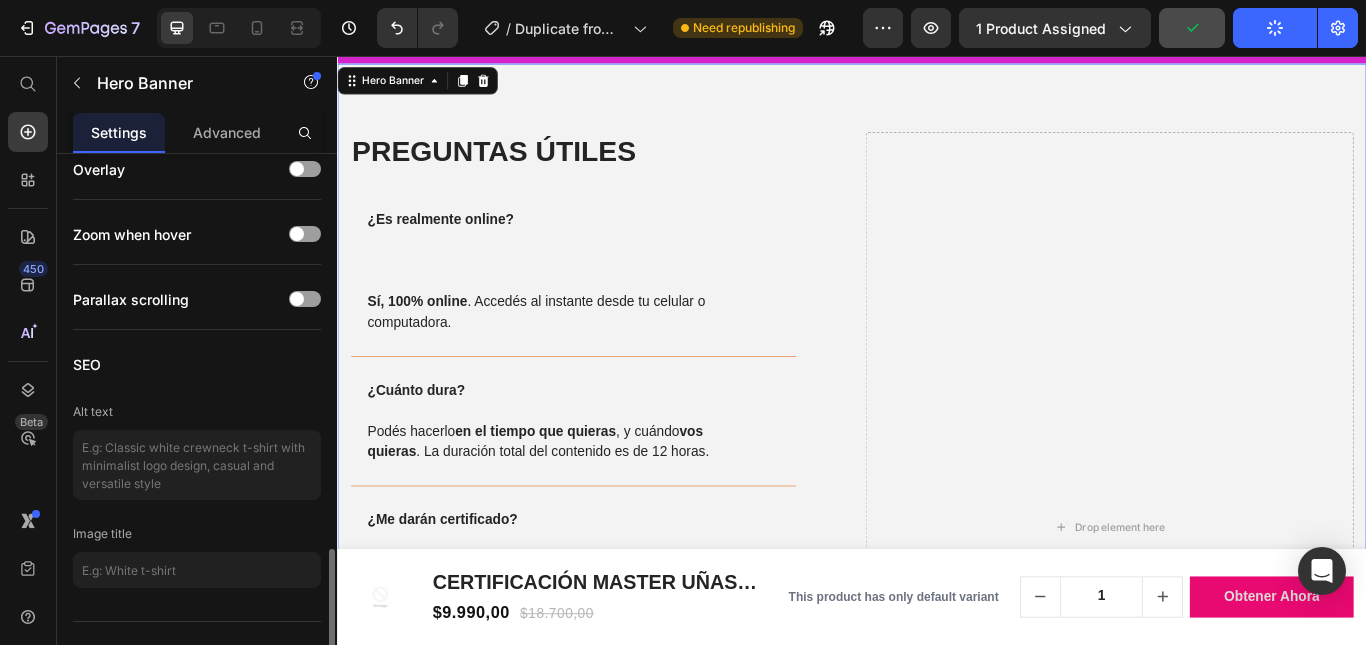 scroll, scrollTop: 1534, scrollLeft: 0, axis: vertical 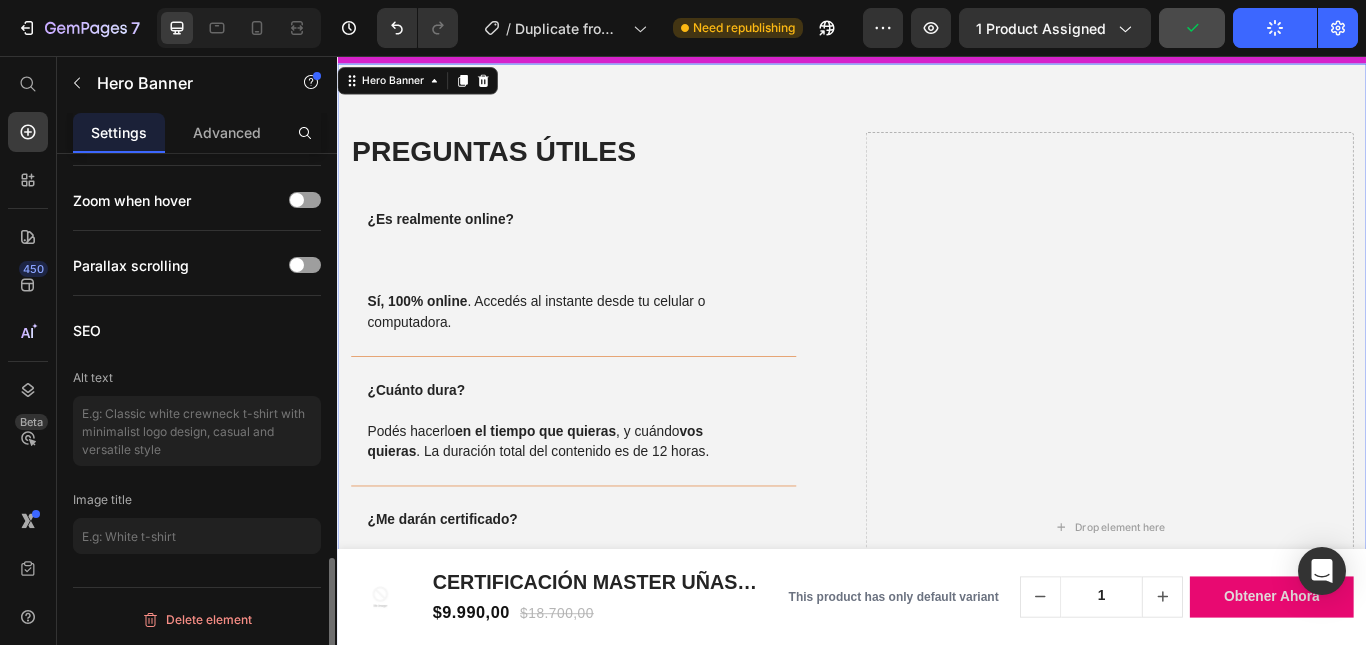 click on "PREGUNTAS ÚTILES Heading
¿Es realmente online? Sí, 100% online . Accedés al instante desde tu celular o computadora.
¿Cuánto dura? Podés hacerlo  en el tiempo que quieras , y cuándo  vos quieras . La duración total del contenido es de 12 horas.
¿Me darán certificado? Sí, al finalizar recibís tu  certificado oficial  de manera automática!
¿Hay algún soporte si tengo dudas? Sí, podés escribirnos por WhatsApp y despejamos cualquier duda.
¿Puedo pagar con tarjeta?   Sí, a ceptamos todos los medios de pago  a través de  MercadoPago . Accordion Row
Drop element here" at bounding box center (937, 585) 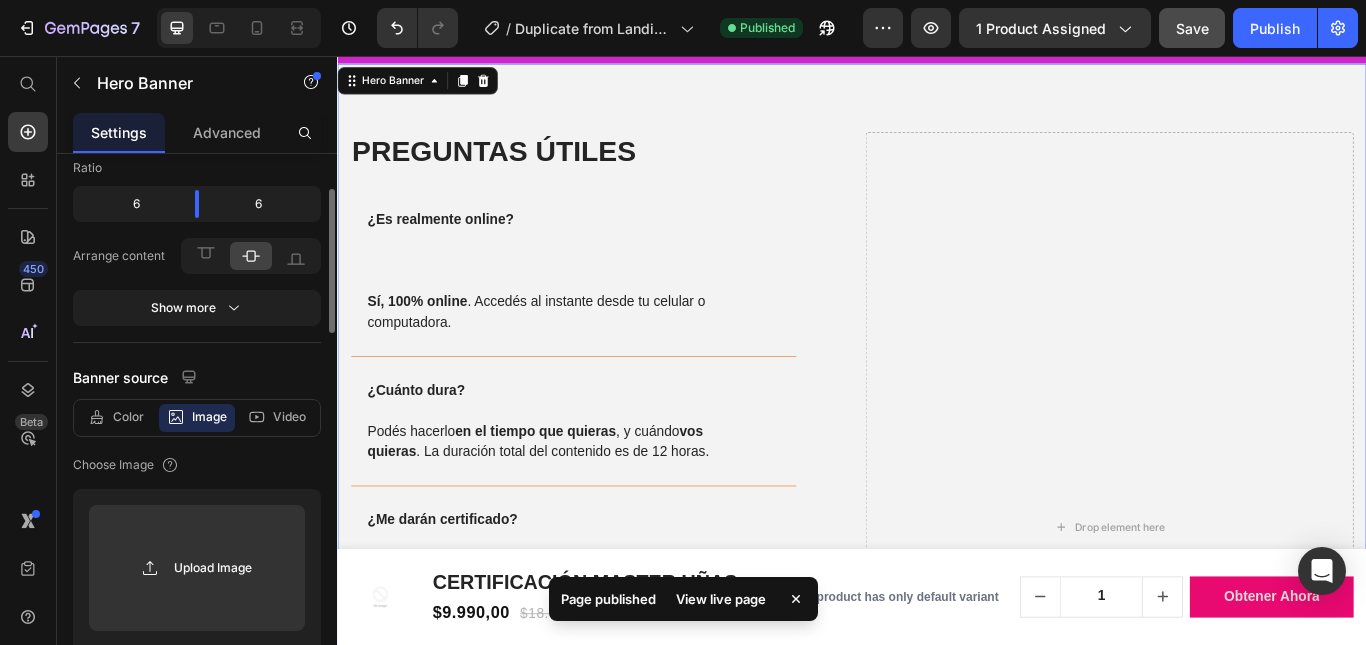 scroll, scrollTop: 334, scrollLeft: 0, axis: vertical 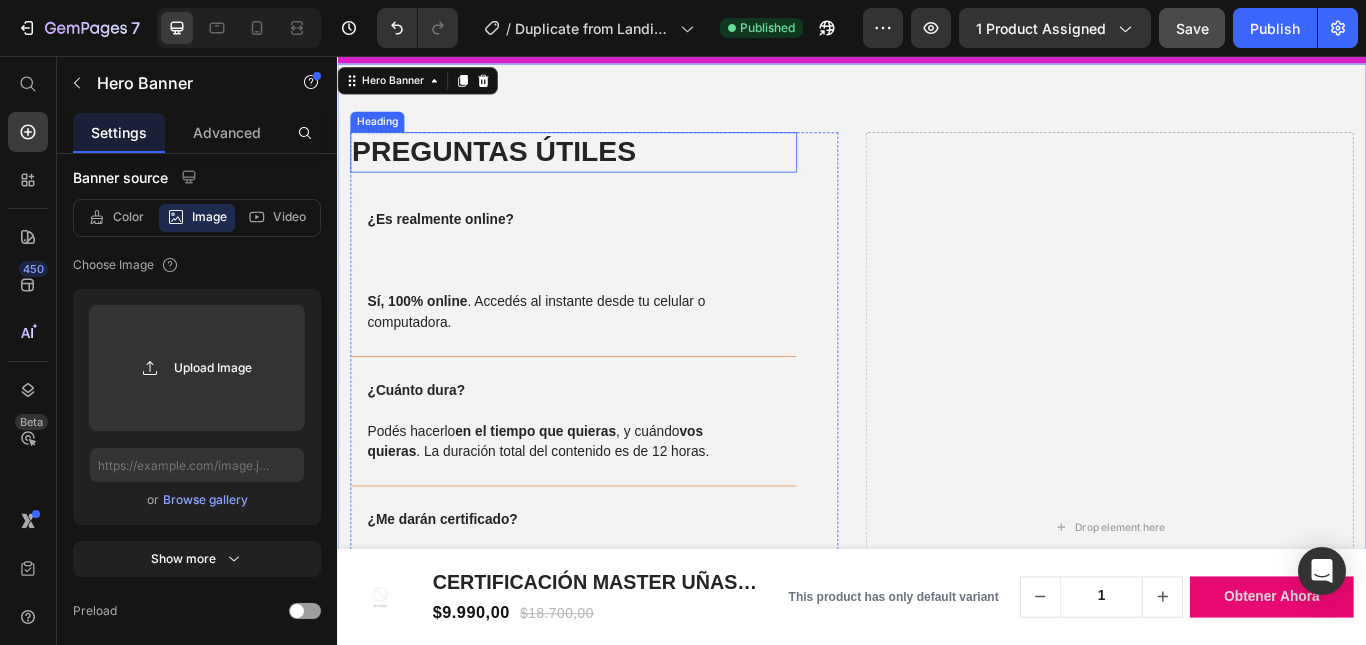click on "PREGUNTAS ÚTILES" at bounding box center (612, 168) 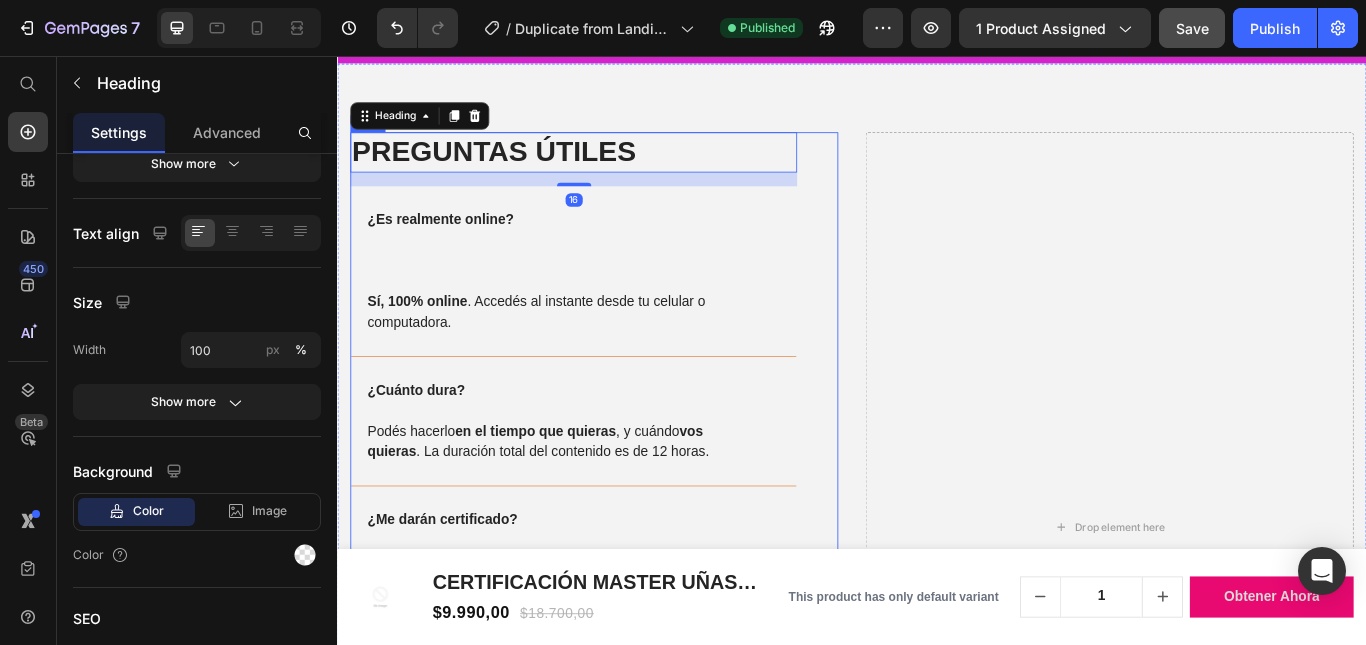 scroll, scrollTop: 0, scrollLeft: 0, axis: both 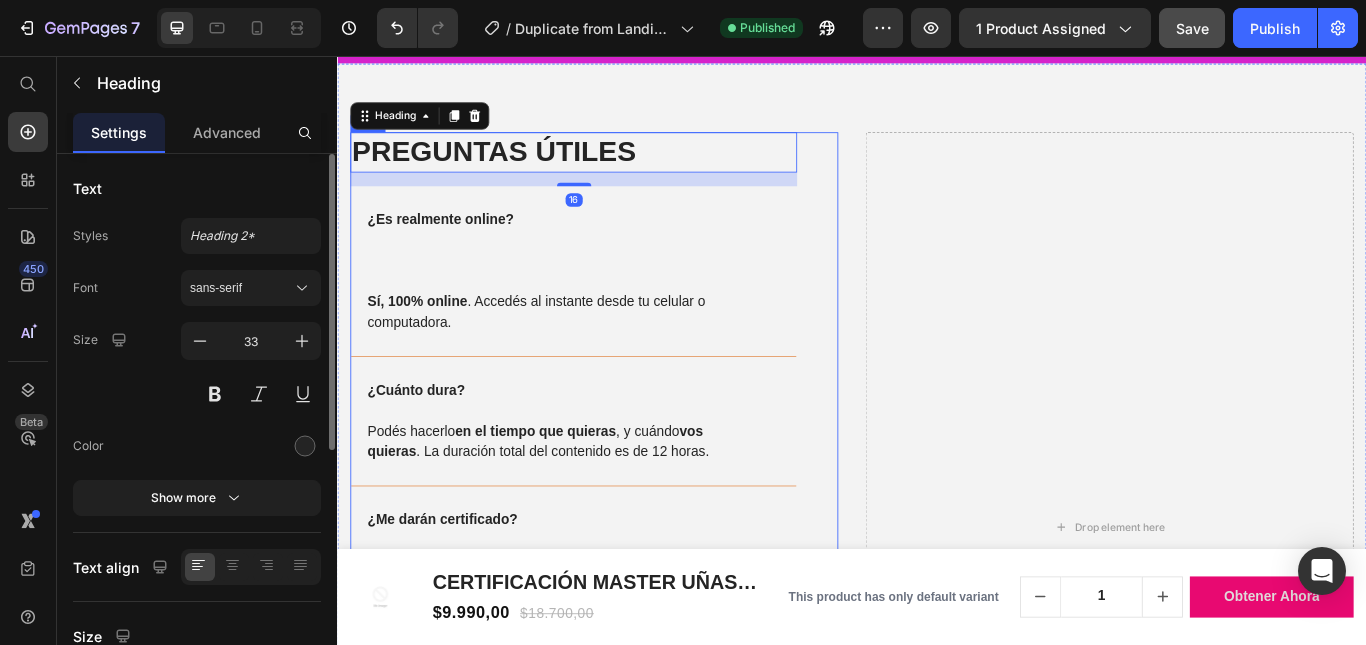 click on "PREGUNTAS ÚTILES Heading   16
¿Es realmente online? Sí, 100% online . Accedés al instante desde tu celular o computadora.
¿Cuánto dura? Podés hacerlo  en el tiempo que quieras , y cuándo  vos quieras . La duración total del contenido es de 12 horas.
¿Me darán certificado? Sí, al finalizar recibís tu  certificado oficial  de manera automática!
¿Hay algún soporte si tengo dudas? Sí, podés escribirnos por WhatsApp y despejamos cualquier duda.
¿Puedo pagar con tarjeta?   Sí, a ceptamos todos los medios de pago  a través de  MercadoPago . Accordion Row" at bounding box center (636, 598) 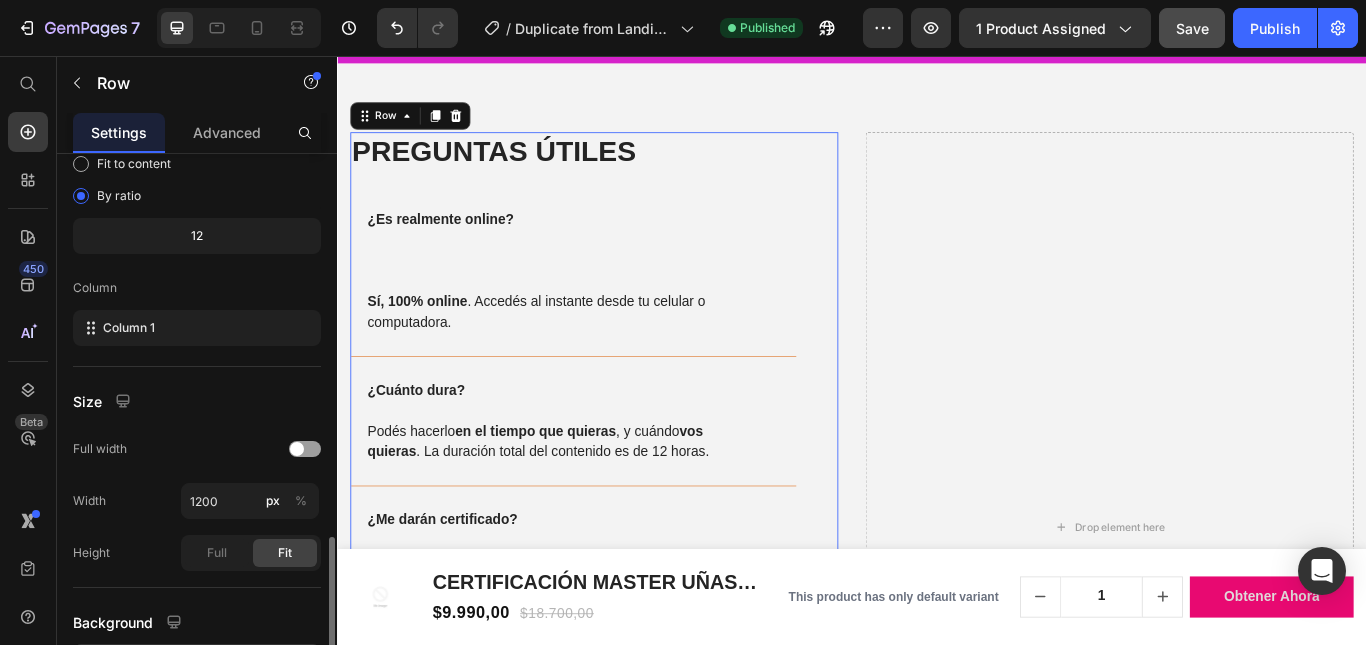 scroll, scrollTop: 364, scrollLeft: 0, axis: vertical 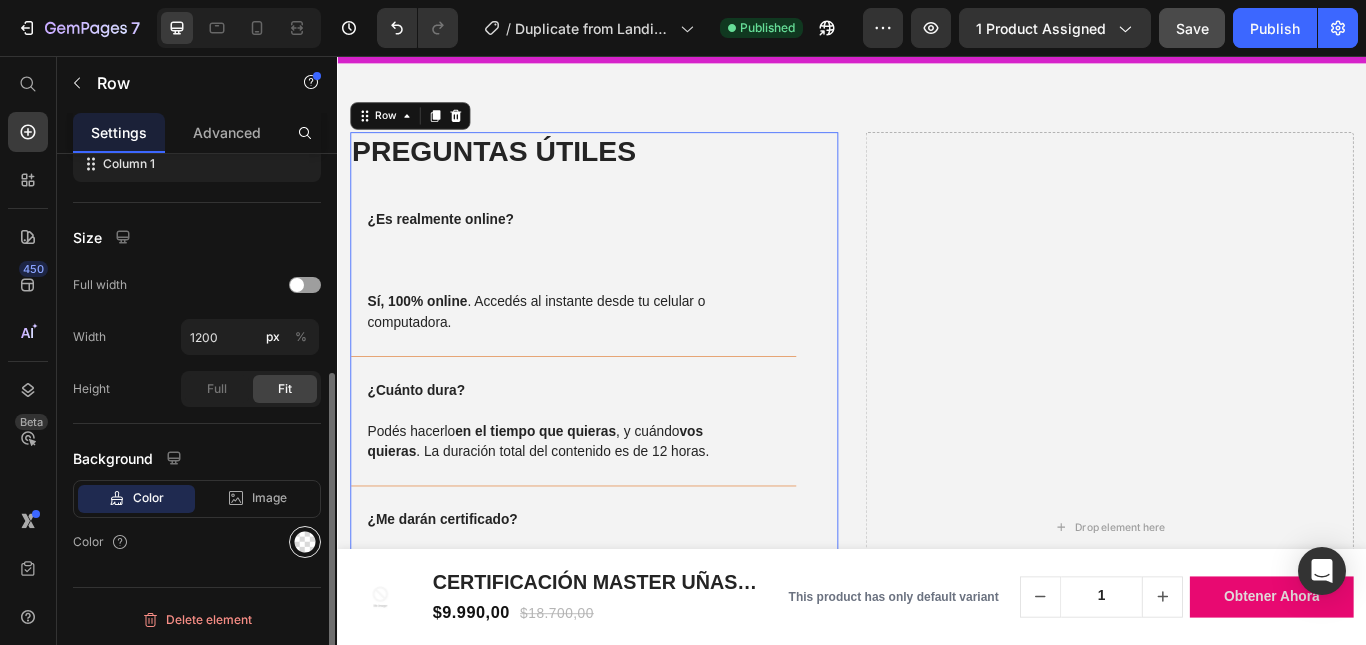 click at bounding box center (305, 542) 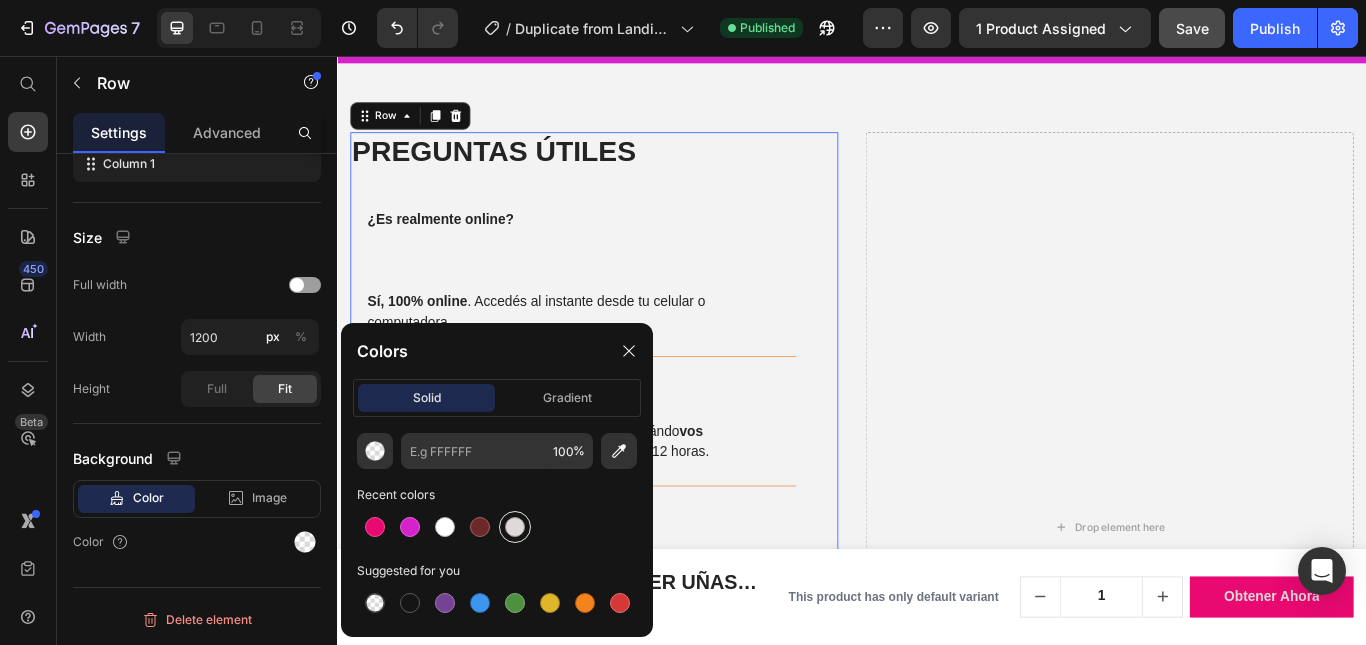 click at bounding box center [515, 527] 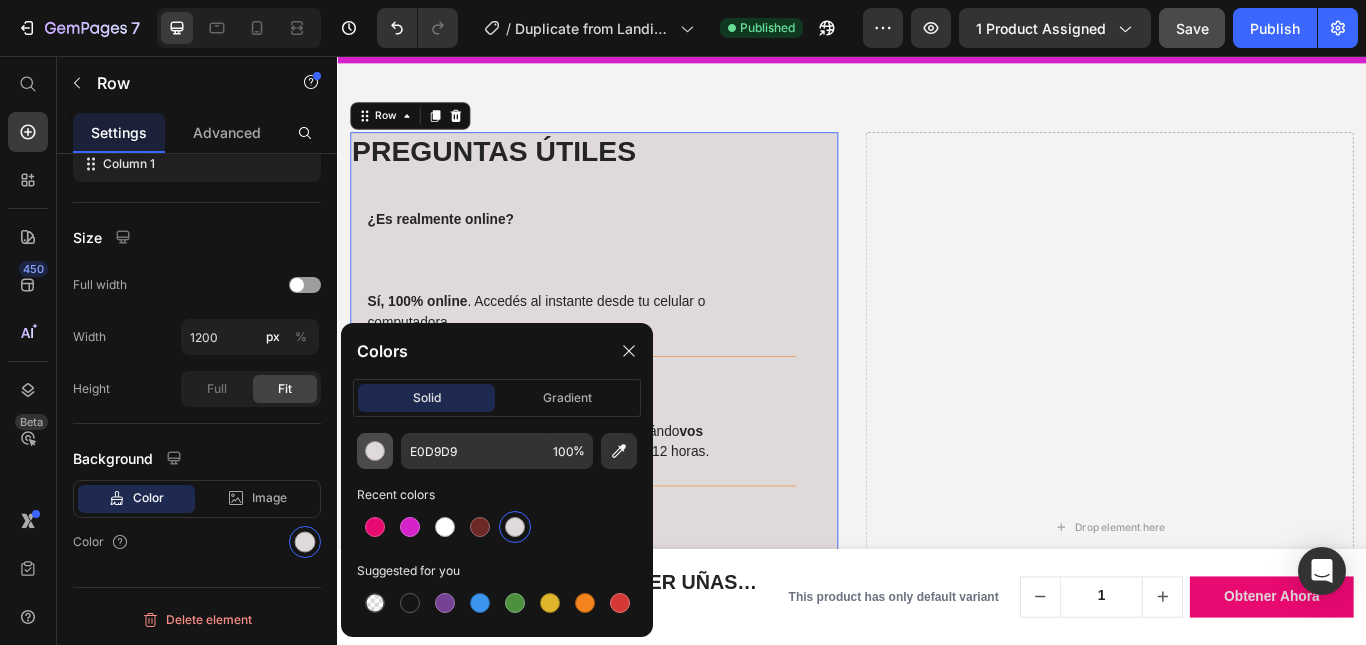click at bounding box center (375, 451) 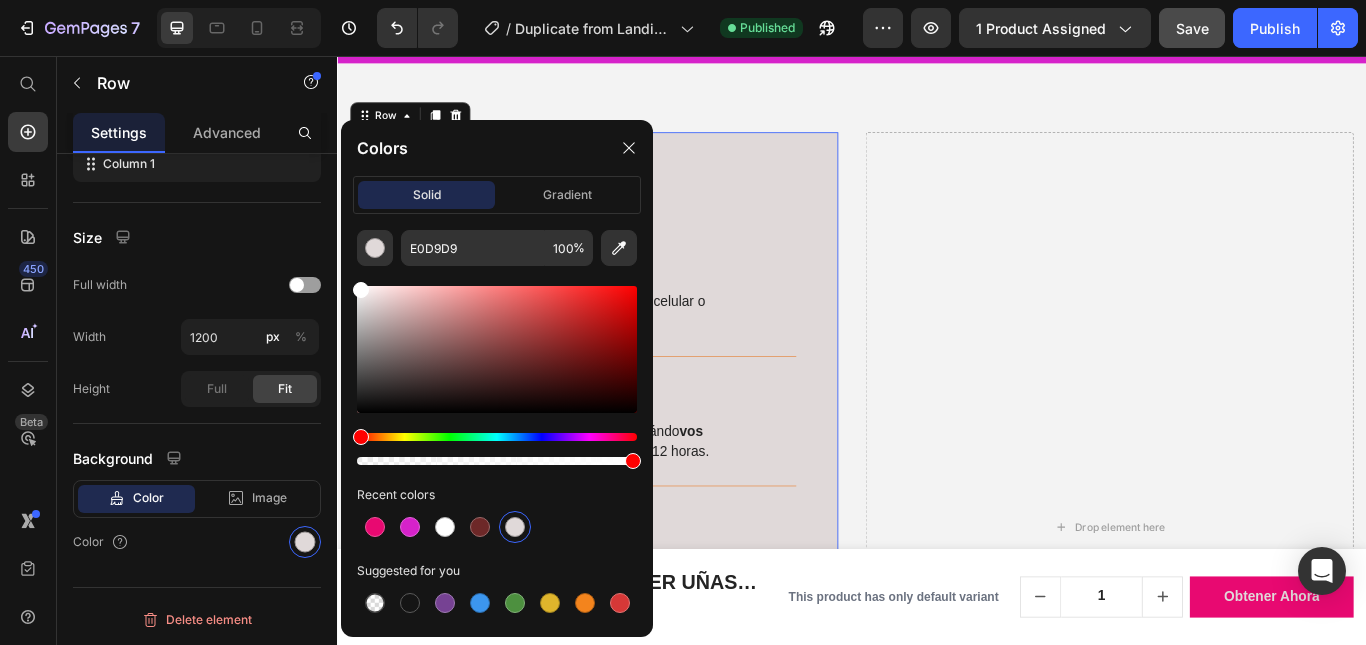 drag, startPoint x: 373, startPoint y: 311, endPoint x: 349, endPoint y: 274, distance: 44.102154 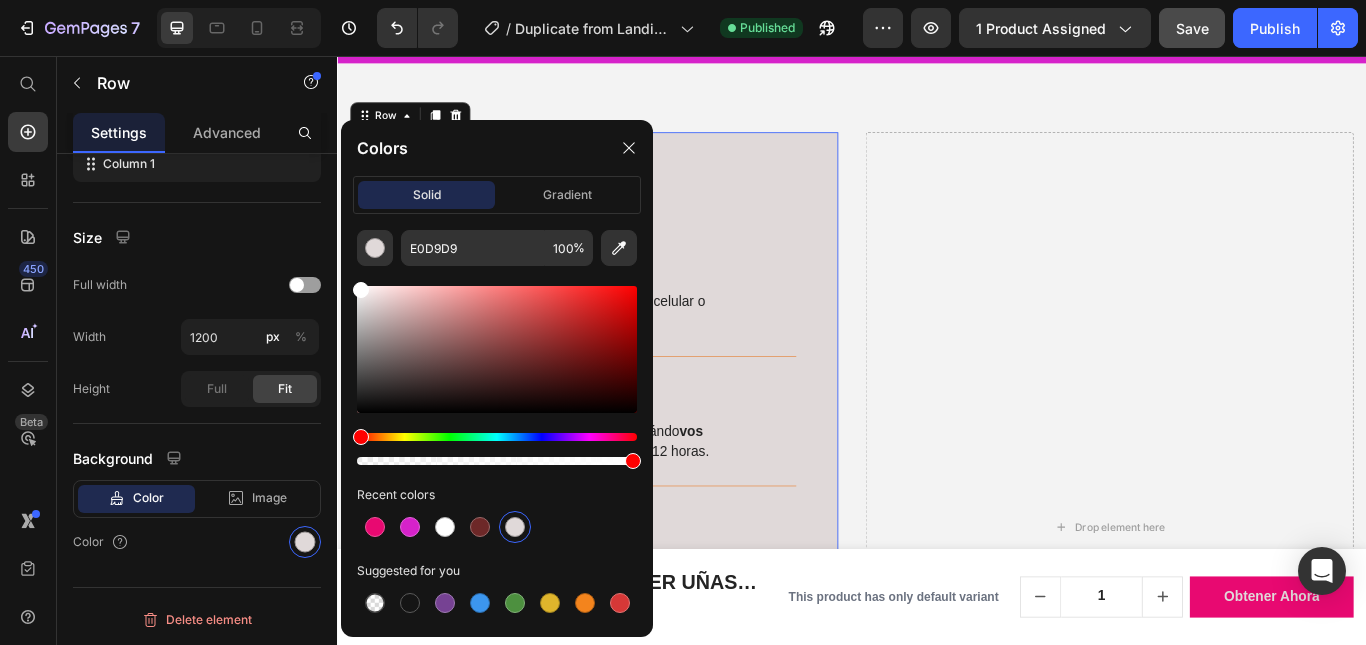 type on "FFFFFF" 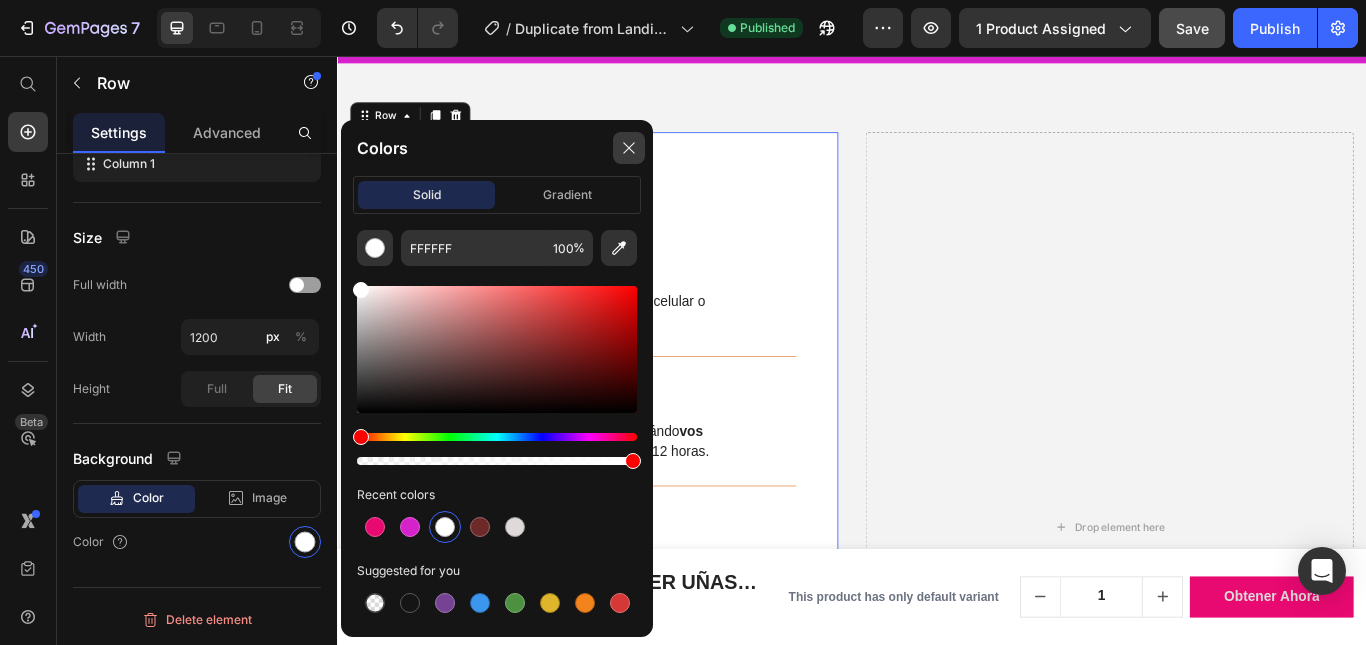 click 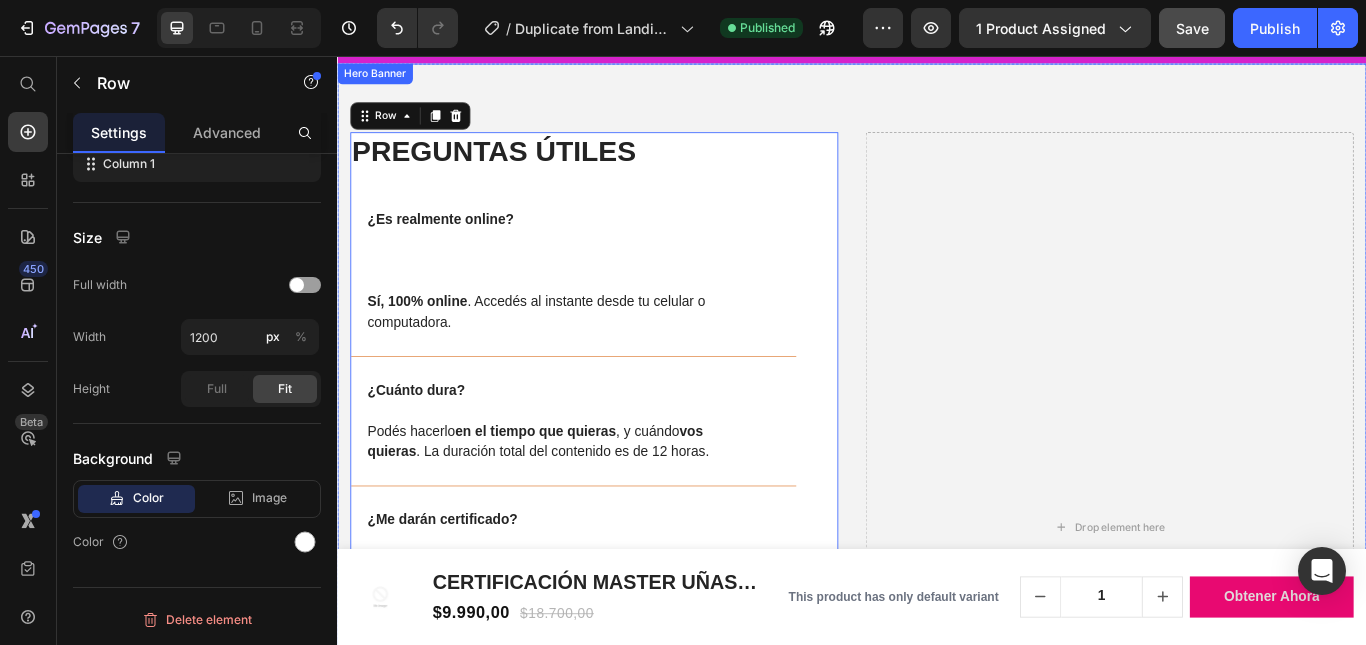 click on "PREGUNTAS ÚTILES Heading
¿Es realmente online? Sí, 100% online . Accedés al instante desde tu celular o computadora.
¿Cuánto dura? Podés hacerlo  en el tiempo que quieras , y cuándo  vos quieras . La duración total del contenido es de 12 horas.
¿Me darán certificado? Sí, al finalizar recibís tu  certificado oficial  de manera automática!
¿Hay algún soporte si tengo dudas? Sí, podés escribirnos por WhatsApp y despejamos cualquier duda.
¿Puedo pagar con tarjeta?   Sí, a ceptamos todos los medios de pago  a través de  MercadoPago . Accordion Row   16
Drop element here" at bounding box center (937, 585) 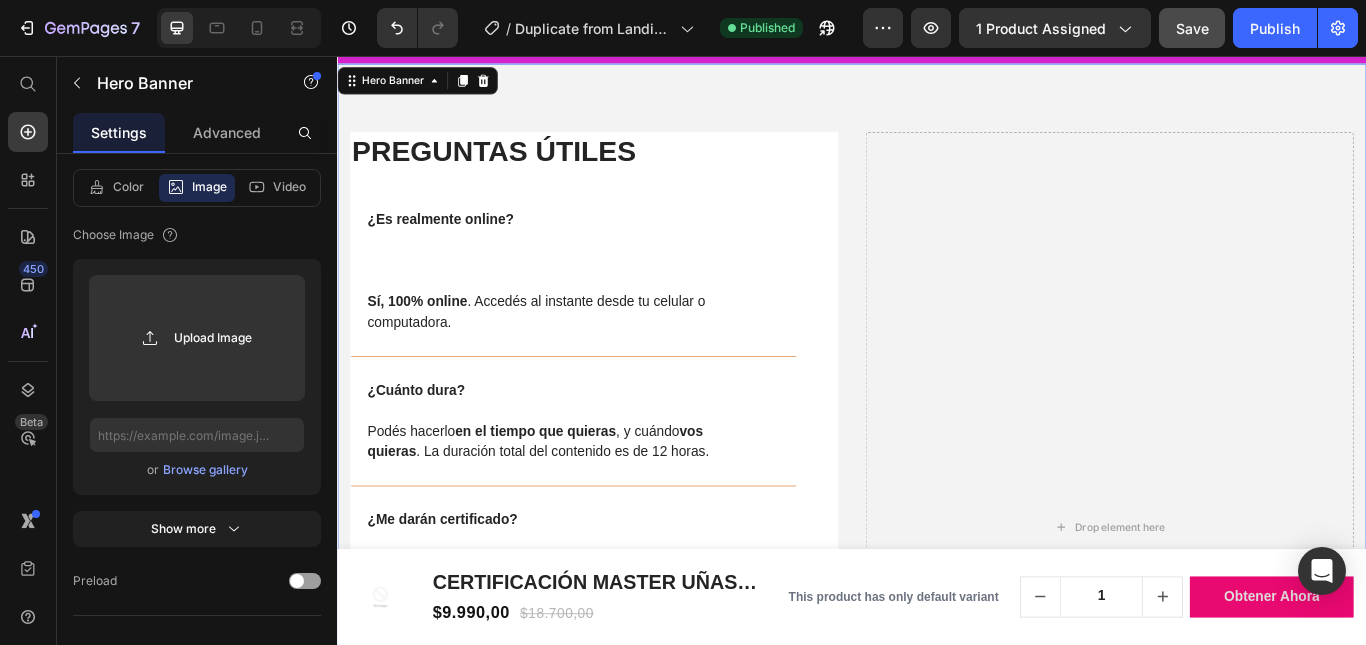 scroll, scrollTop: 0, scrollLeft: 0, axis: both 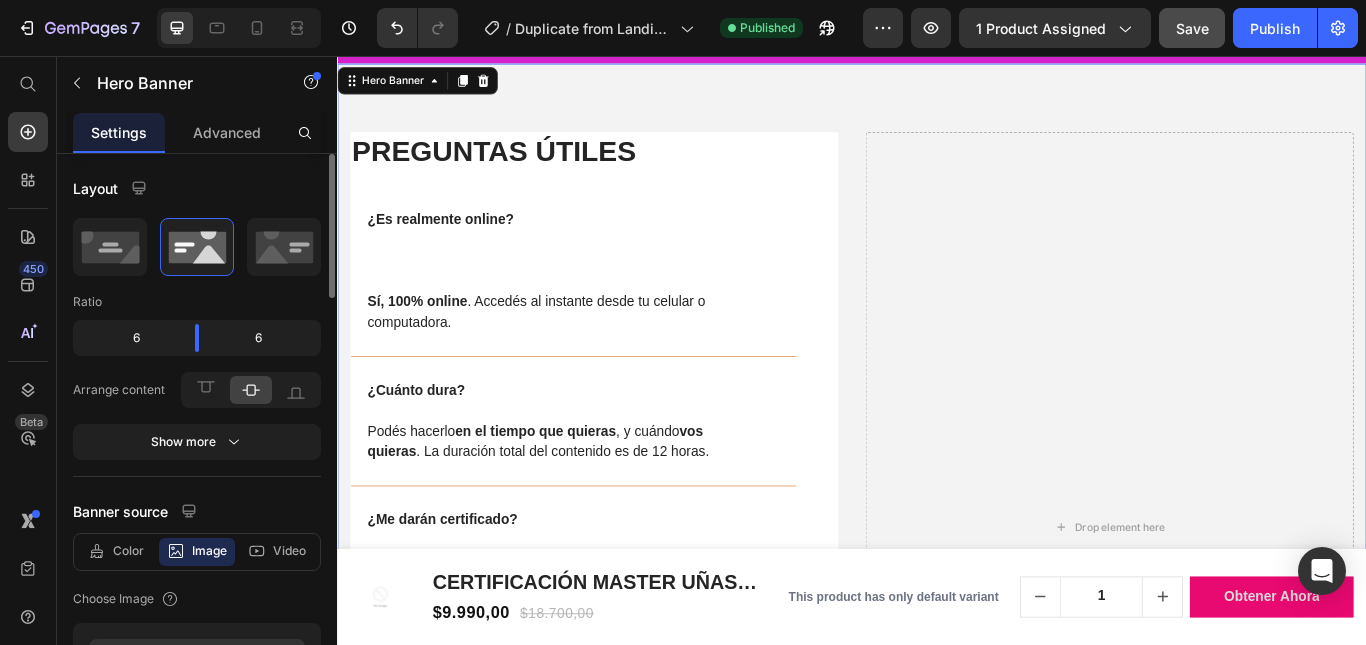 drag, startPoint x: 123, startPoint y: 559, endPoint x: 161, endPoint y: 544, distance: 40.853397 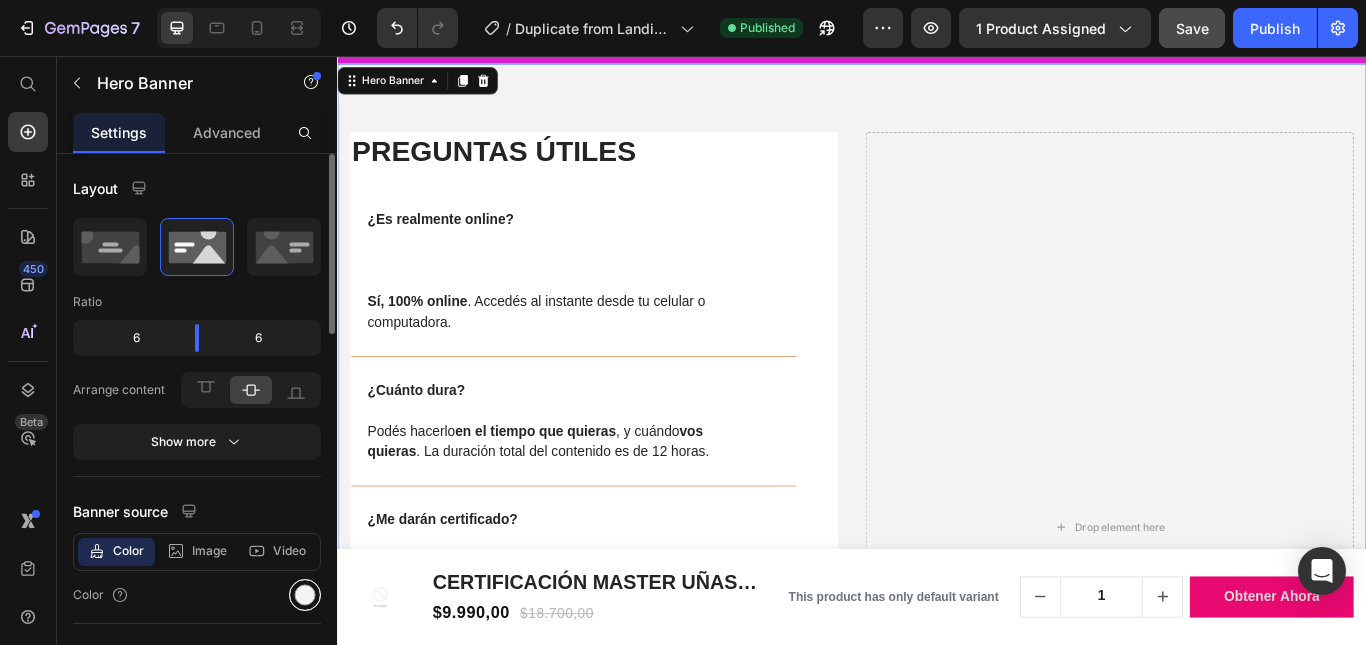 click at bounding box center (305, 595) 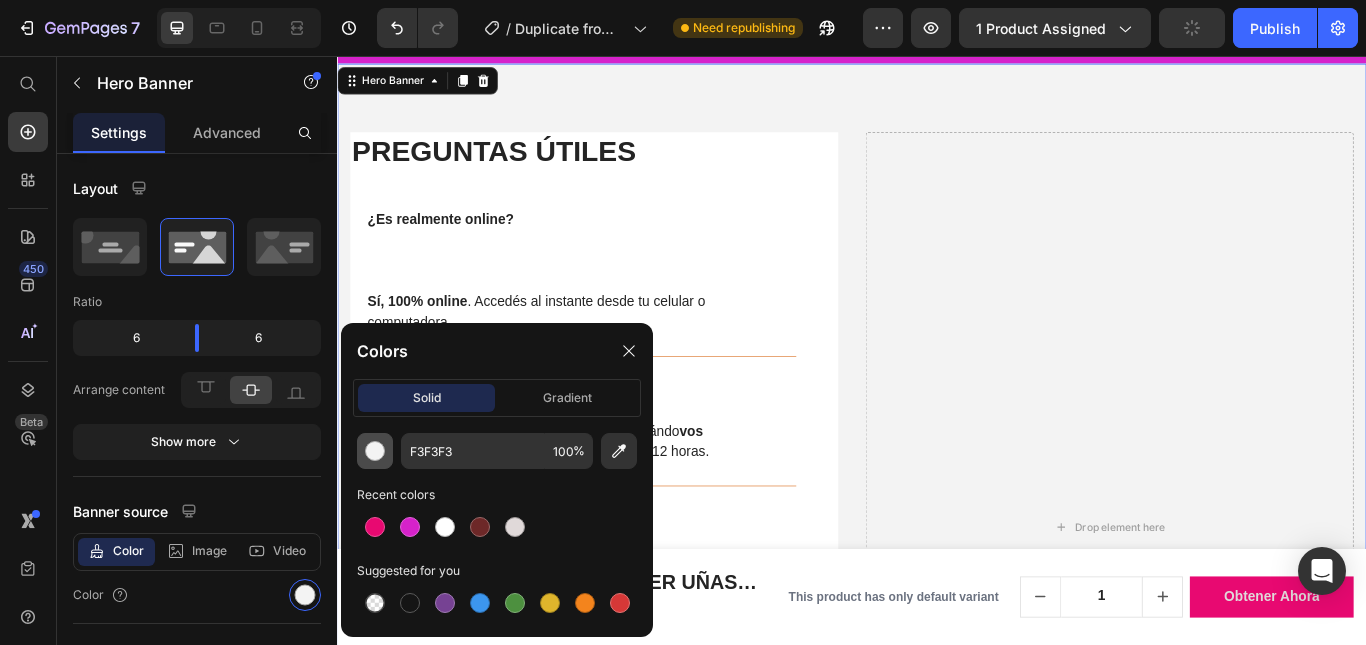 click at bounding box center (375, 451) 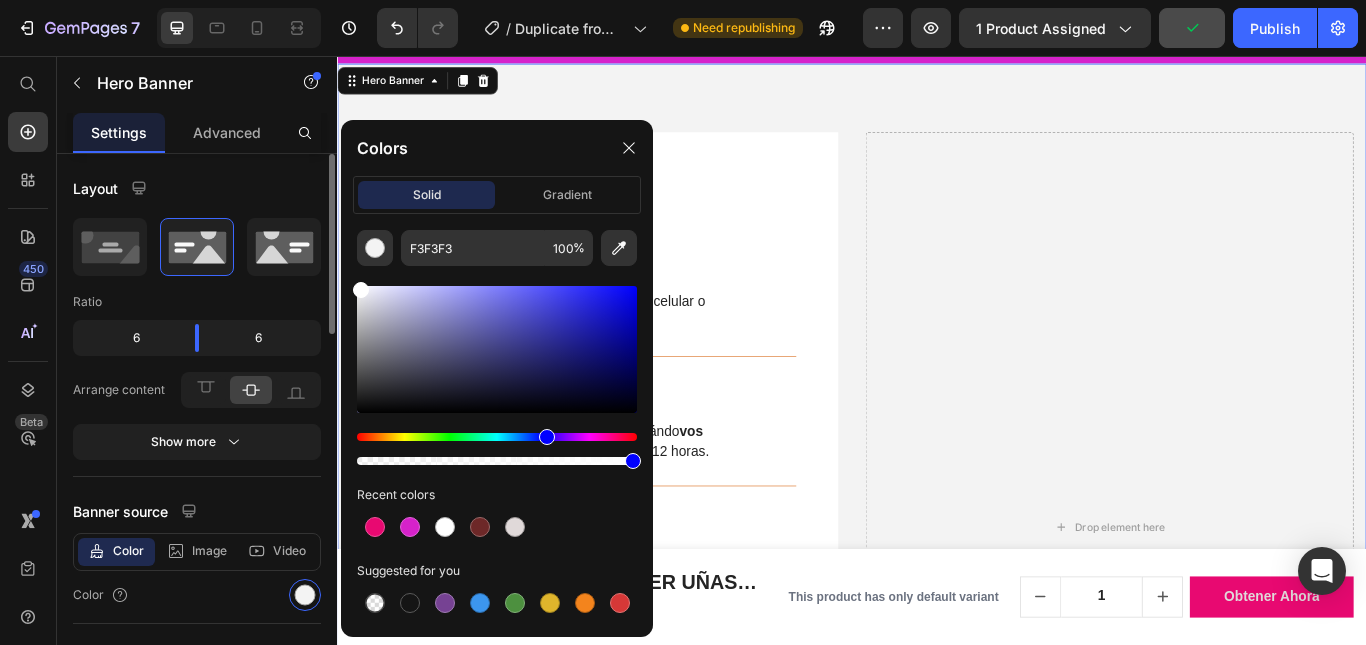 drag, startPoint x: 400, startPoint y: 302, endPoint x: 318, endPoint y: 273, distance: 86.977005 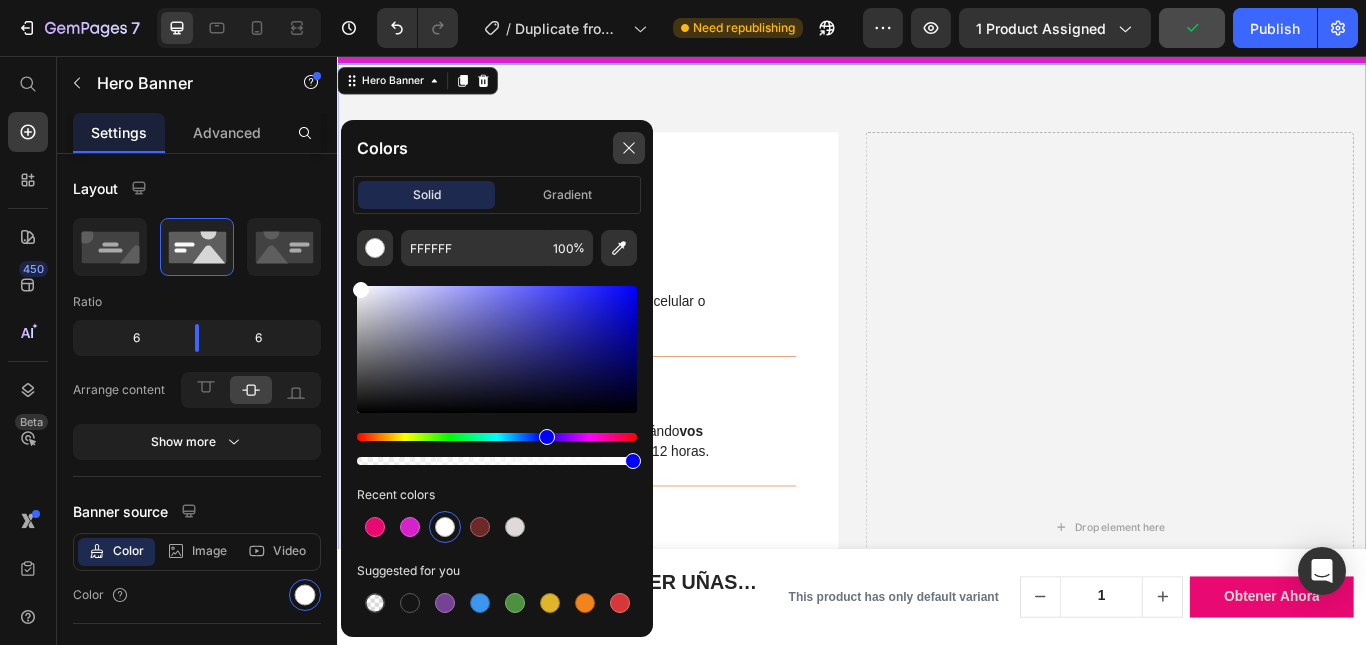 click at bounding box center [629, 148] 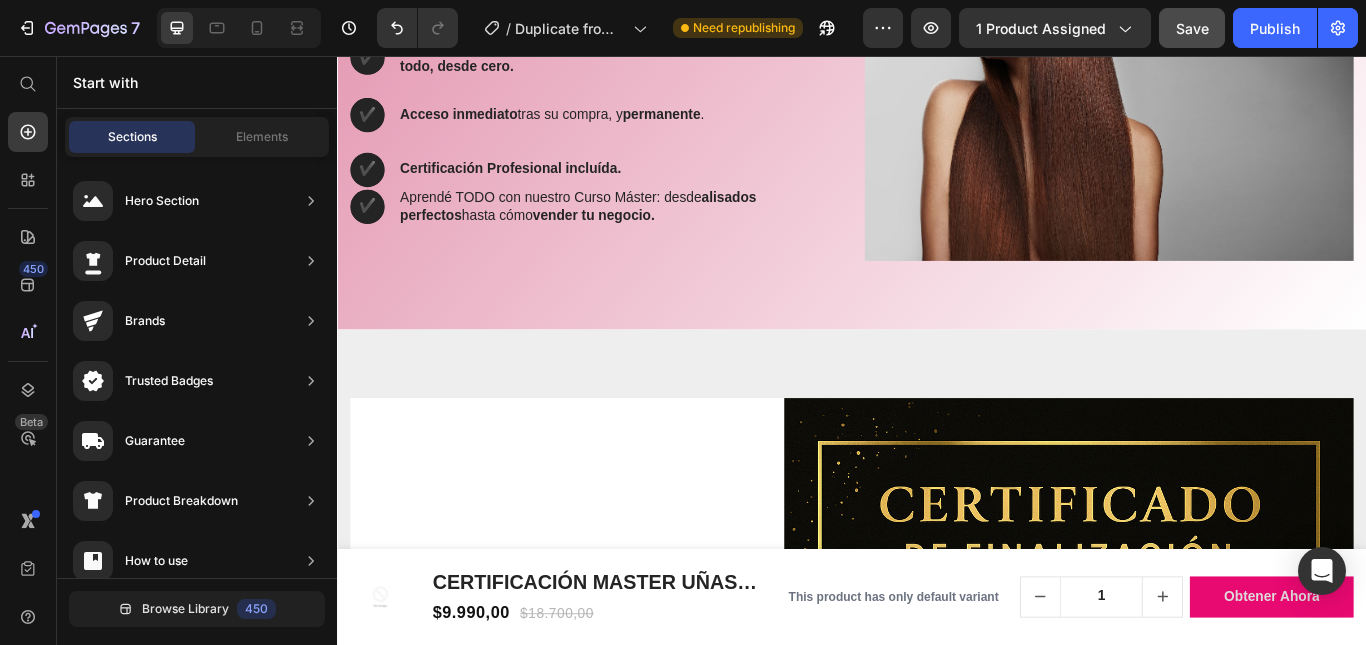 scroll, scrollTop: 1569, scrollLeft: 0, axis: vertical 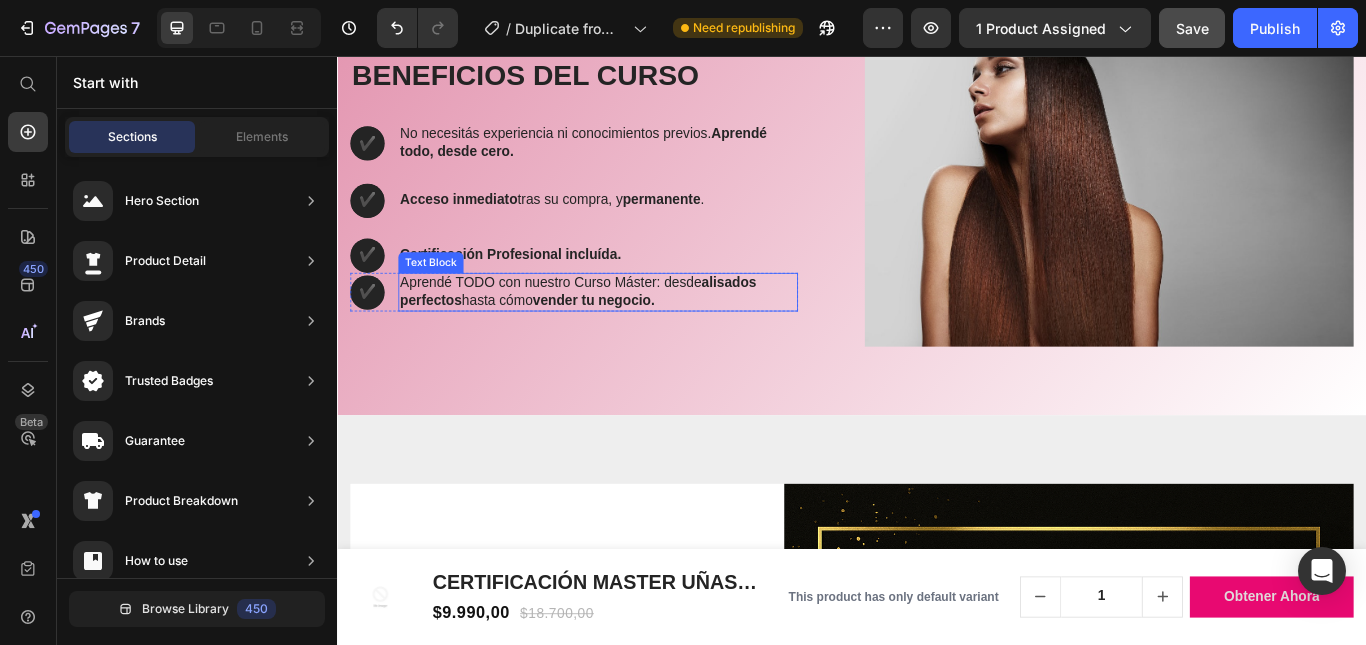 click on "Aprendé TODO con nuestro Curso Máster: desde  alisados perfectos  hasta cómo  vender tu negocio." at bounding box center (641, 332) 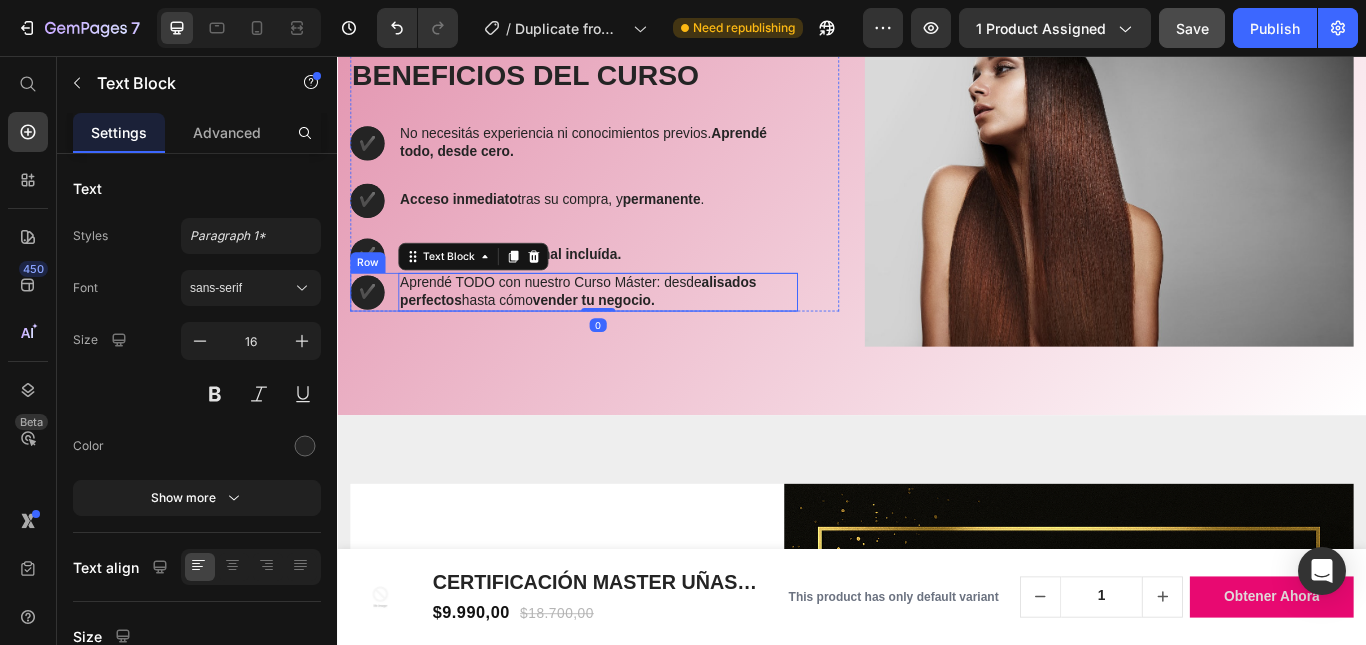 click on "✔️ Text Block Hero Banner Aprendé TODO con nuestro Curso Máster: desde  alisados perfectos  hasta cómo  vender tu negocio. Text Block   0 Row" at bounding box center [613, 332] 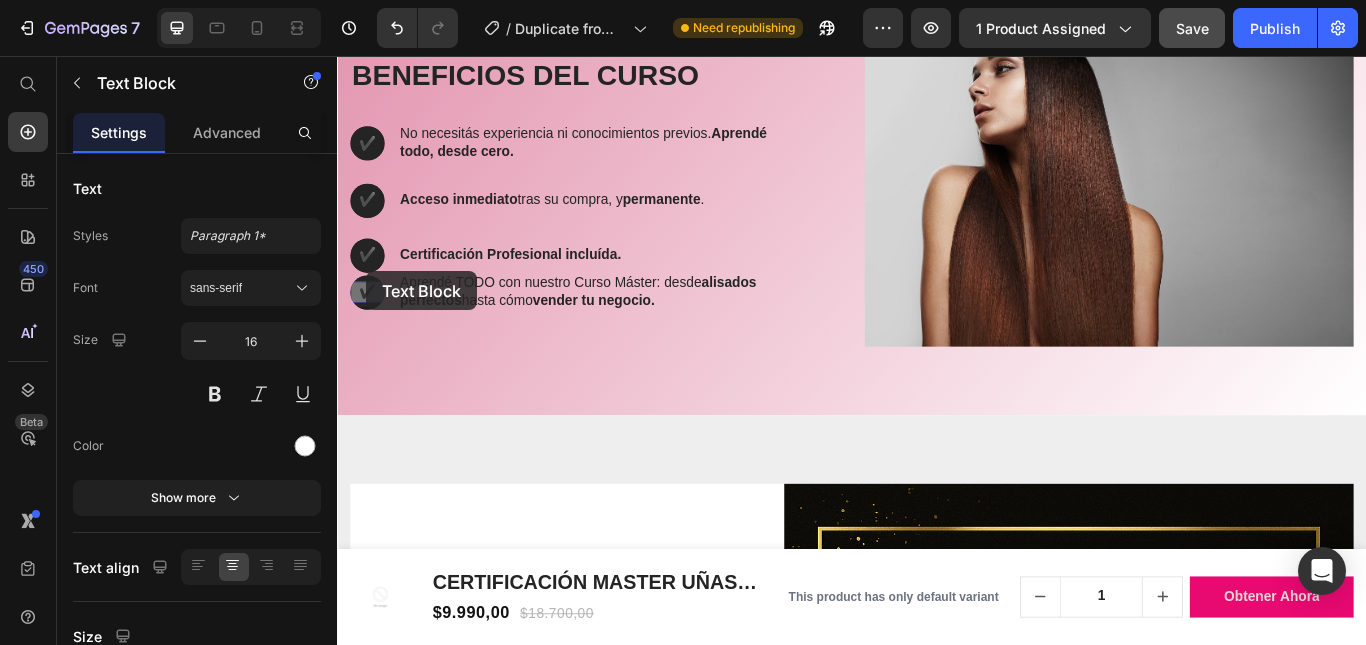 drag, startPoint x: 371, startPoint y: 307, endPoint x: 369, endPoint y: 335, distance: 28.071337 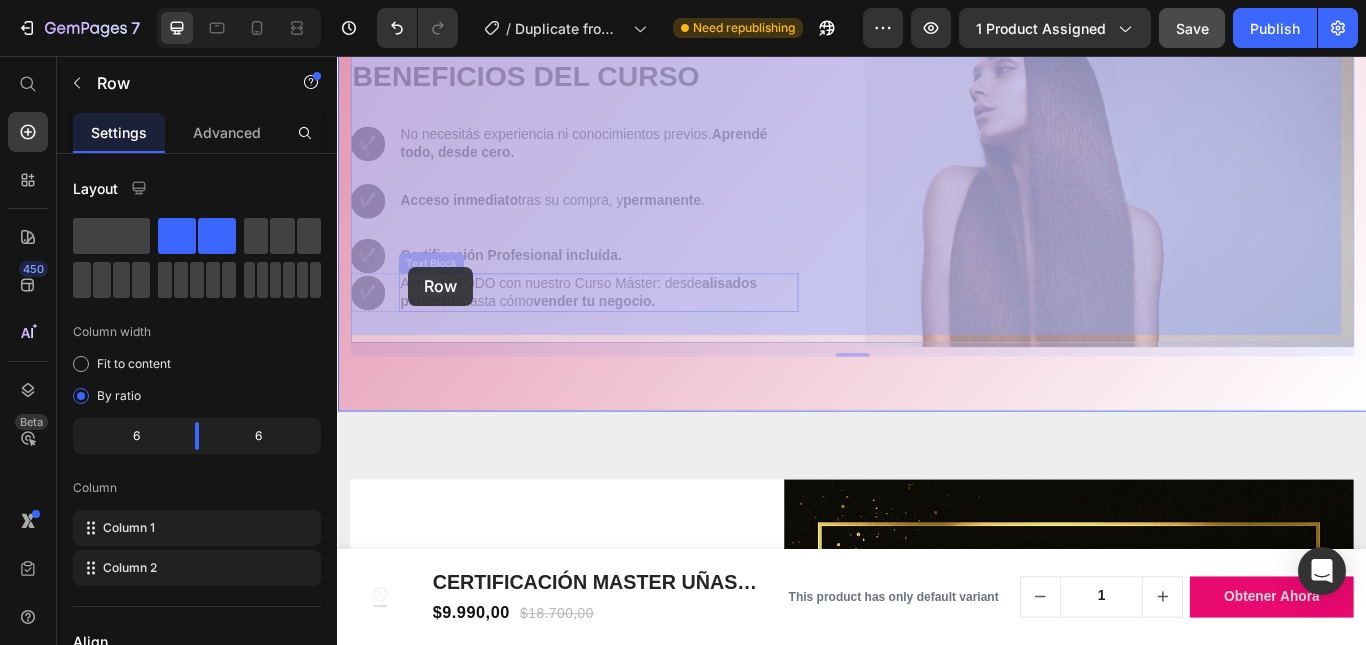 drag, startPoint x: 878, startPoint y: 360, endPoint x: 427, endPoint y: 302, distance: 454.7142 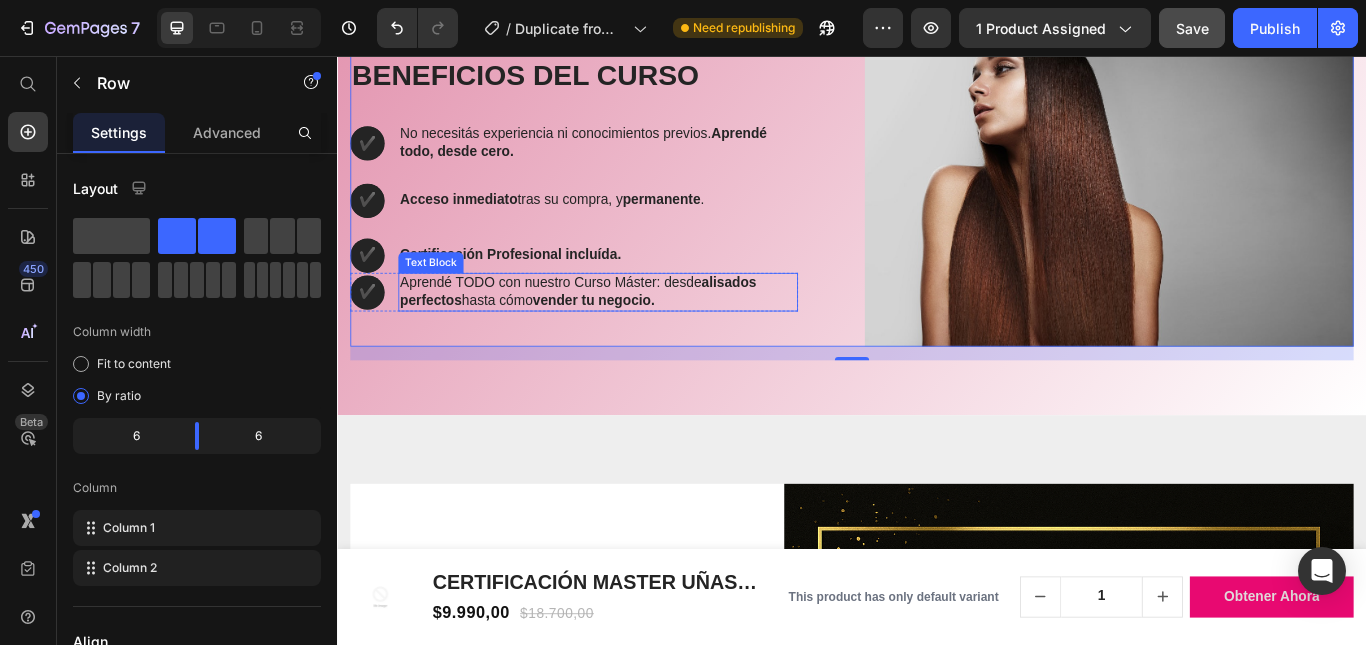 click on "Aprendé TODO con nuestro Curso Máster: desde  alisados perfectos  hasta cómo  vender tu negocio." at bounding box center (641, 332) 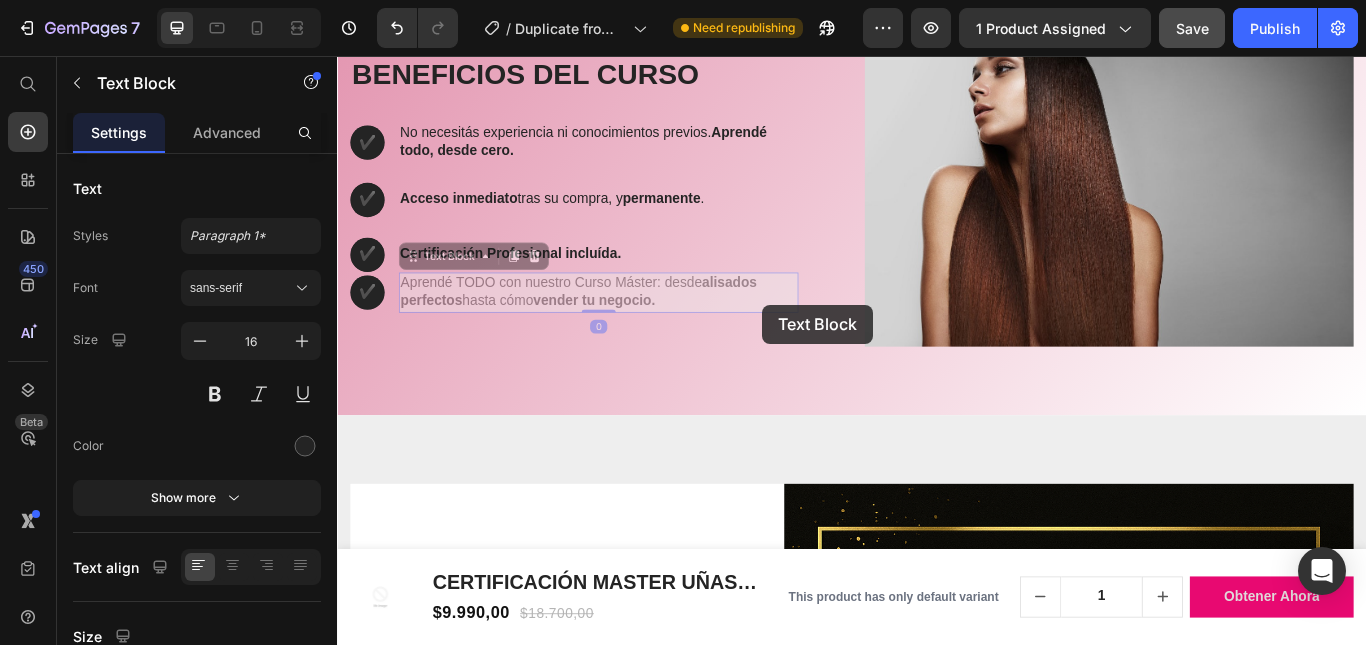 scroll, scrollTop: 1568, scrollLeft: 0, axis: vertical 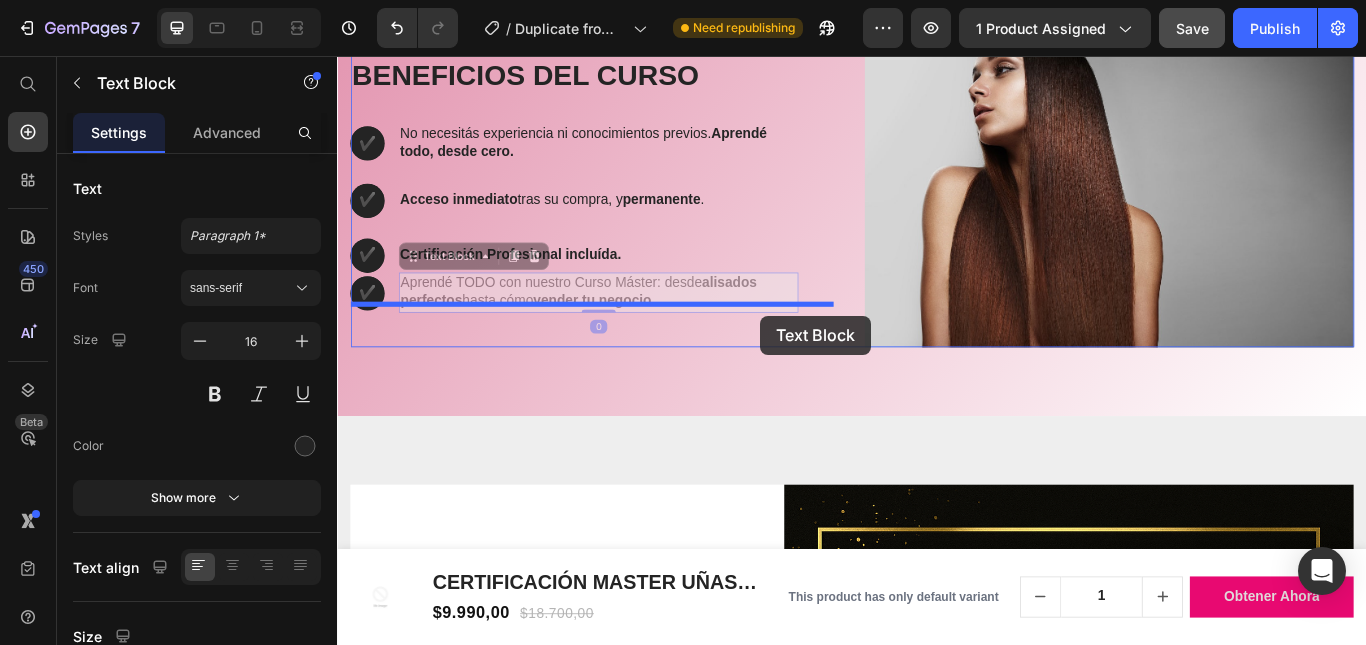 drag, startPoint x: 834, startPoint y: 306, endPoint x: 829, endPoint y: 359, distance: 53.235325 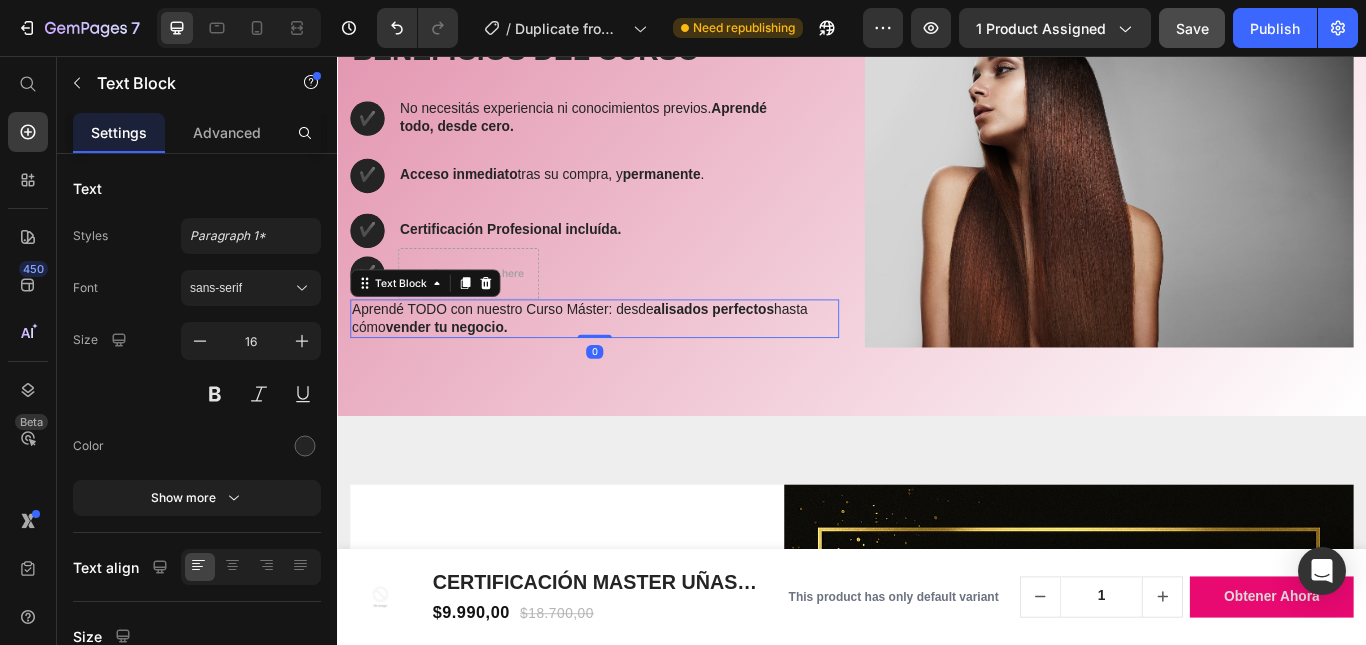 scroll, scrollTop: 1538, scrollLeft: 0, axis: vertical 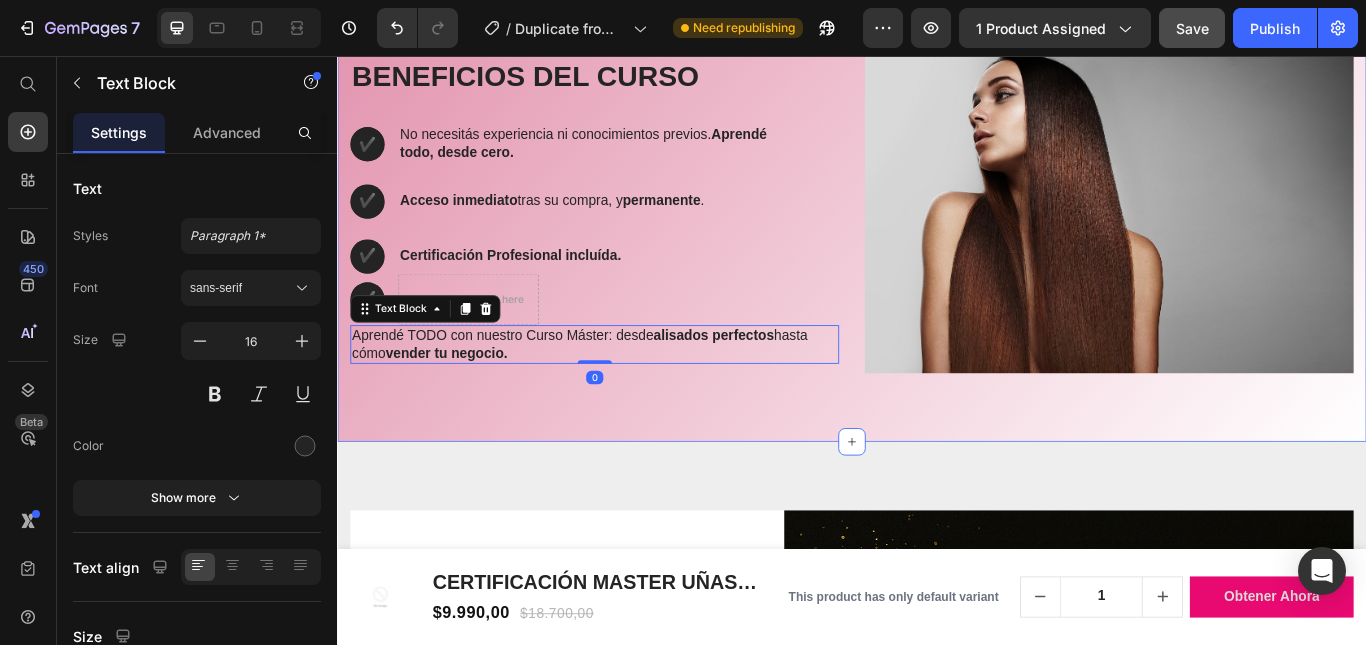 click on "BENEFICIOS DEL CURSO Heading ✔️ Text Block Hero Banner No necesitás experiencia ni conocimientos previos.  Aprendé todo, desde cero. Text Block Row ✔️ Text Block Hero Banner Acceso inmediato  tras su compra, y  permanente . Text Block Row ✔️ Text Block Hero Banner Certificación Profesional incluída. Text Block Row ✔️ Text Block   0 Hero Banner Aprendé TODO con nuestro Curso Máster: desde  alisados perfectos  hasta cómo  vender tu negocio. Text Block   0 Image Row Section 3" at bounding box center [937, 236] 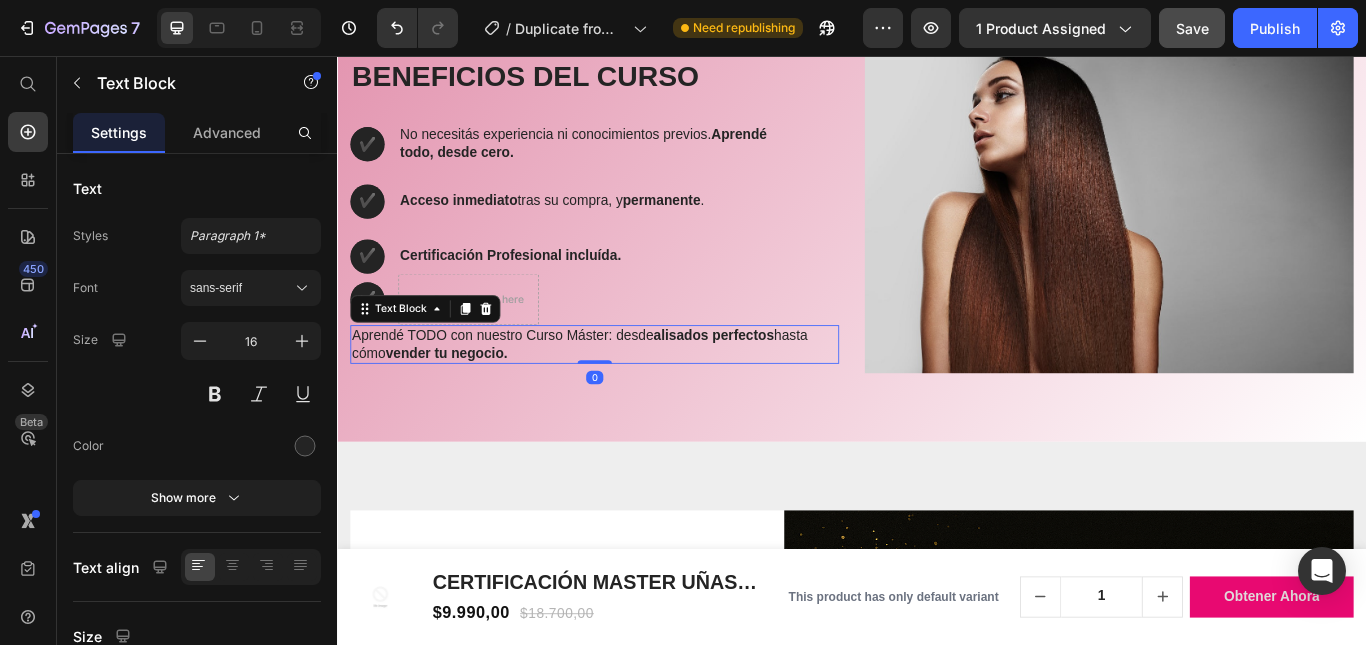 drag, startPoint x: 507, startPoint y: 384, endPoint x: 550, endPoint y: 330, distance: 69.02898 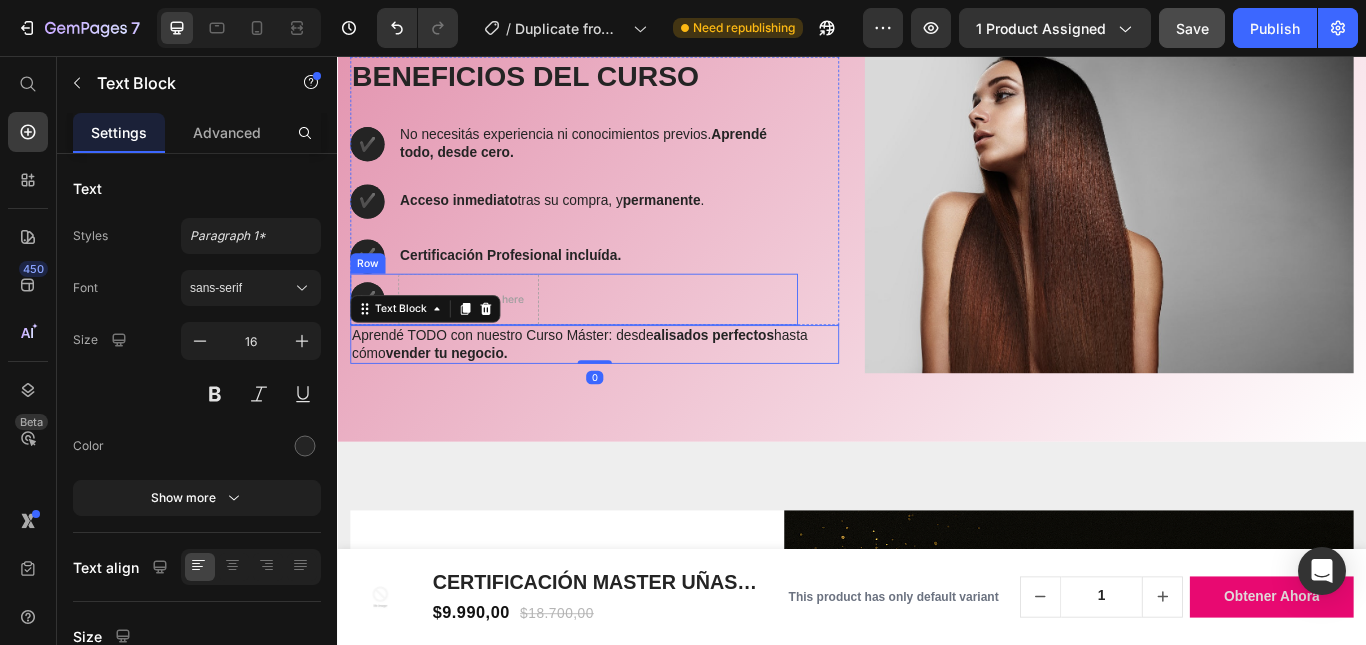 scroll, scrollTop: 1537, scrollLeft: 0, axis: vertical 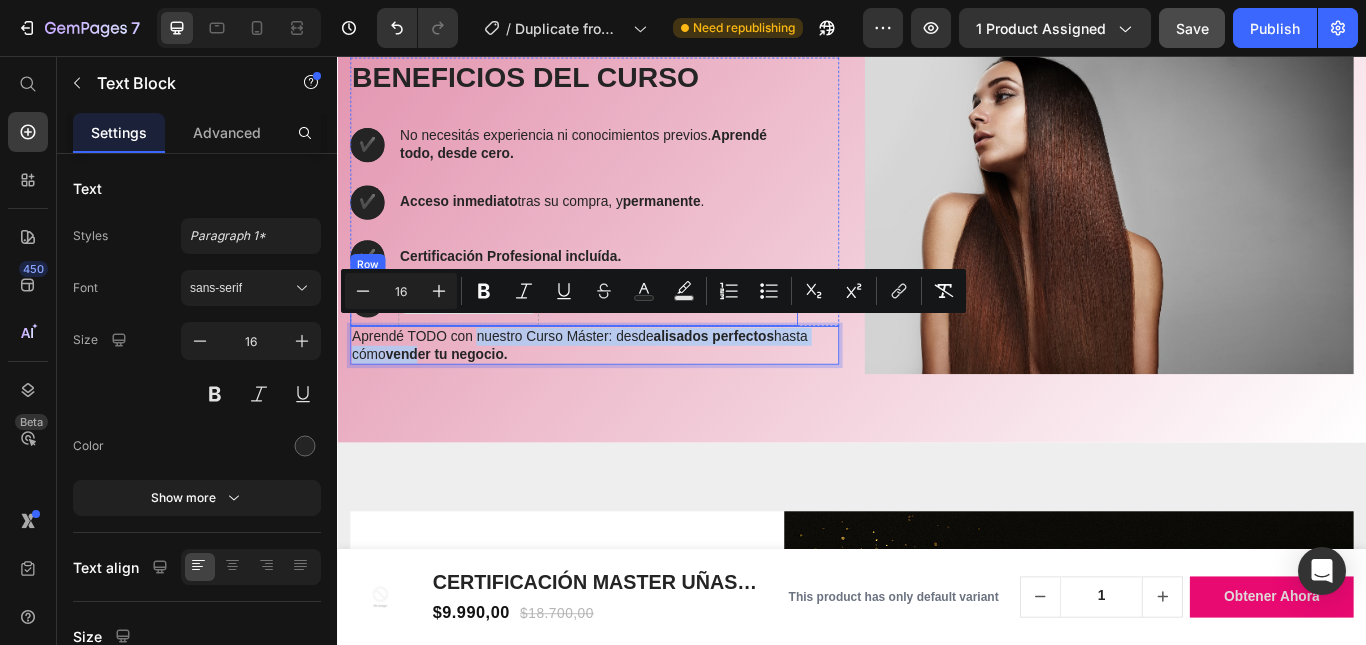 drag, startPoint x: 432, startPoint y: 389, endPoint x: 499, endPoint y: 330, distance: 89.27486 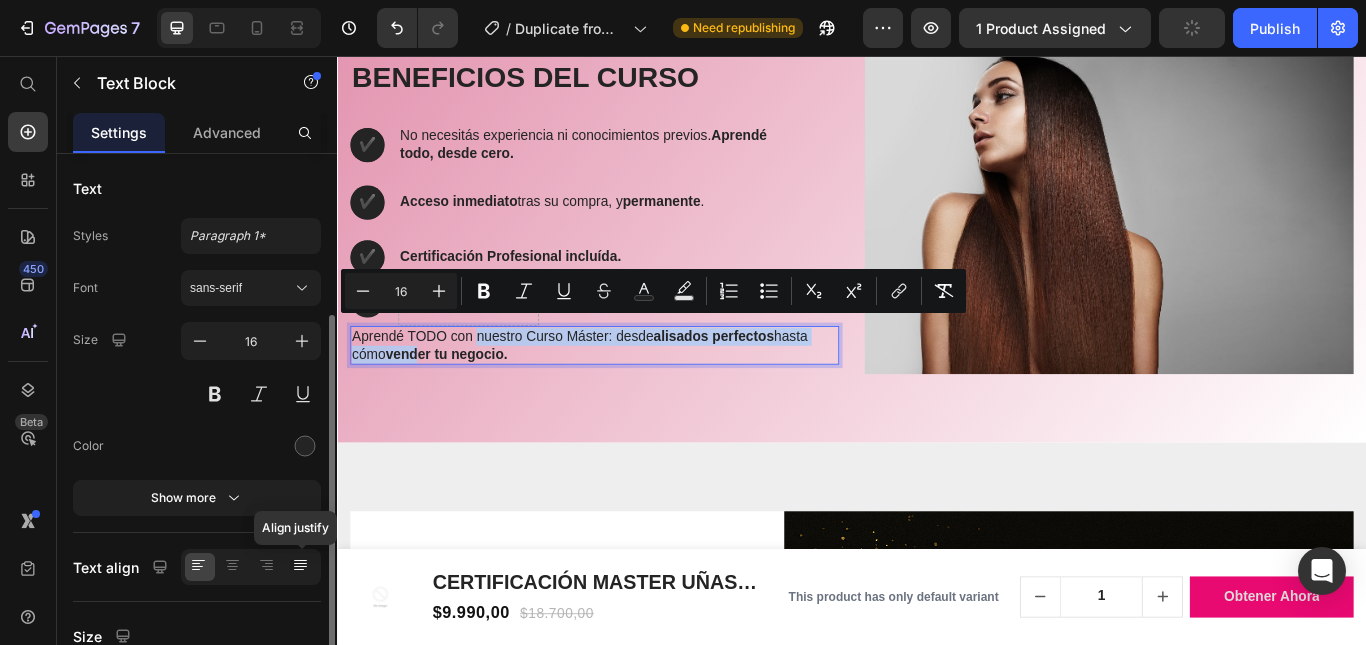 scroll, scrollTop: 100, scrollLeft: 0, axis: vertical 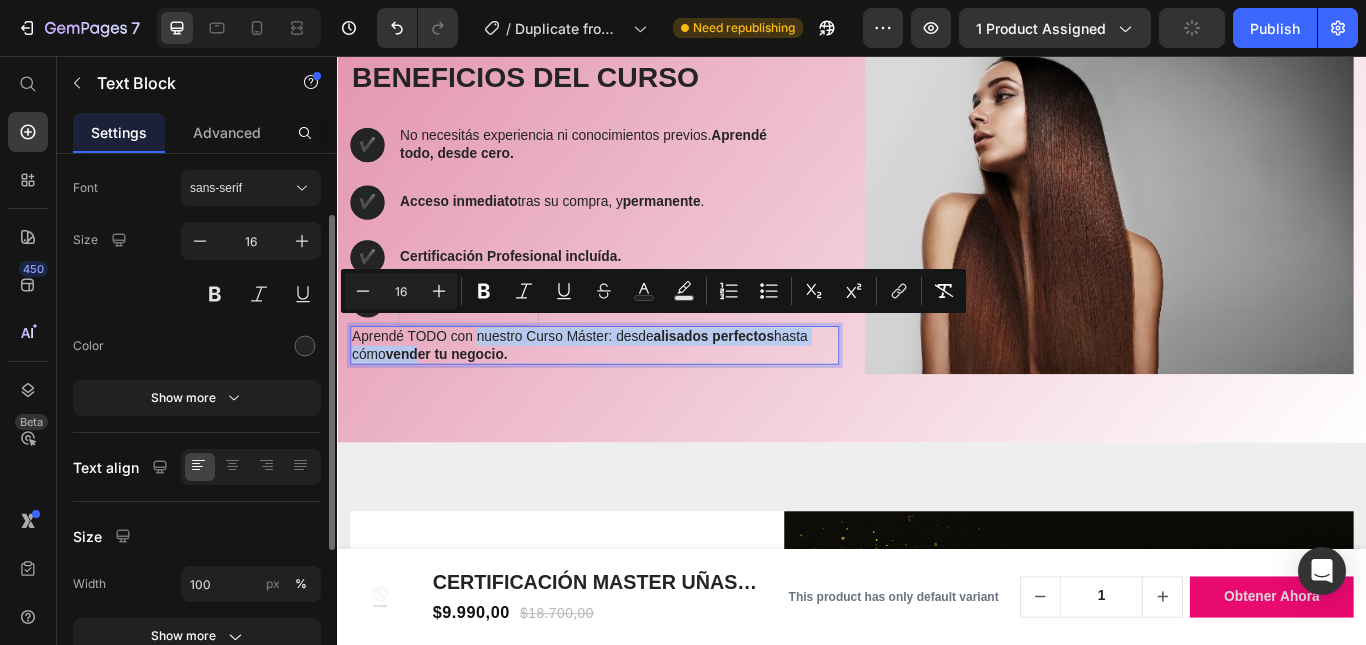 click on "Aprendé TODO con nuestro Curso Máster: desde  alisados perfectos  hasta cómo  vender tu negocio." at bounding box center [637, 394] 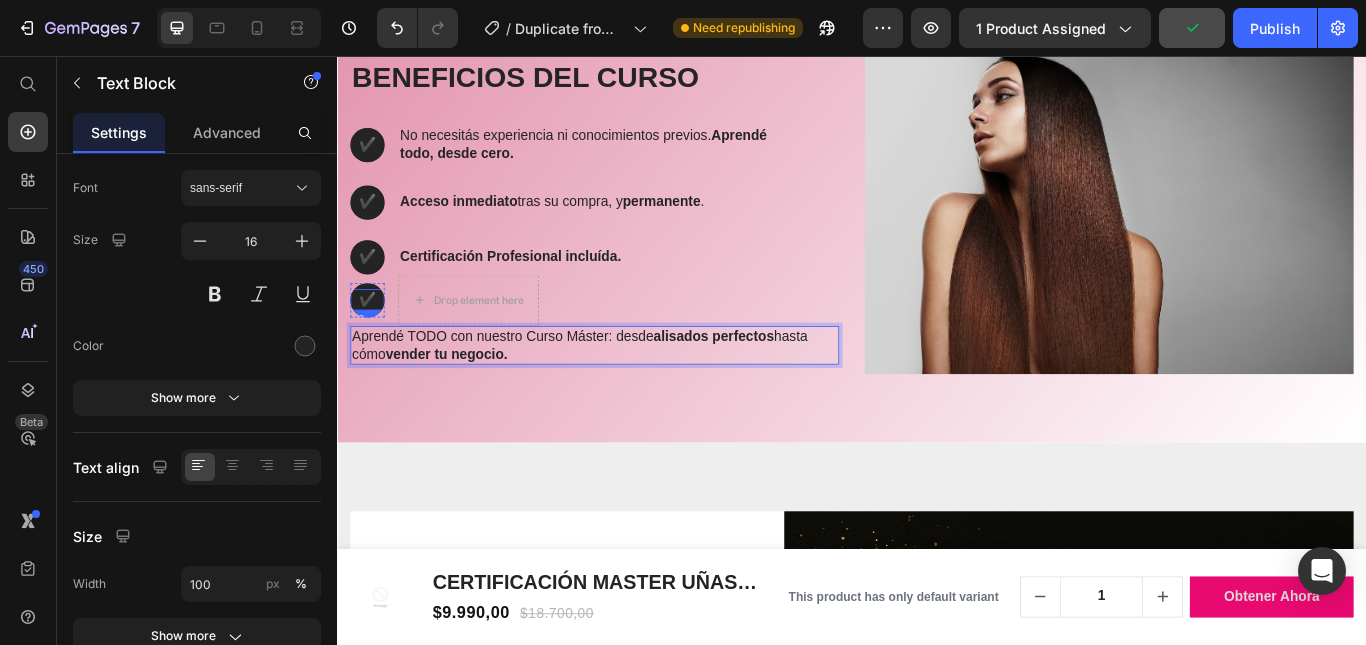 click on "✔️" at bounding box center (372, 340) 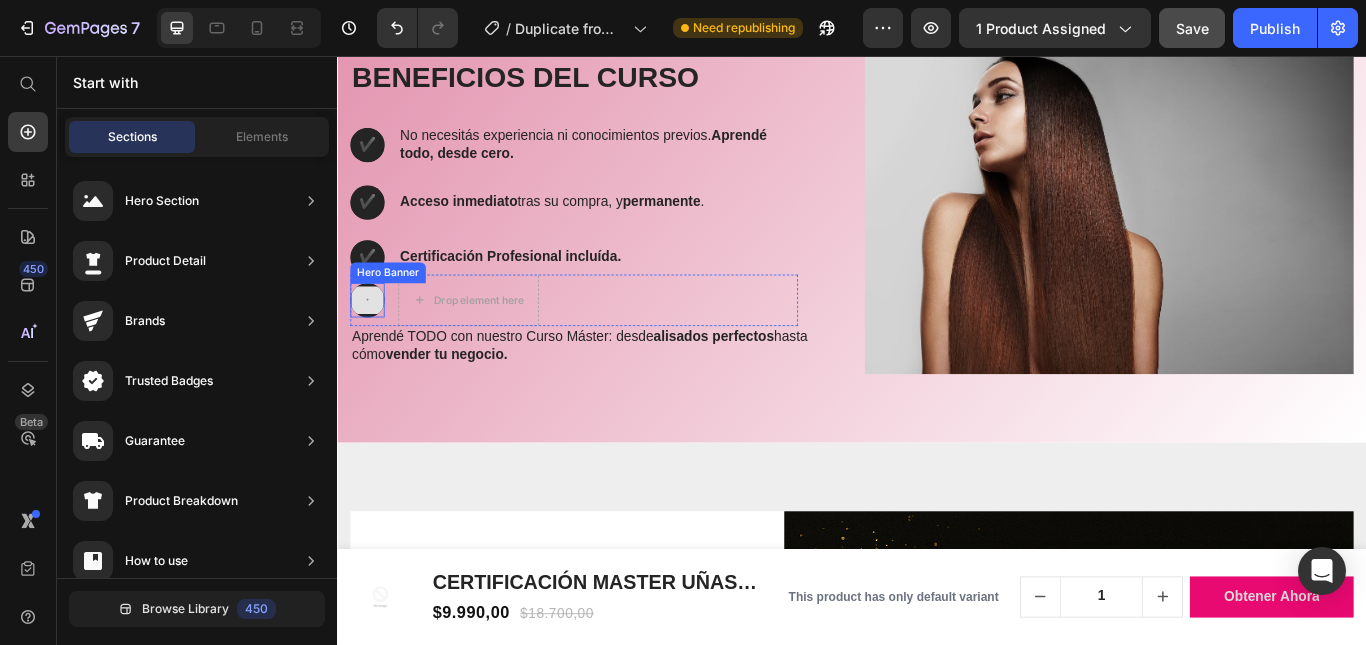 click at bounding box center (372, 341) 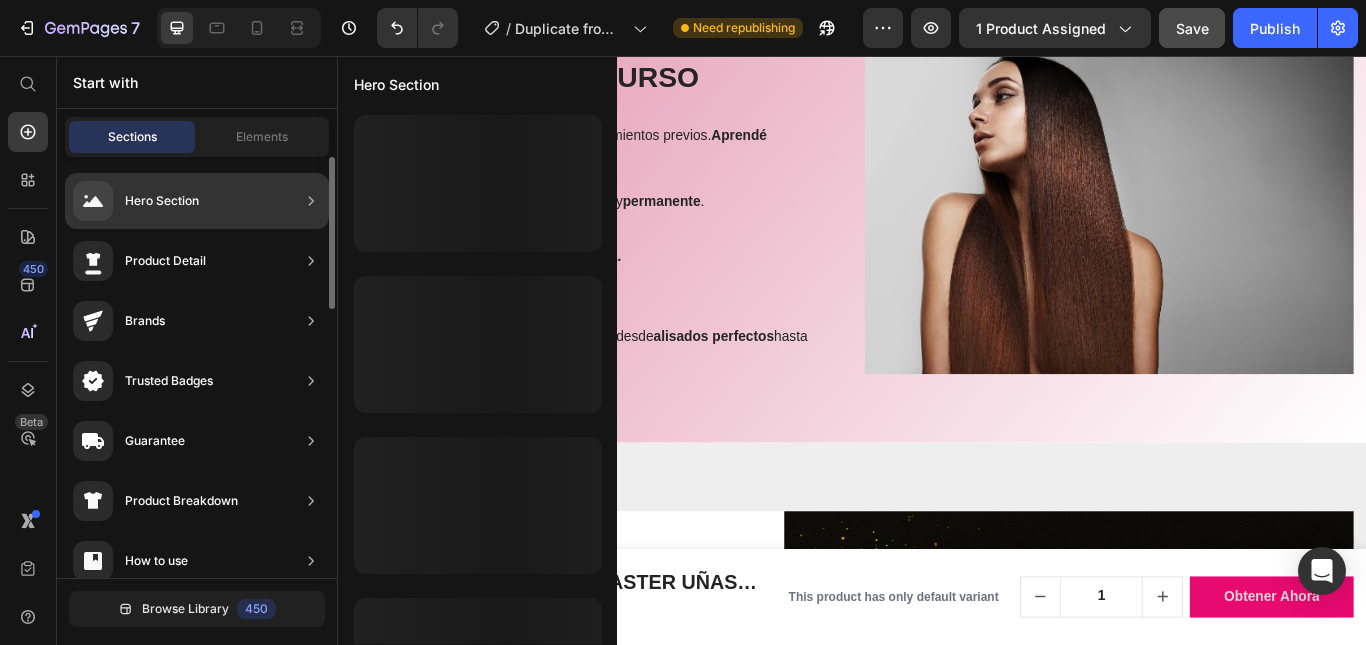 drag, startPoint x: 220, startPoint y: 184, endPoint x: 4, endPoint y: 276, distance: 234.77649 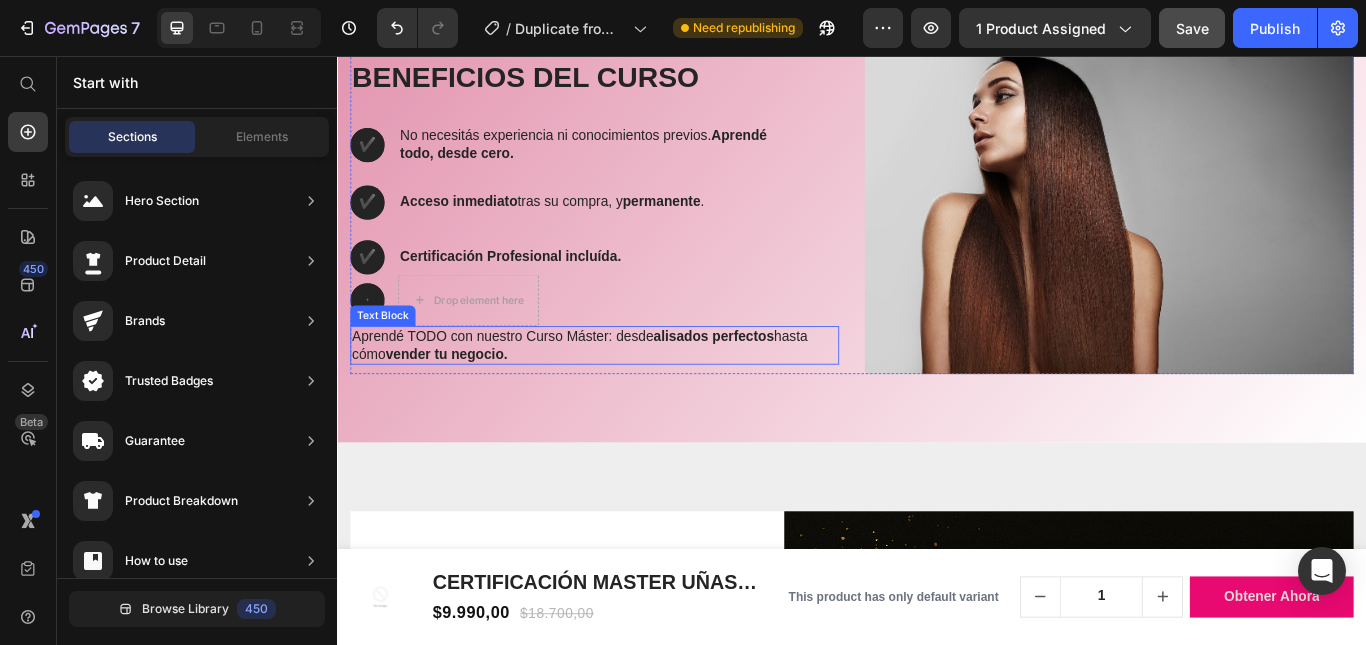 click on "Hero Banner
Drop element here Row" at bounding box center (613, 341) 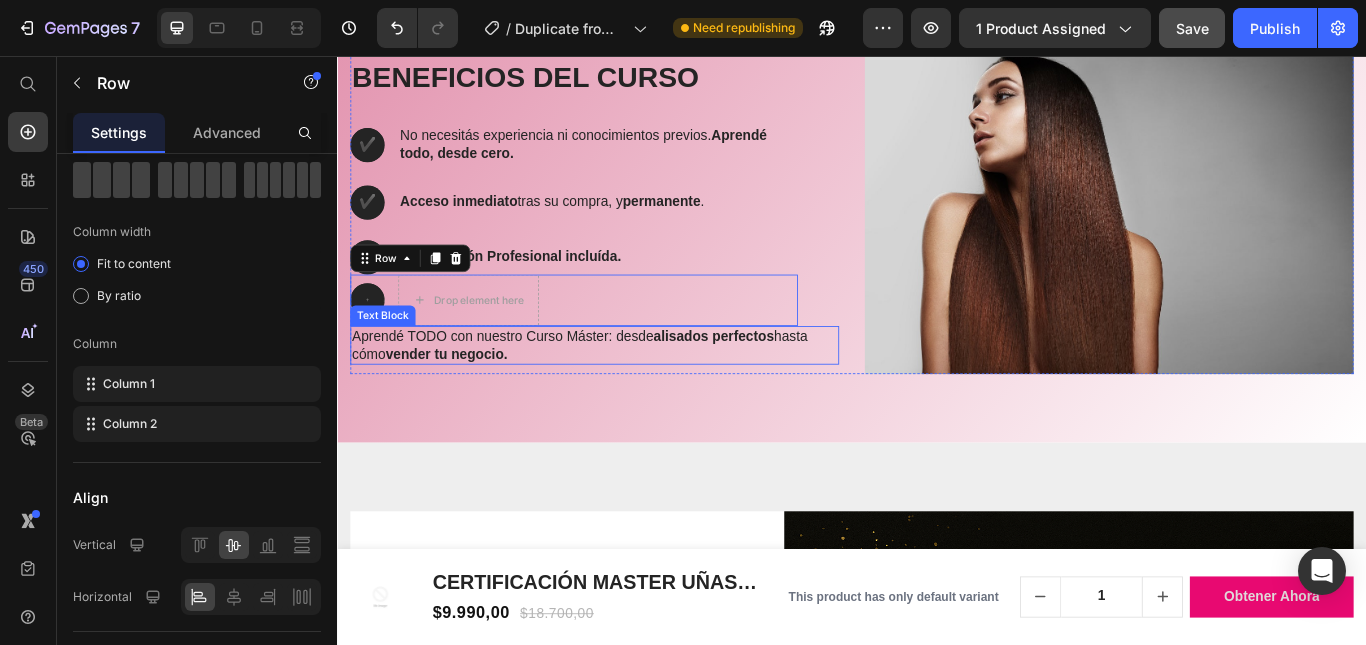 click on "alisados perfectos" at bounding box center (776, 382) 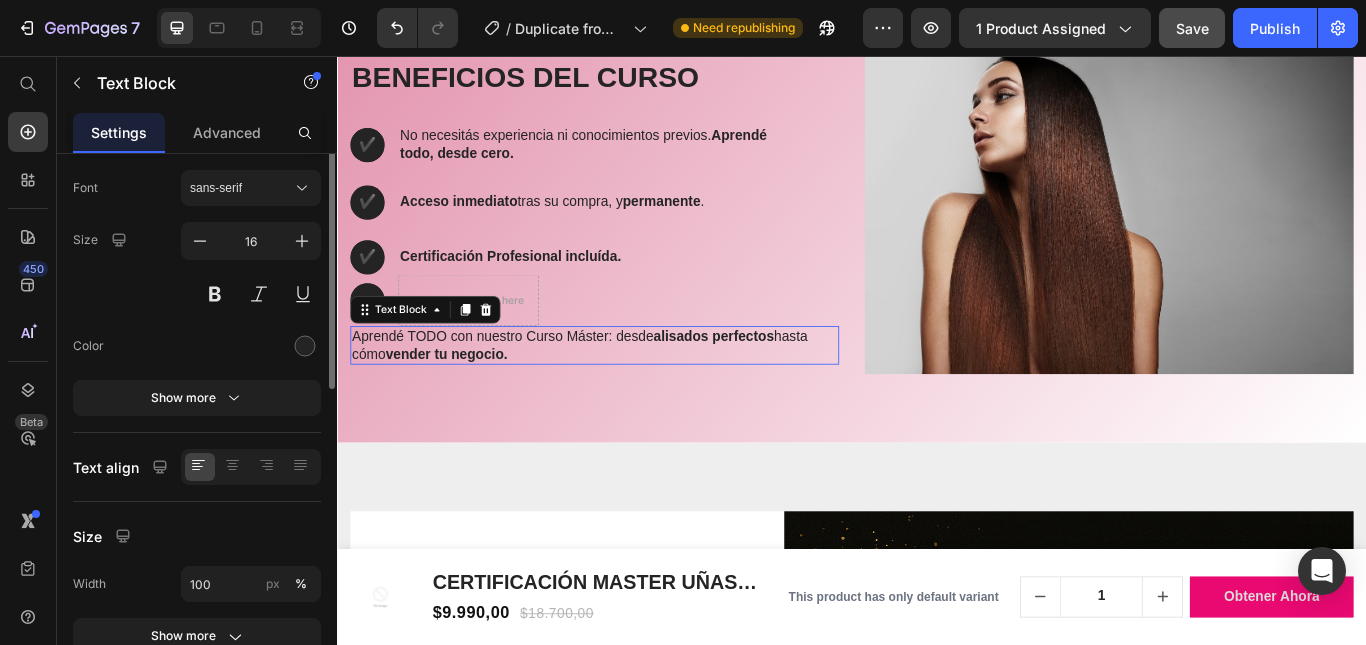 scroll, scrollTop: 0, scrollLeft: 0, axis: both 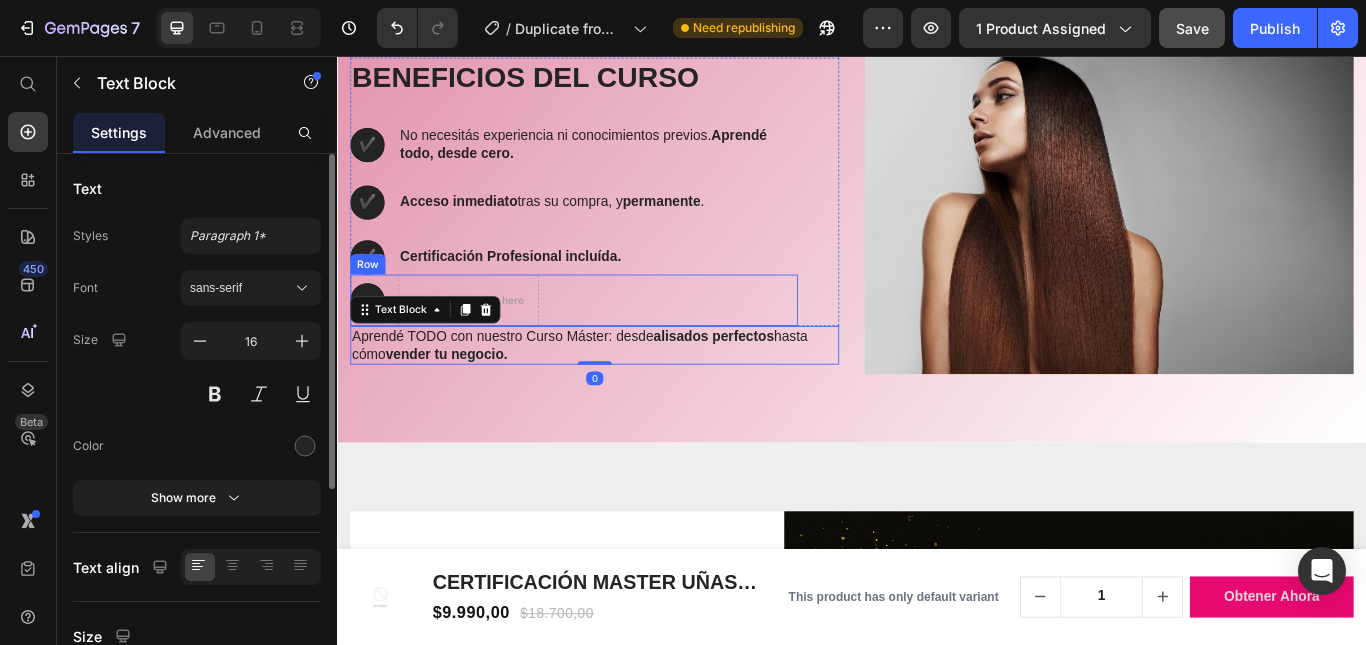 click on "Hero Banner
Drop element here Row" at bounding box center [613, 341] 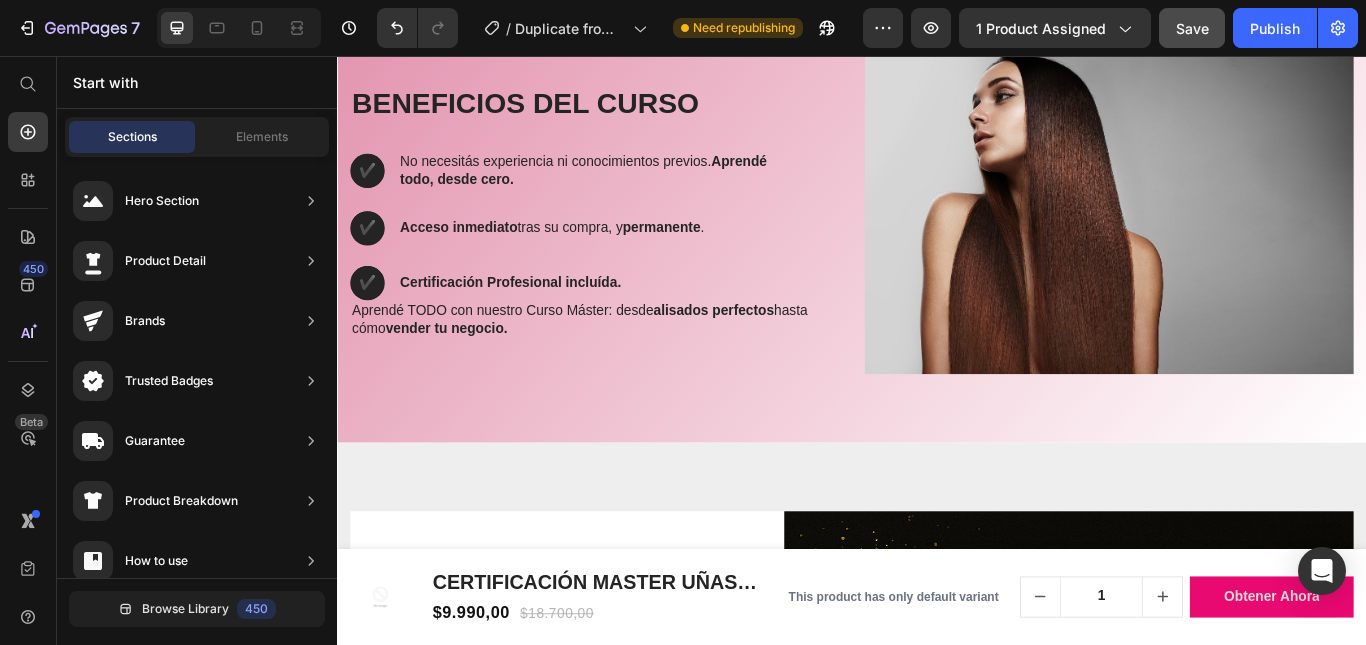 scroll, scrollTop: 1567, scrollLeft: 0, axis: vertical 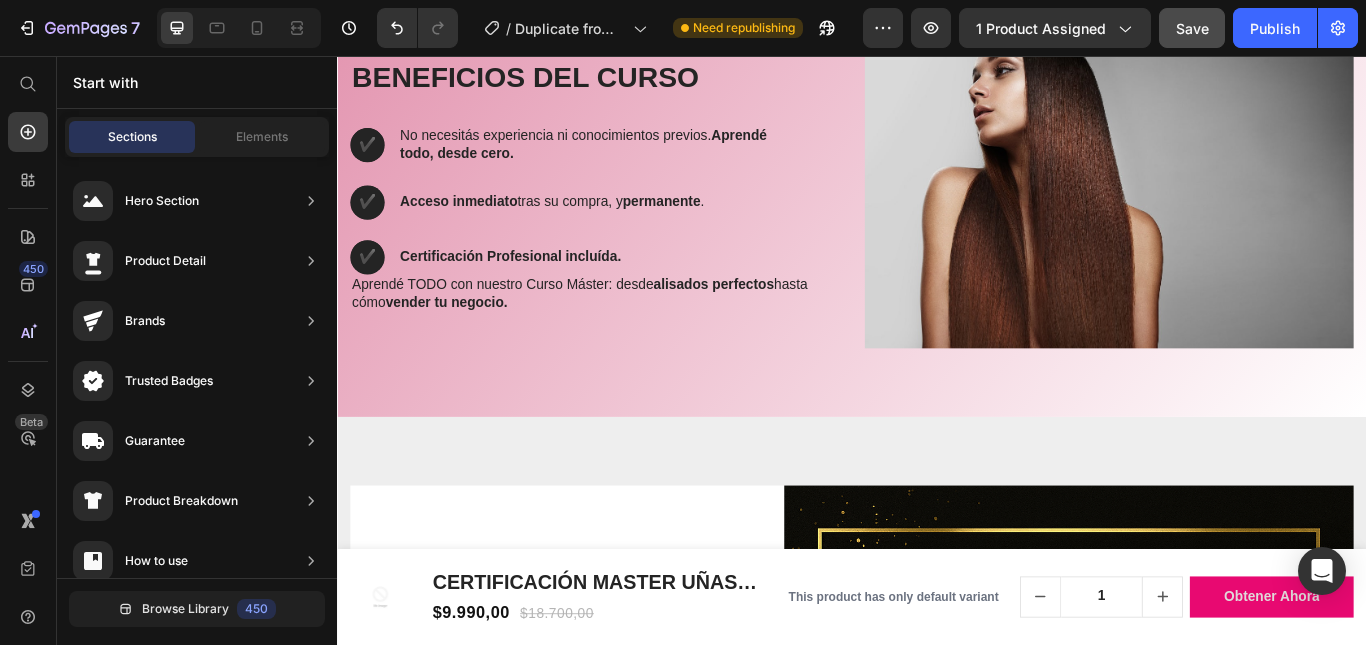 click on "alisados perfectos" at bounding box center (776, 322) 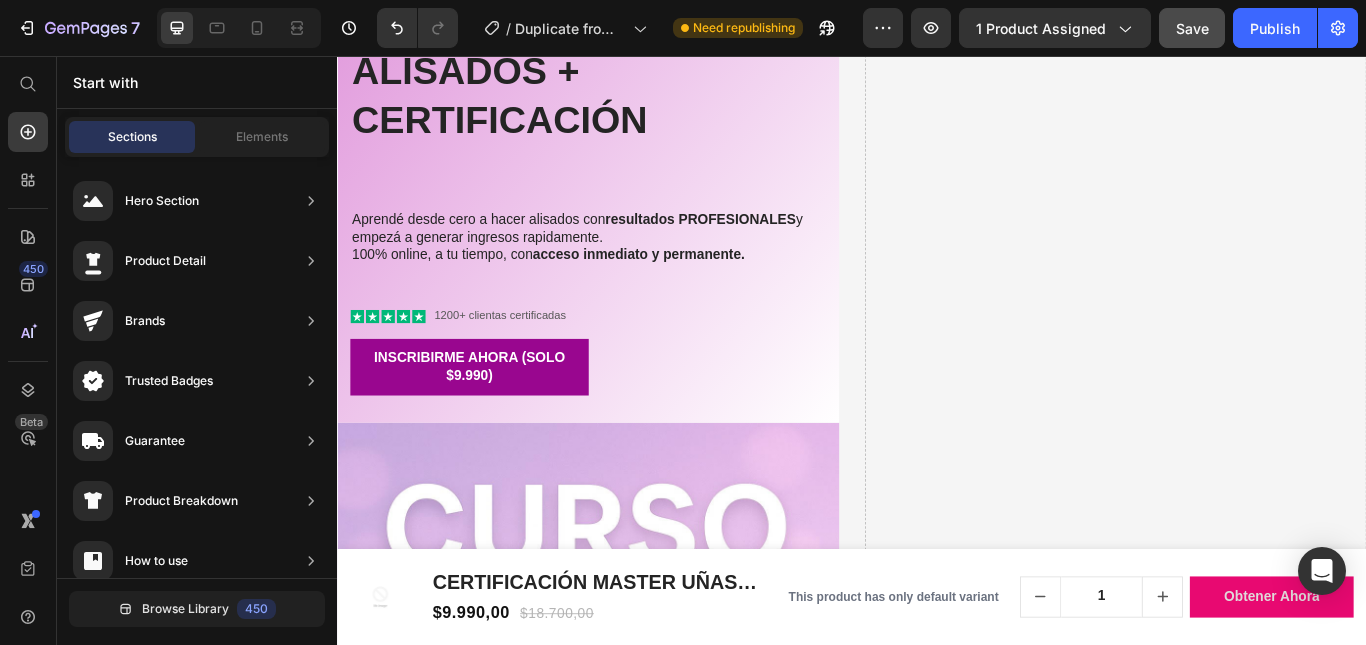 scroll, scrollTop: 6, scrollLeft: 0, axis: vertical 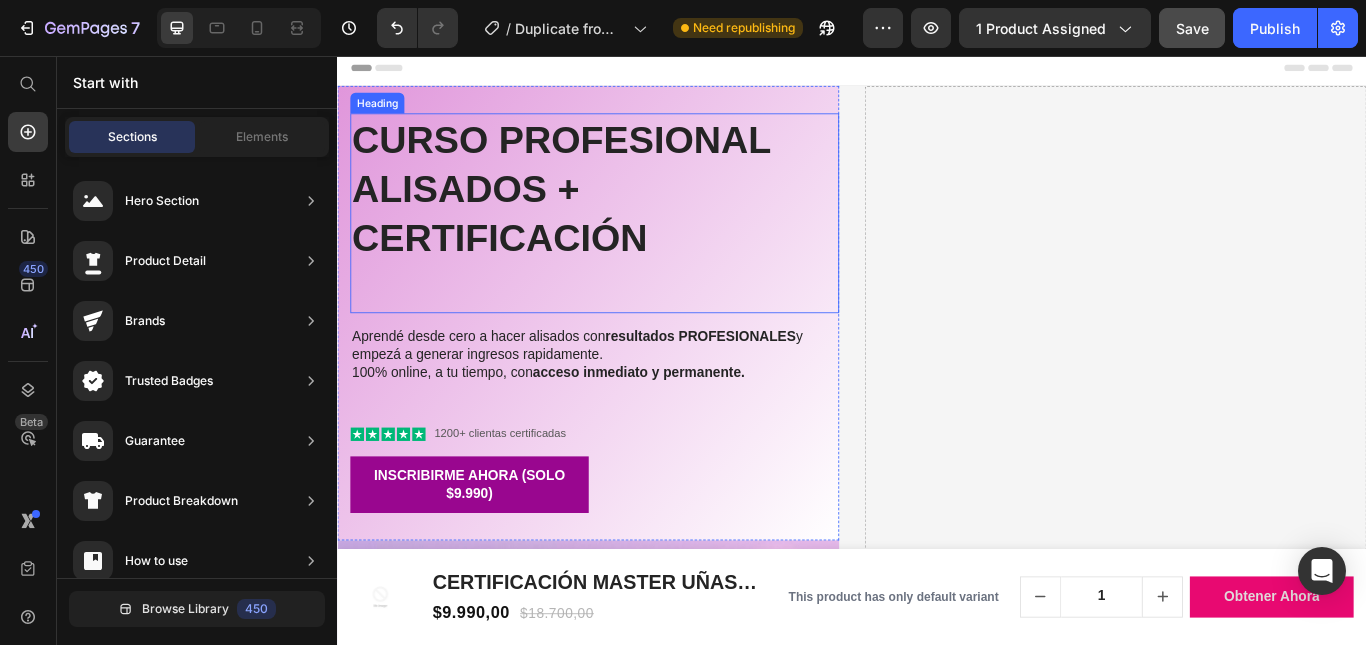 click on "Curso profesional alisados + certificación" at bounding box center [637, 239] 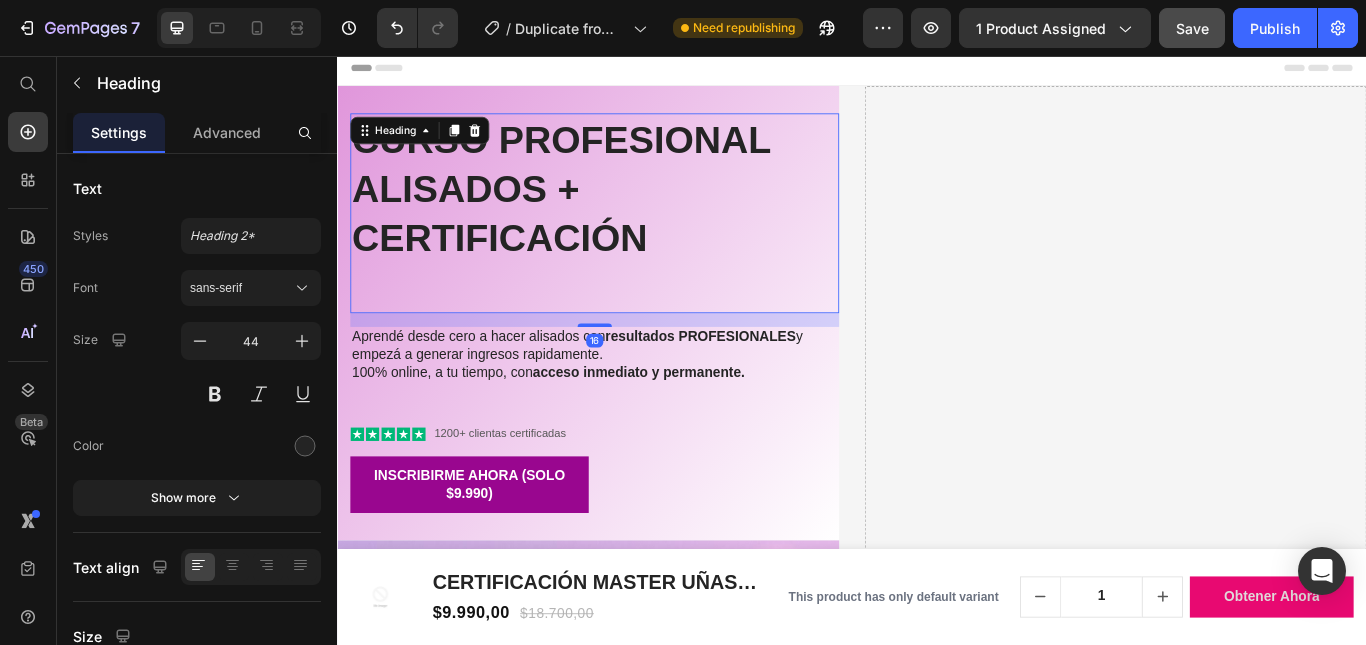 click on "Curso profesional alisados + certificación" at bounding box center (637, 239) 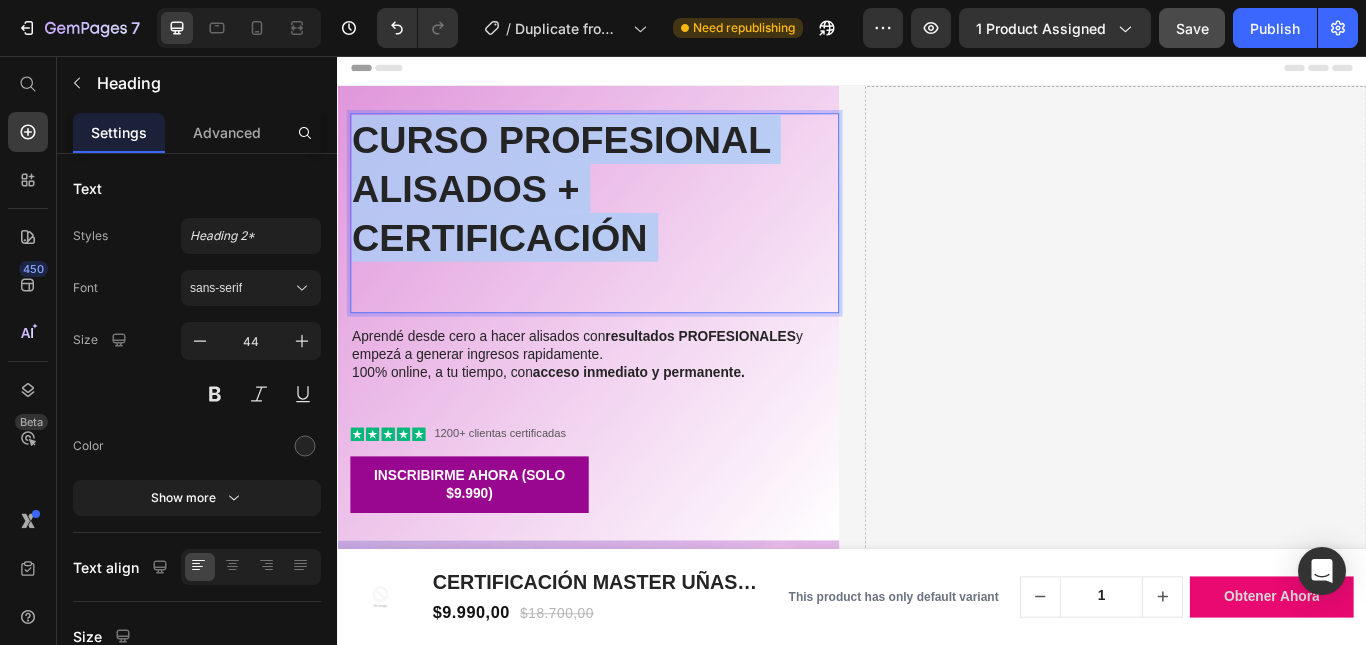 click on "Curso profesional alisados + certificación" at bounding box center (637, 239) 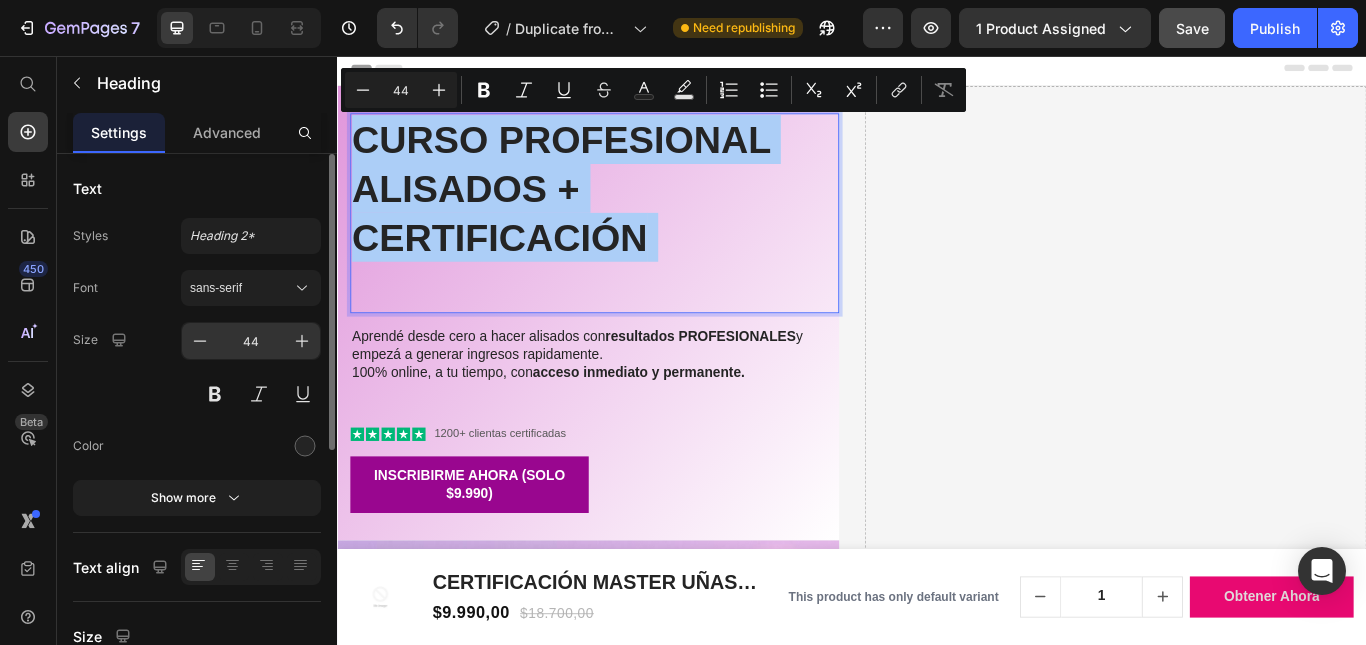 click on "44" at bounding box center [251, 341] 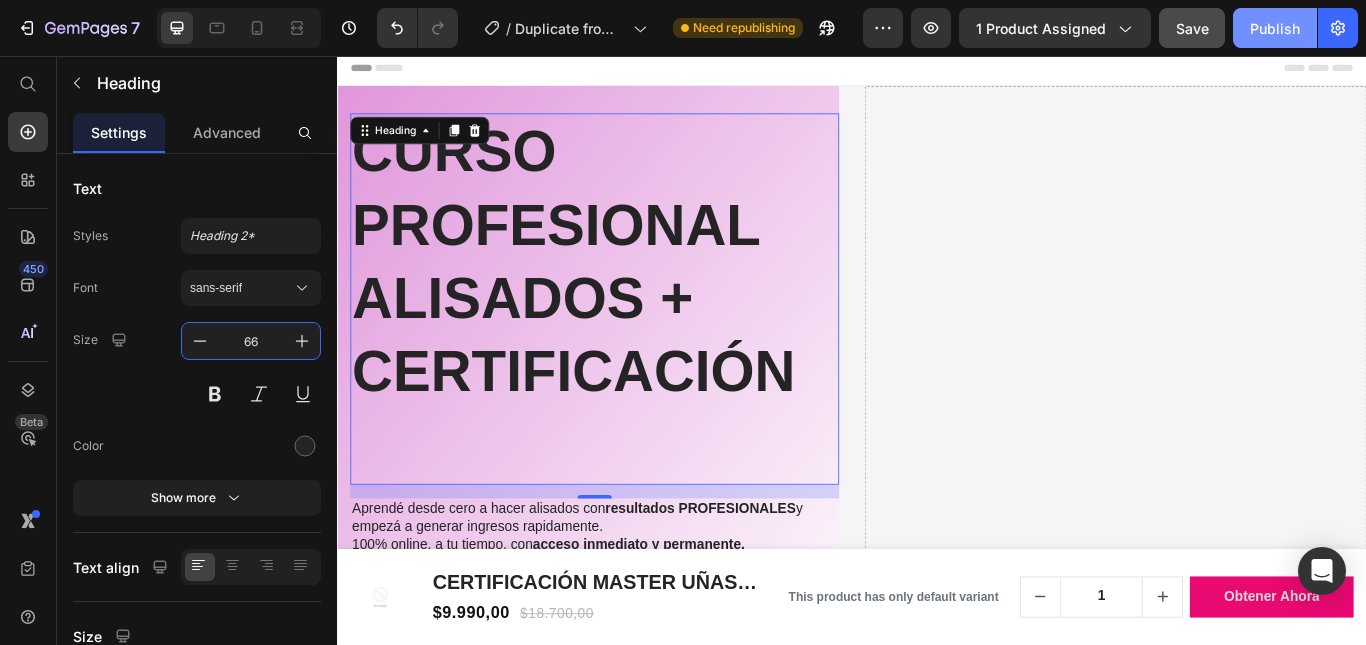 type on "66" 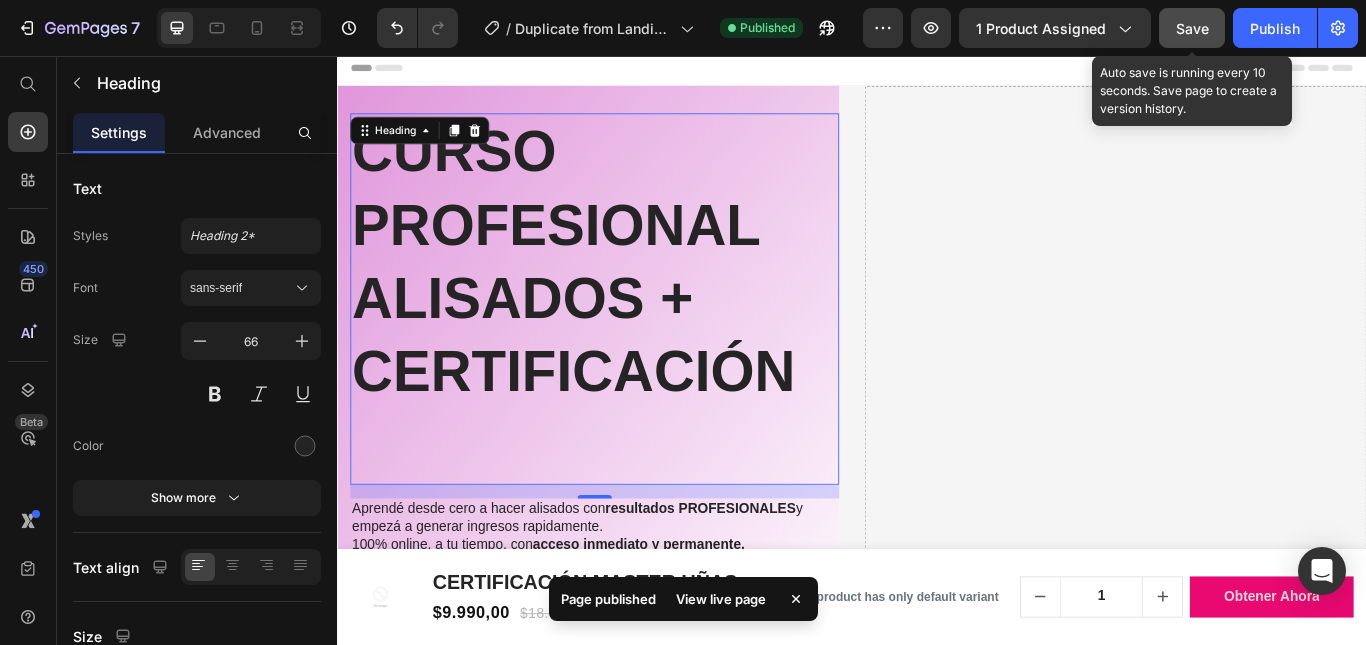 click on "Save" 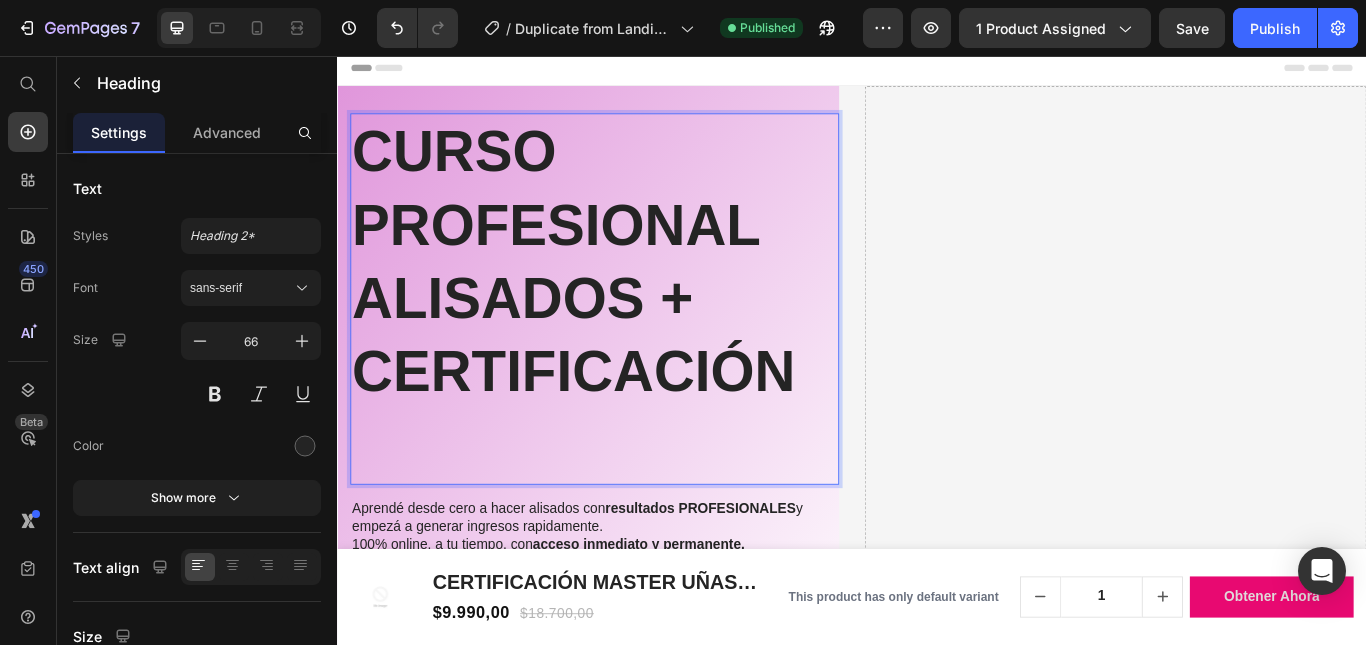 scroll, scrollTop: 106, scrollLeft: 0, axis: vertical 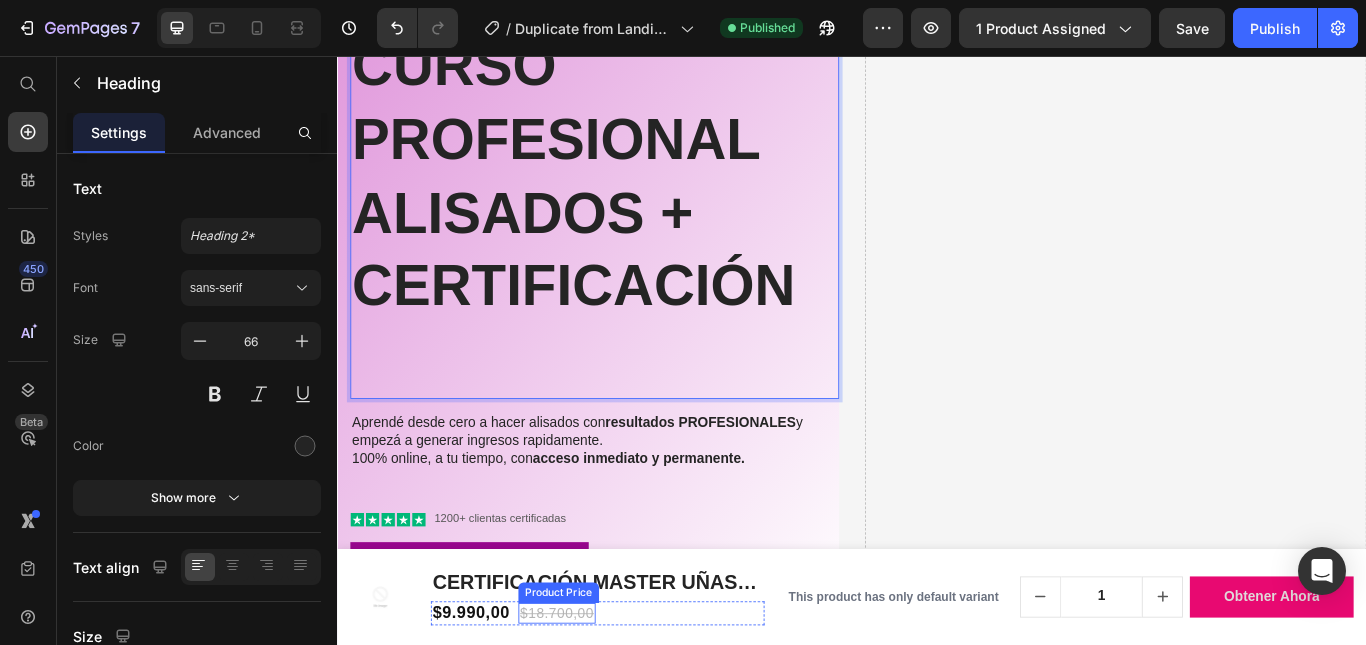 click on "Product Price" at bounding box center (595, 682) 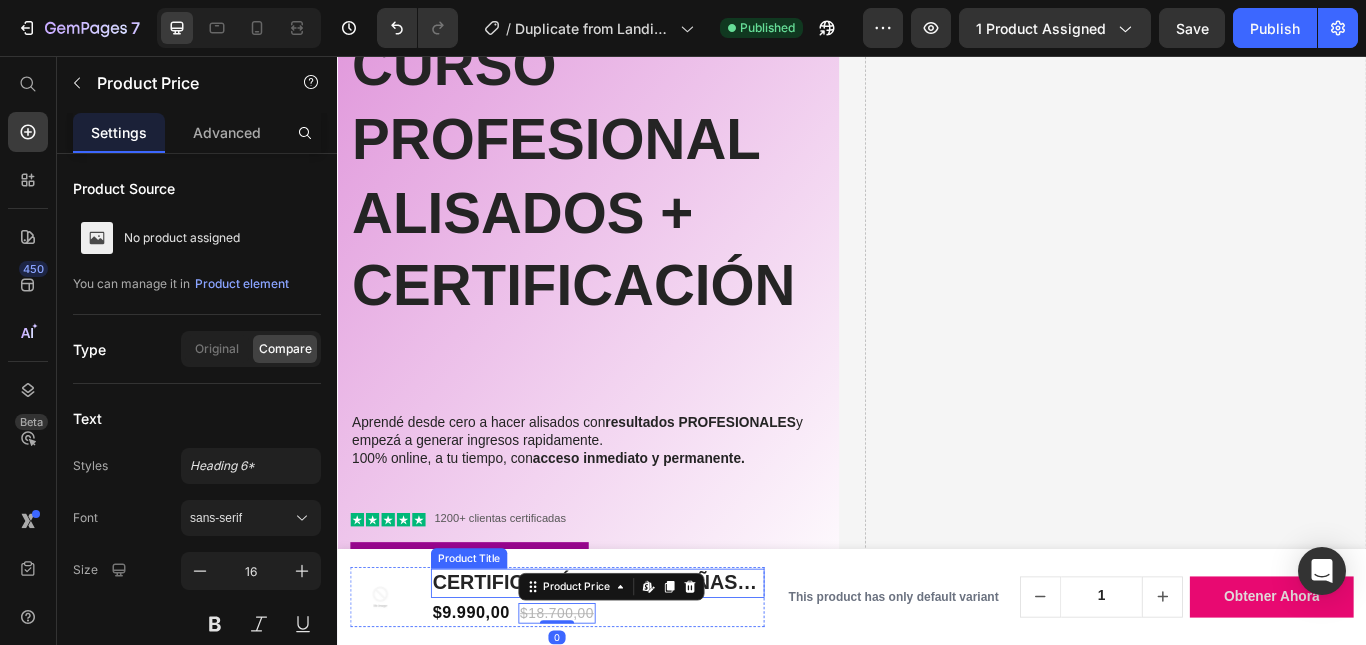 click on "CERTIFICACIÓN MASTER UÑAS COMPLETO" at bounding box center (640, 671) 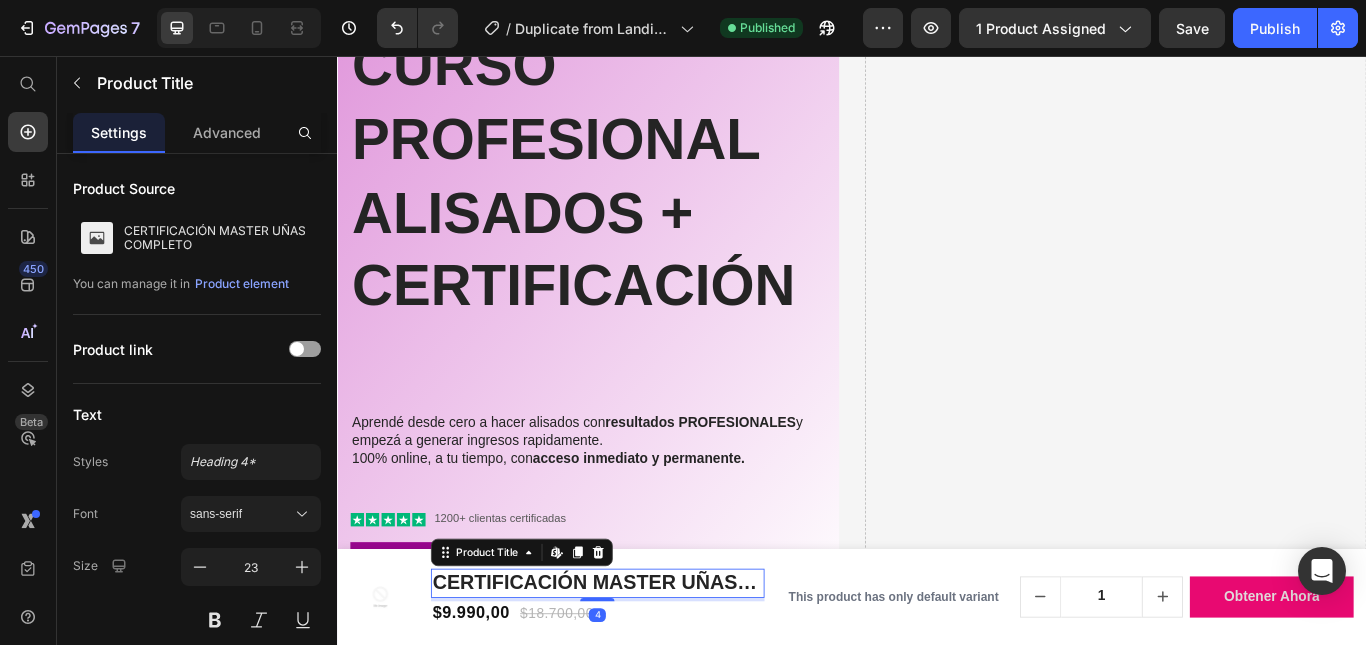 click on "CERTIFICACIÓN MASTER UÑAS COMPLETO" at bounding box center (640, 671) 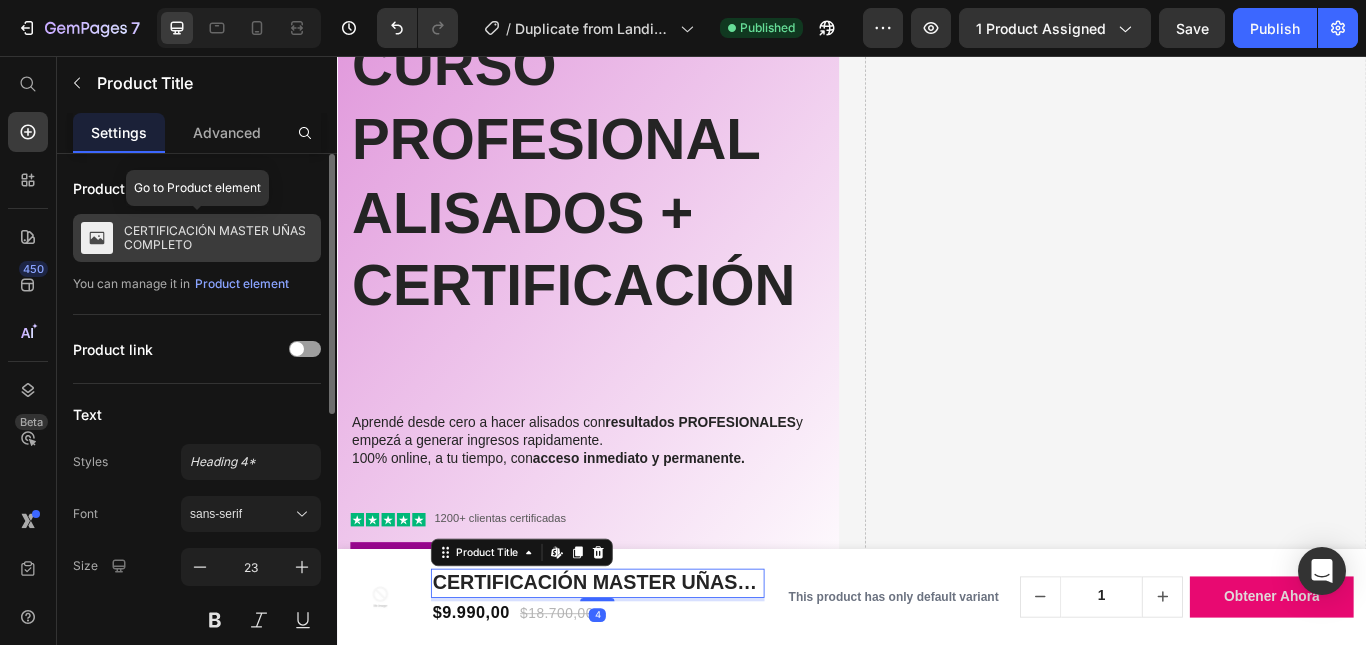 click on "CERTIFICACIÓN MASTER UÑAS COMPLETO" at bounding box center [218, 238] 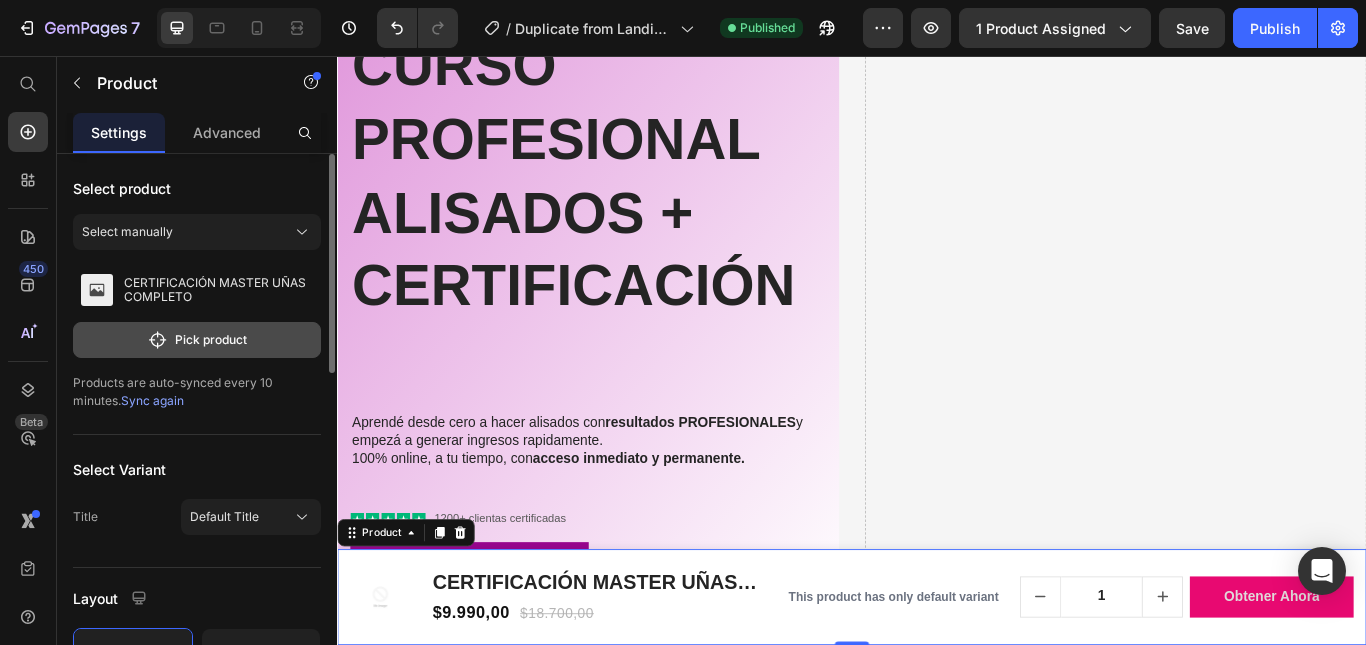 click on "Pick product" at bounding box center (197, 340) 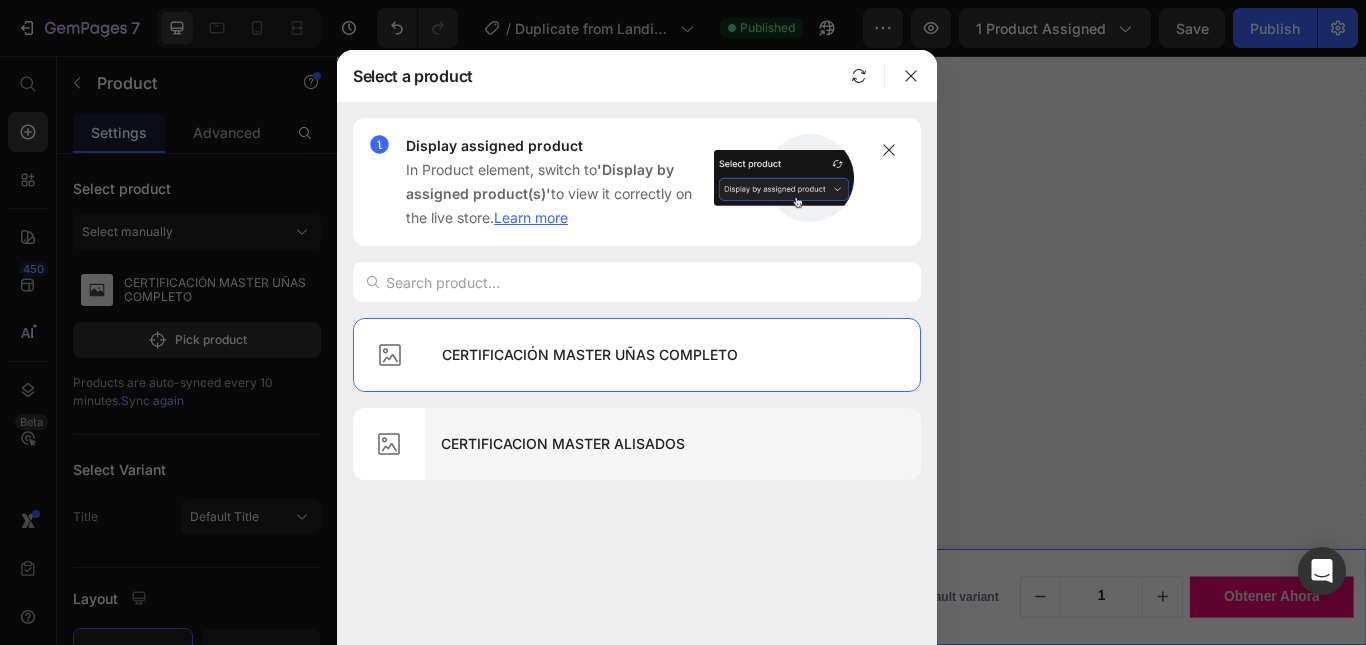 click on "CERTIFICACION MASTER ALISADOS" at bounding box center [673, 444] 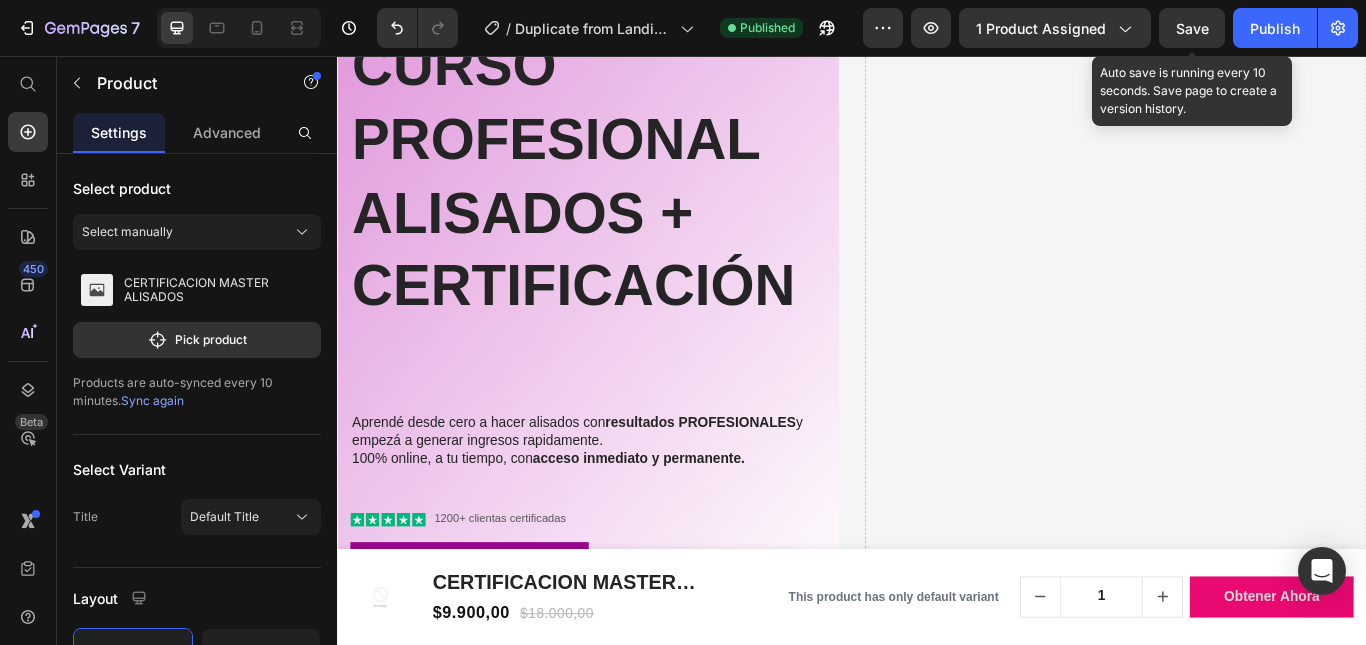 click on "Save" at bounding box center [1192, 28] 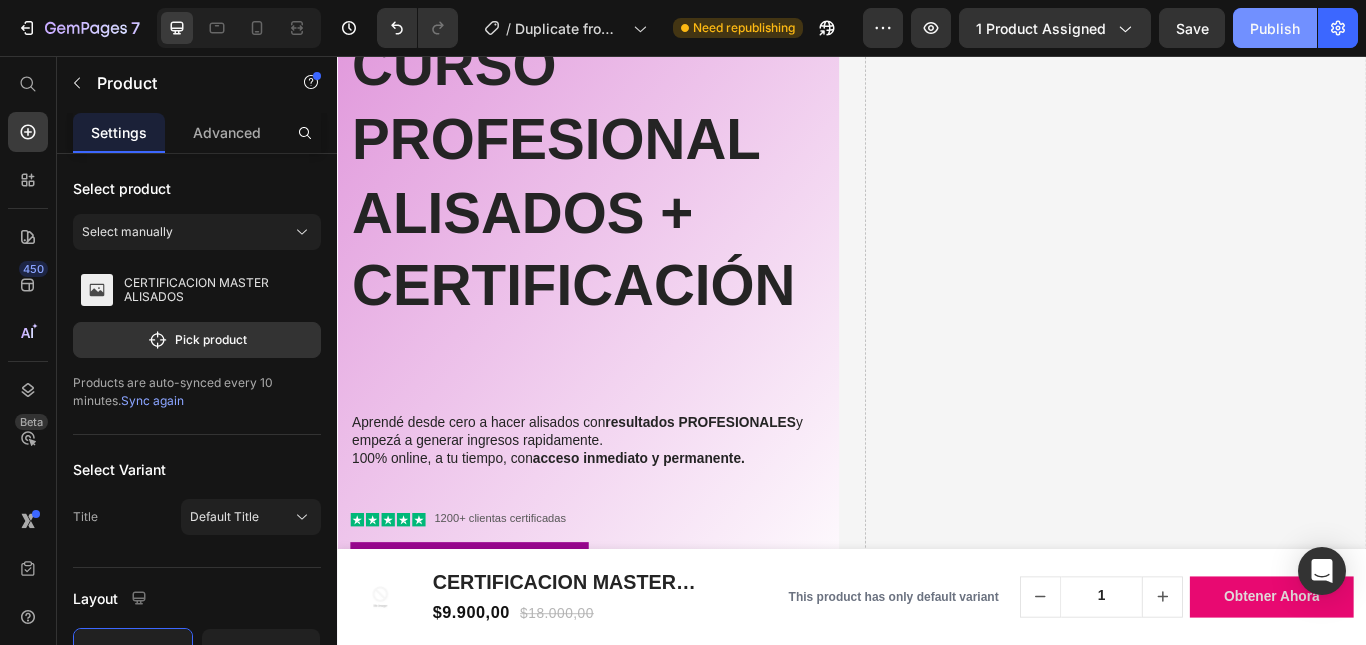 click on "Publish" 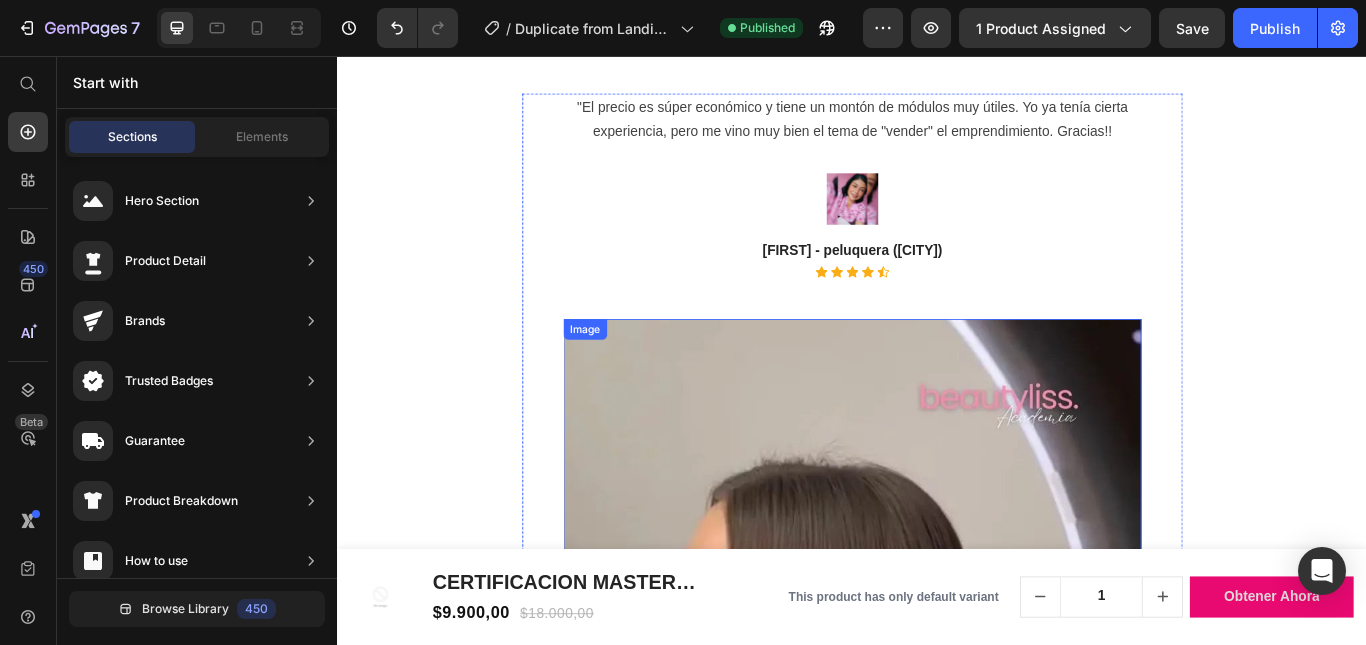 scroll, scrollTop: 2780, scrollLeft: 0, axis: vertical 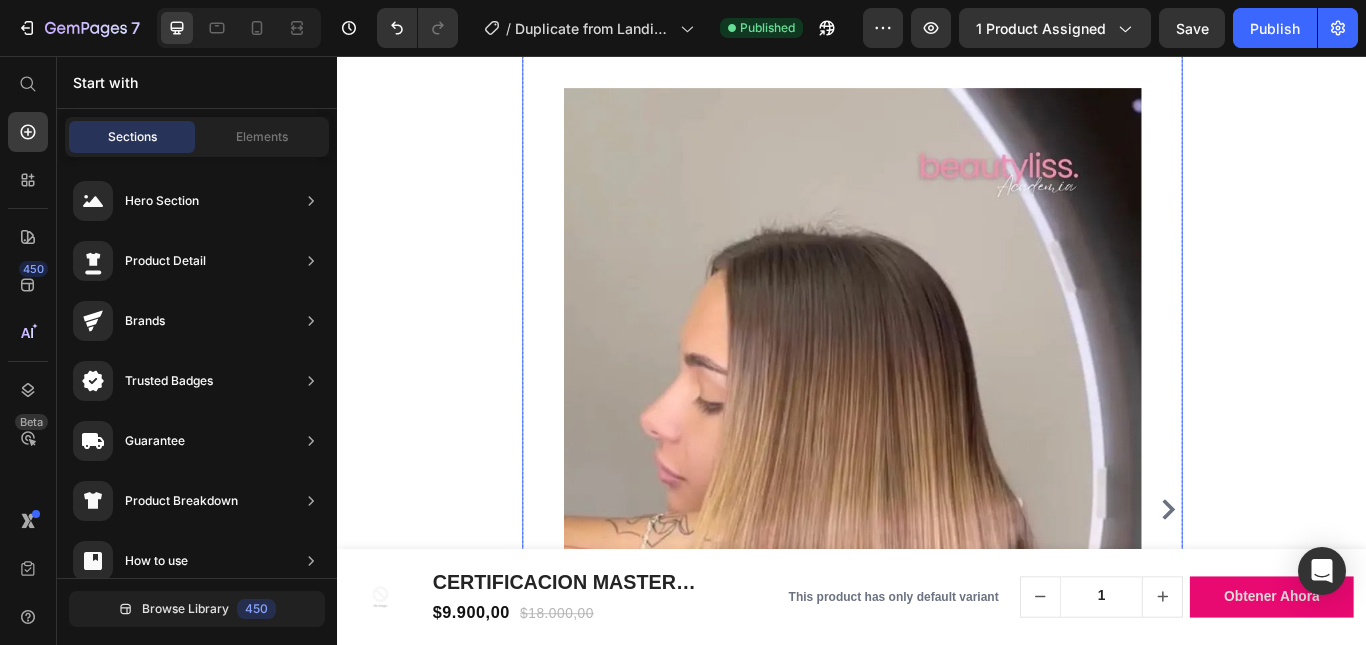 click 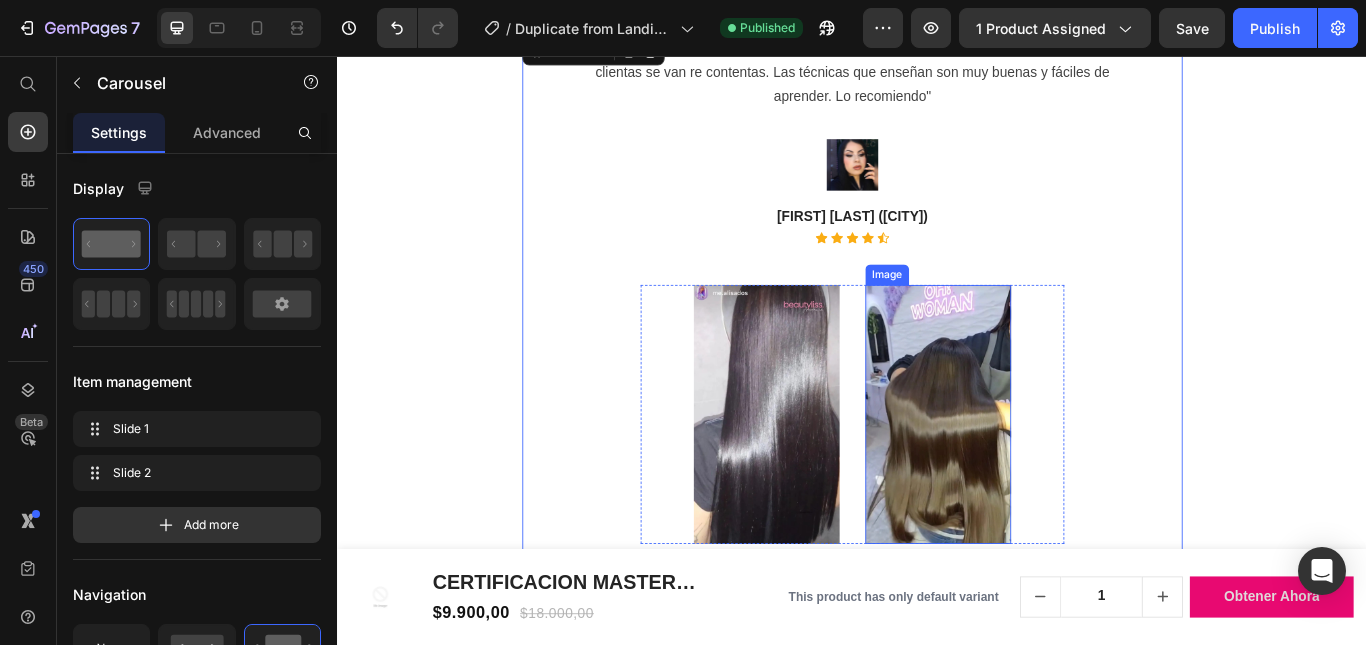 scroll, scrollTop: 3149, scrollLeft: 0, axis: vertical 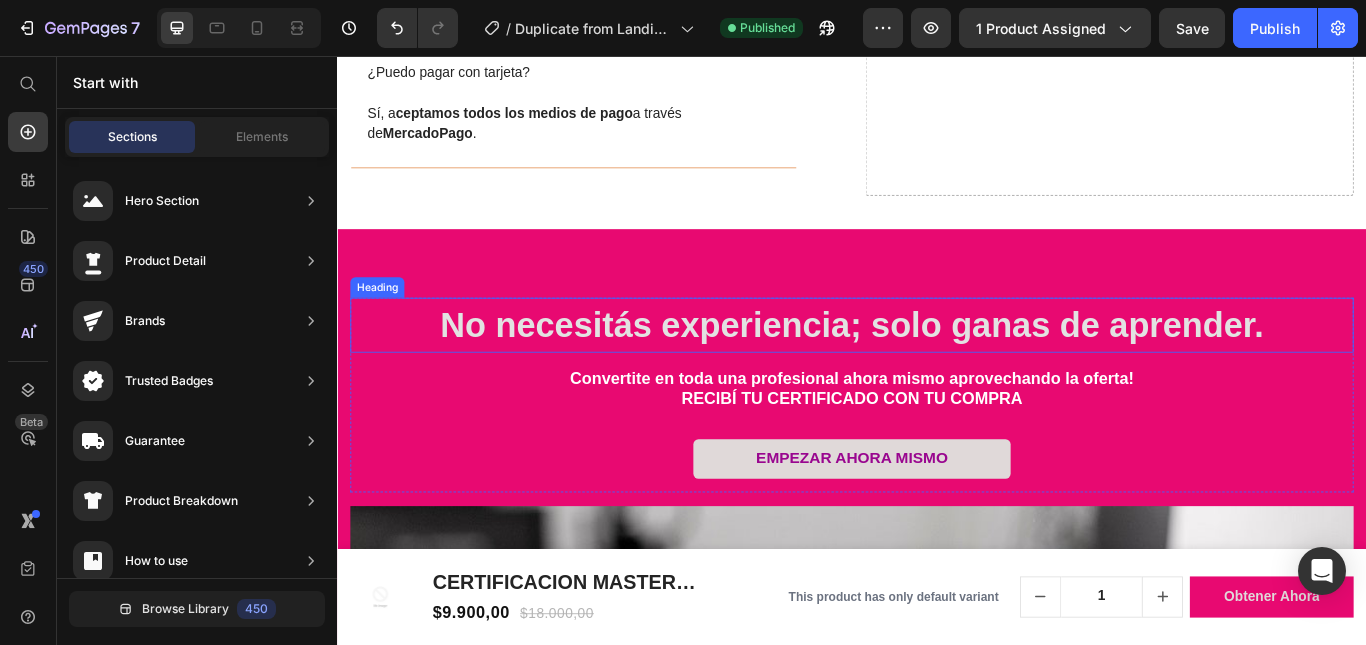 click on "No necesitás experiencia; solo ganas de aprender." at bounding box center (937, 370) 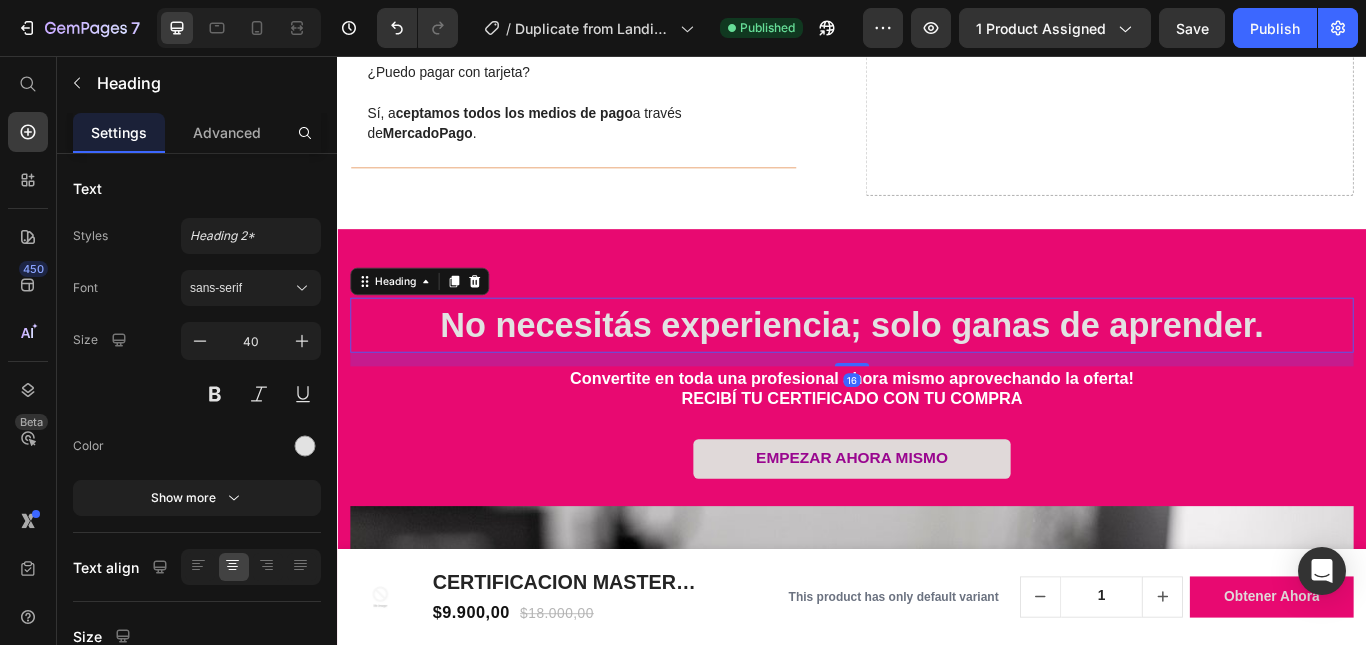 click on "No necesitás experiencia; solo ganas de aprender." at bounding box center (937, 370) 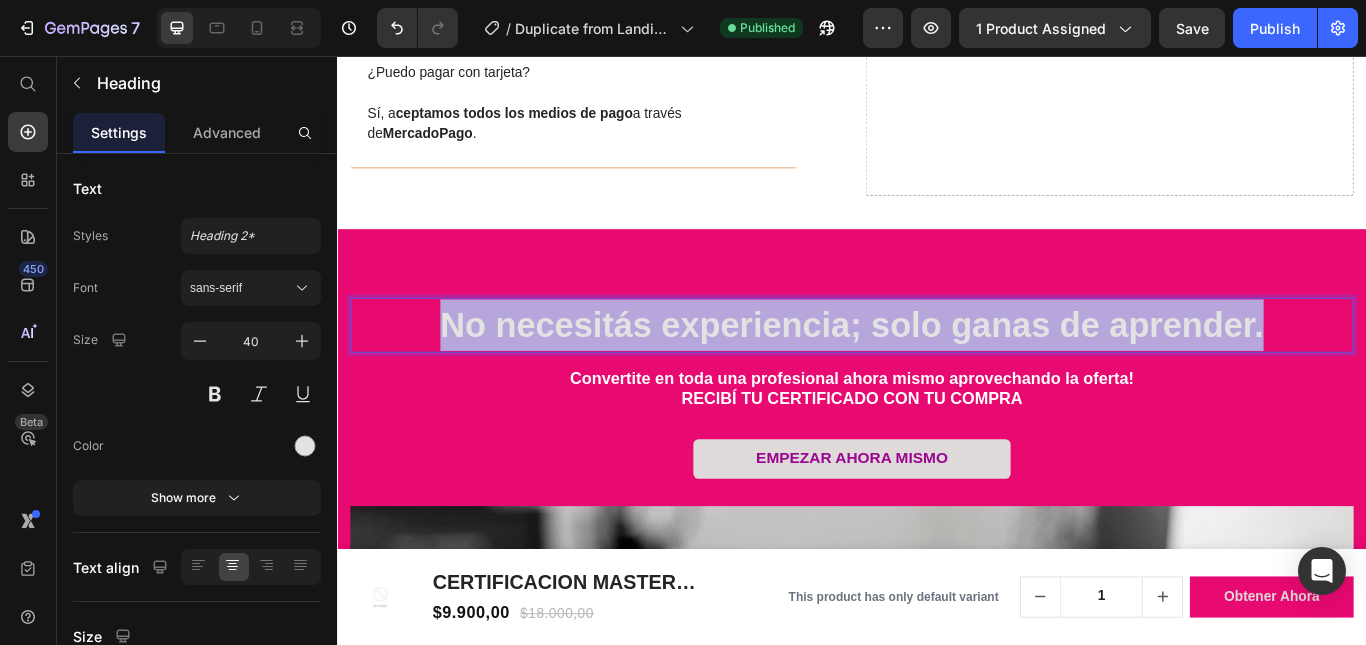 click on "No necesitás experiencia; solo ganas de aprender." at bounding box center [937, 370] 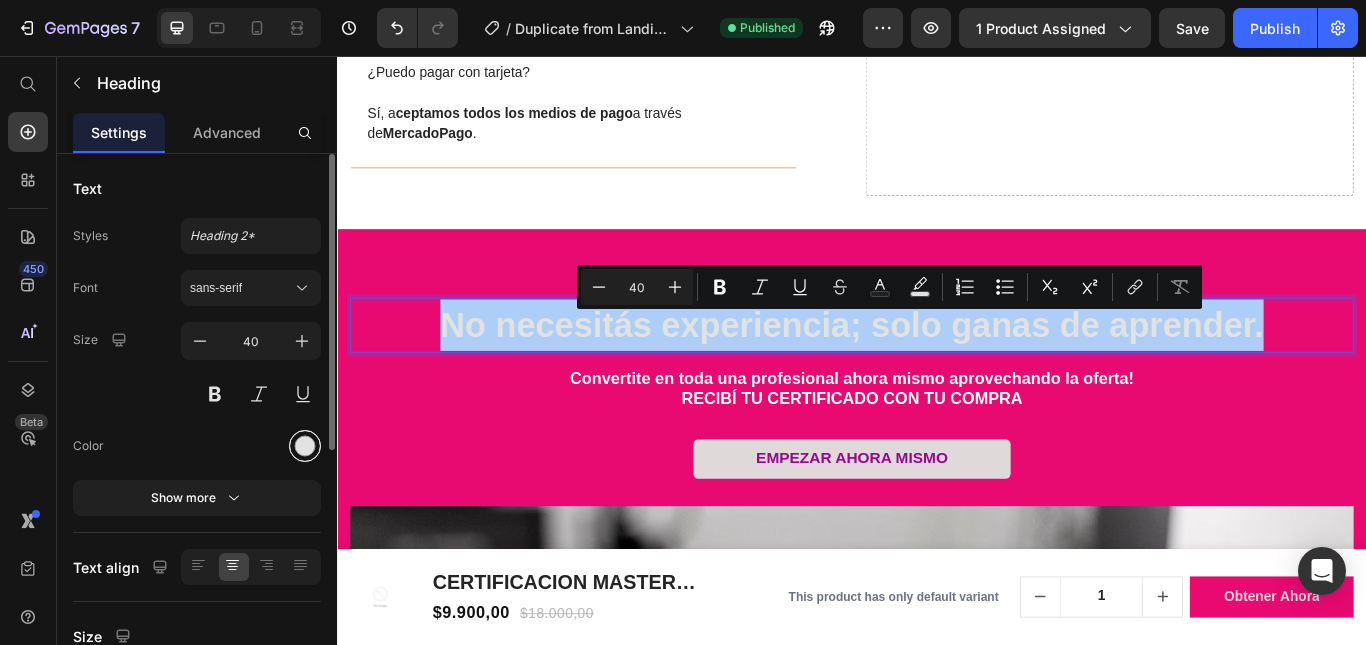 click at bounding box center [305, 446] 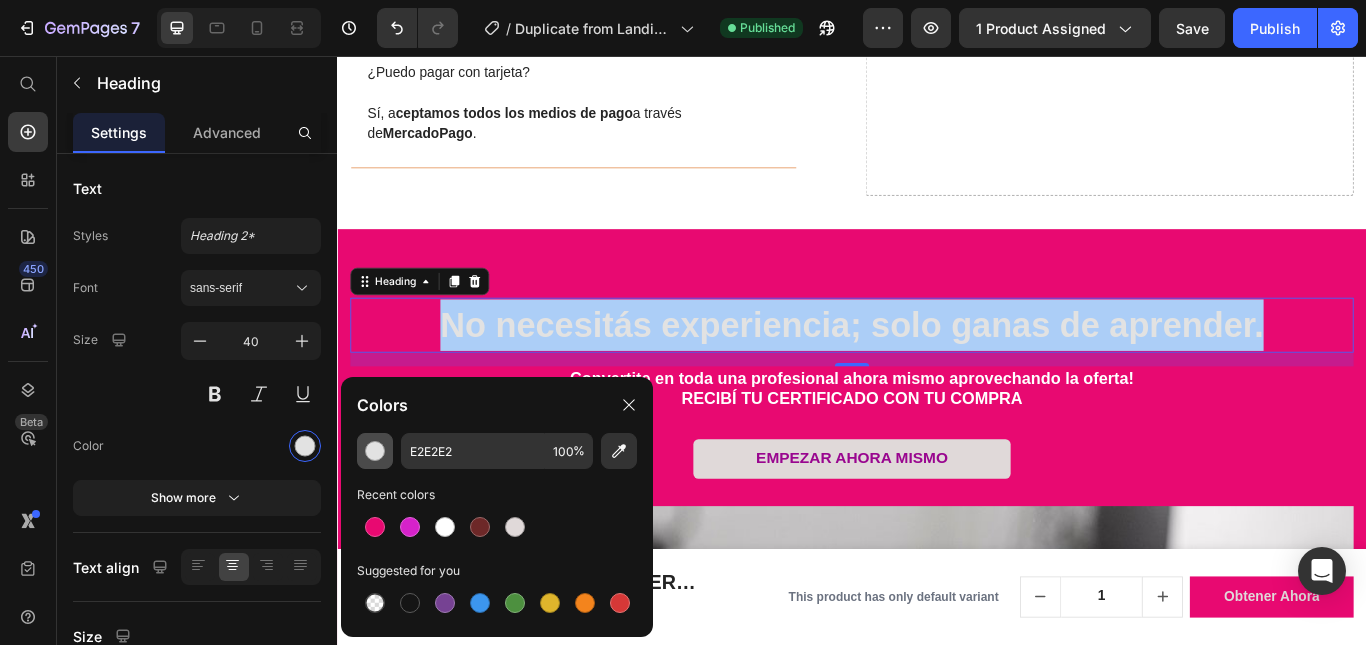 click at bounding box center (375, 451) 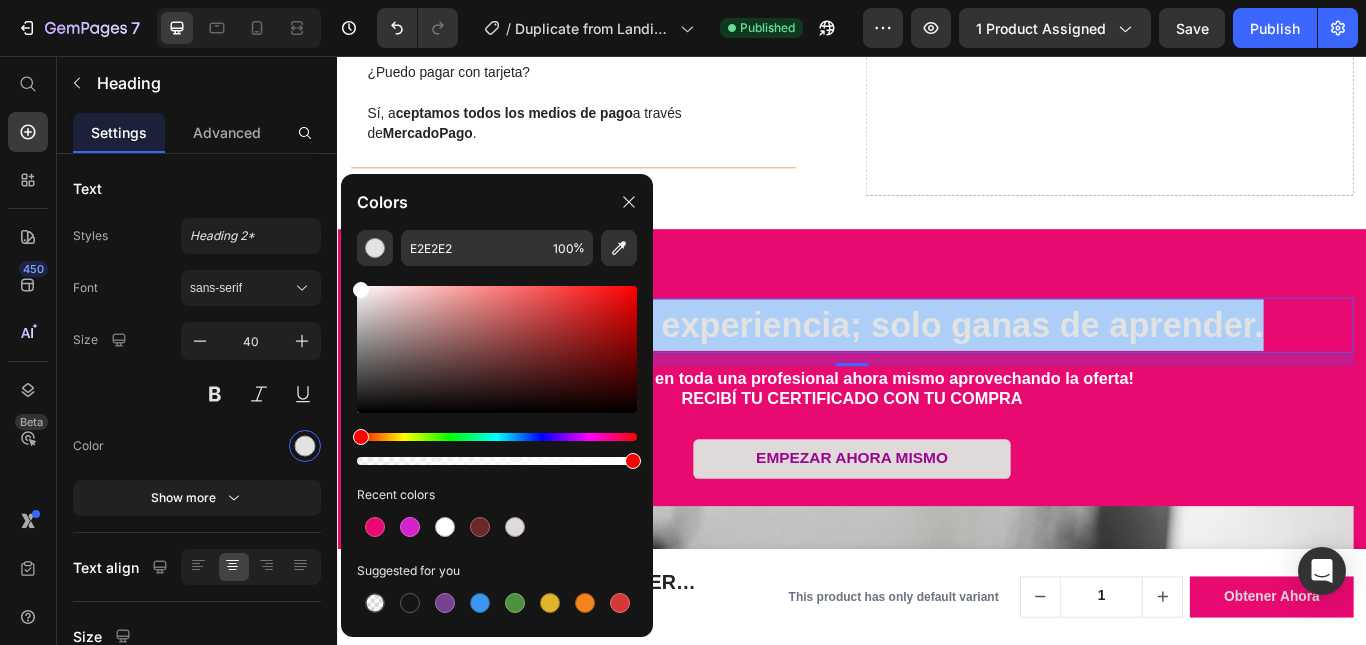 drag, startPoint x: 359, startPoint y: 303, endPoint x: 349, endPoint y: 259, distance: 45.122055 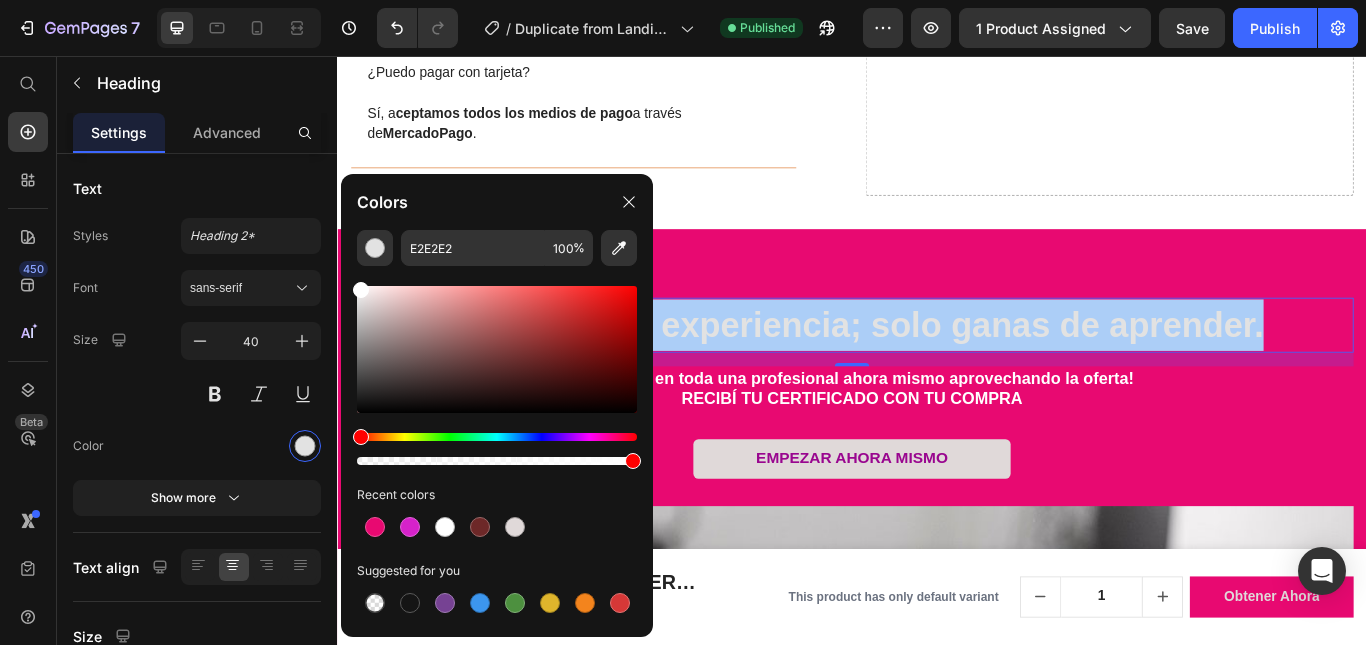 type on "FFFFFF" 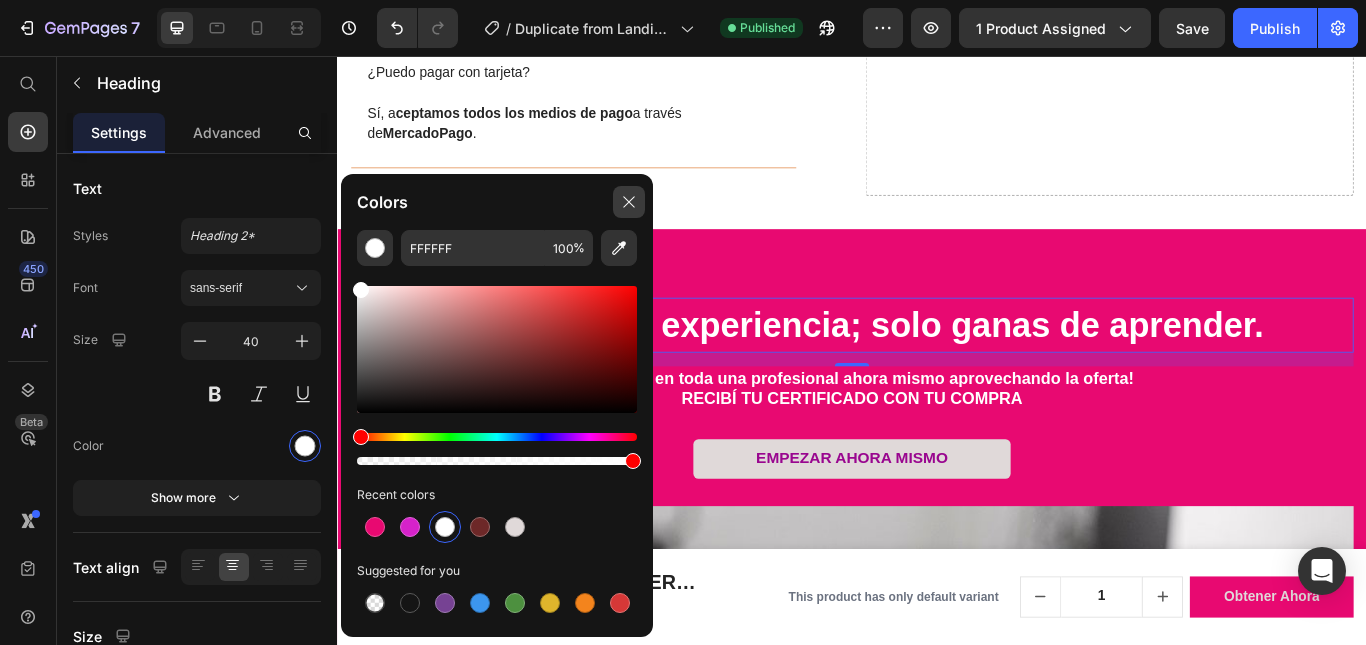 click 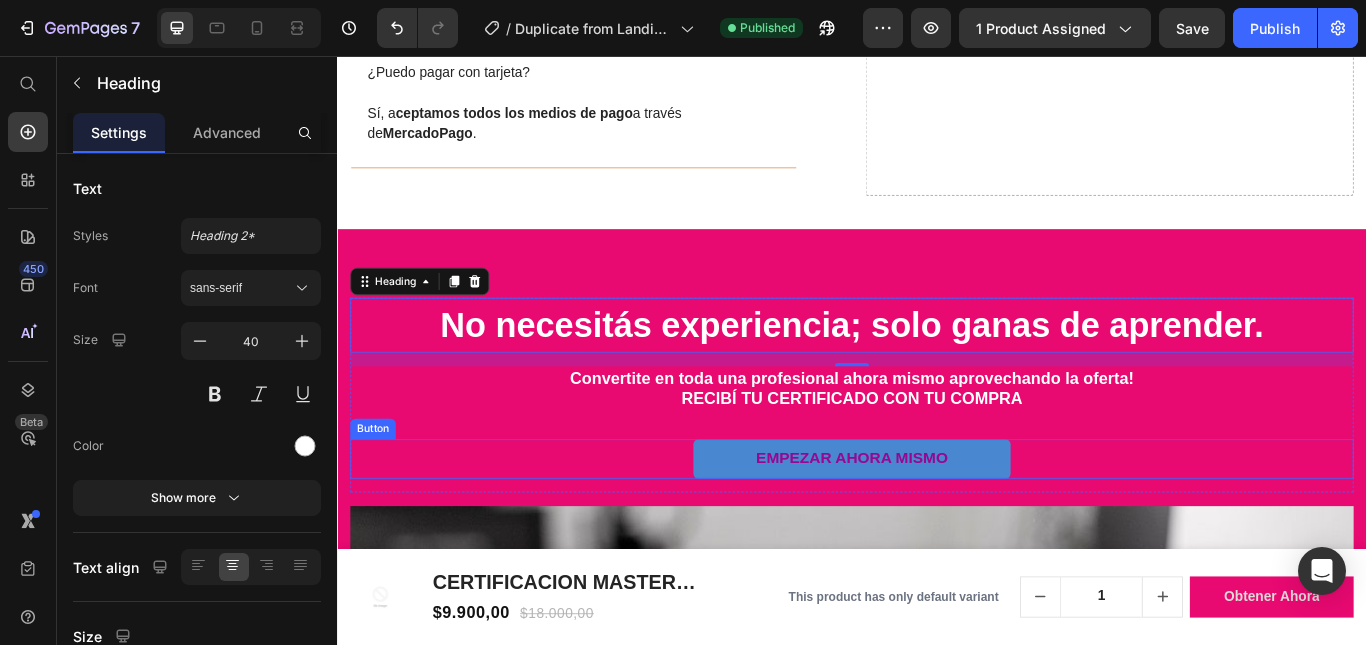 click on "EMPEZAR AHORA MISMO" at bounding box center (937, 526) 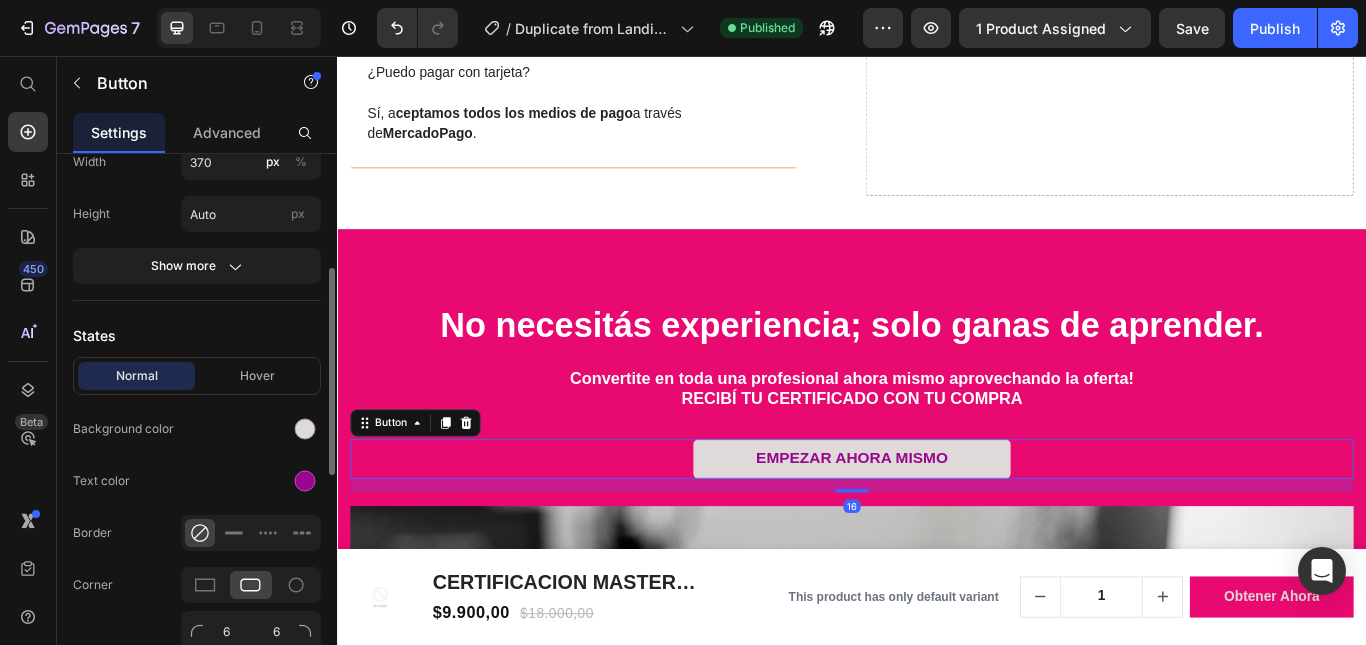 scroll, scrollTop: 400, scrollLeft: 0, axis: vertical 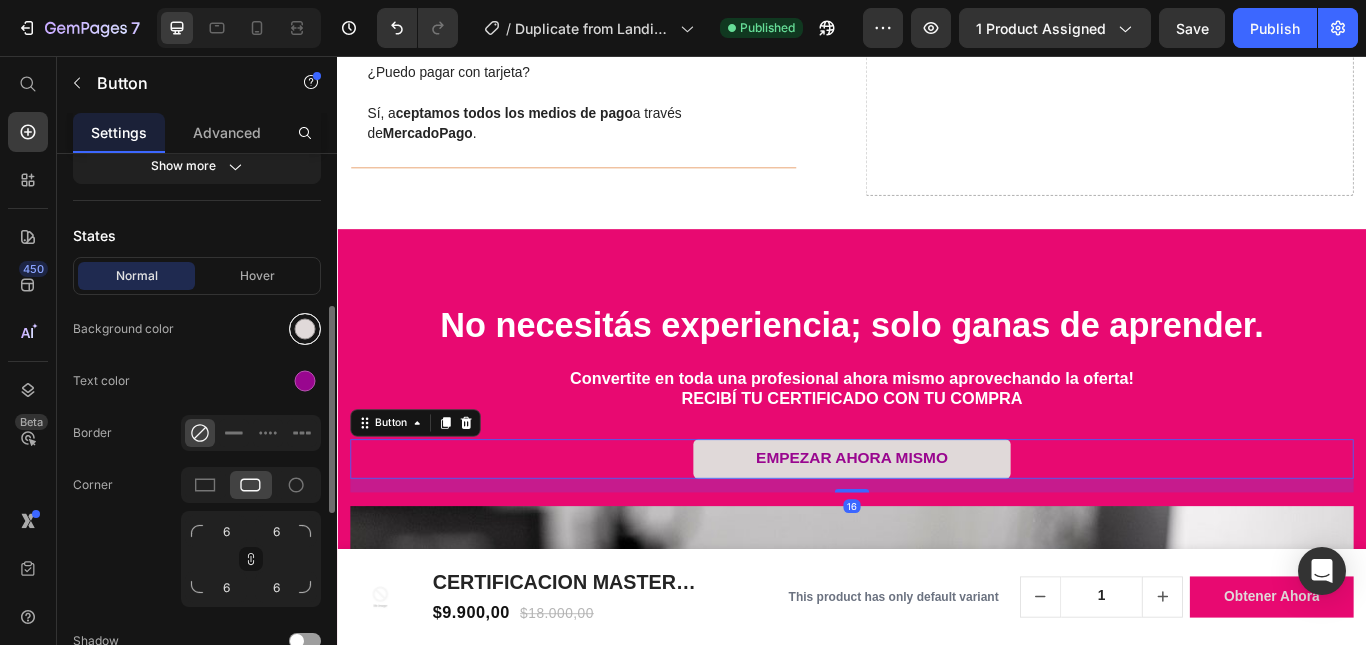 click at bounding box center (305, 329) 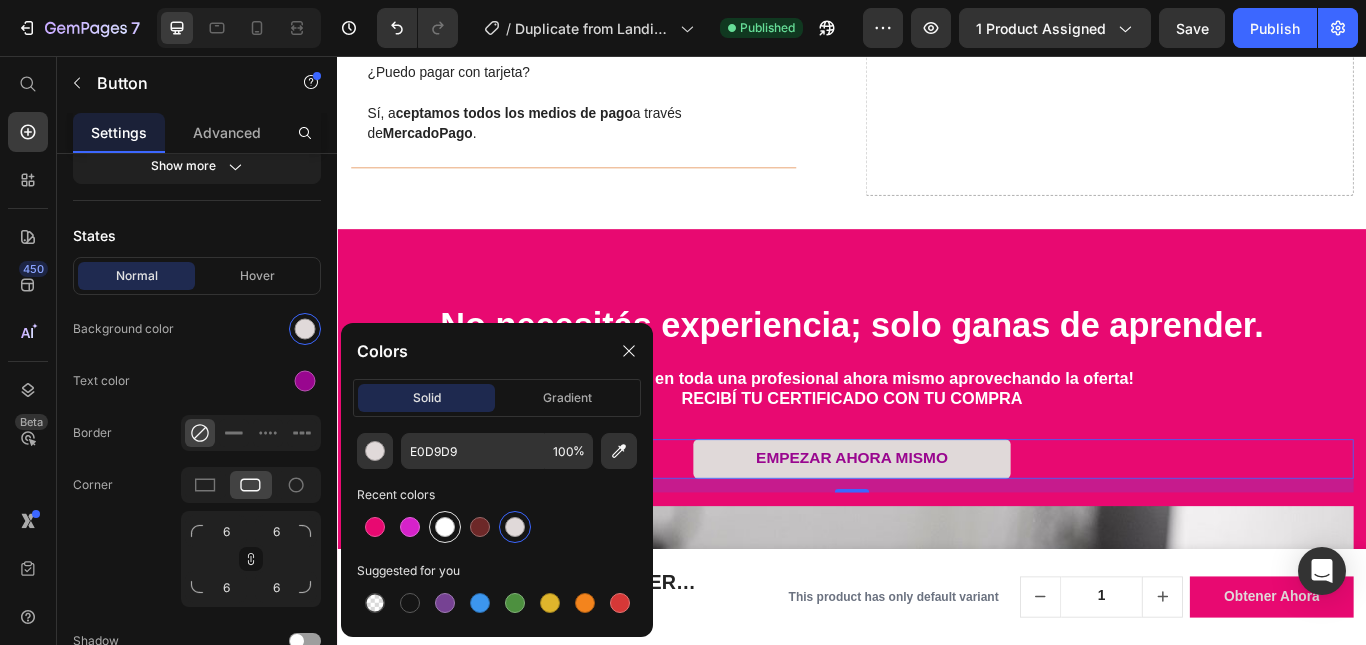 click at bounding box center (445, 527) 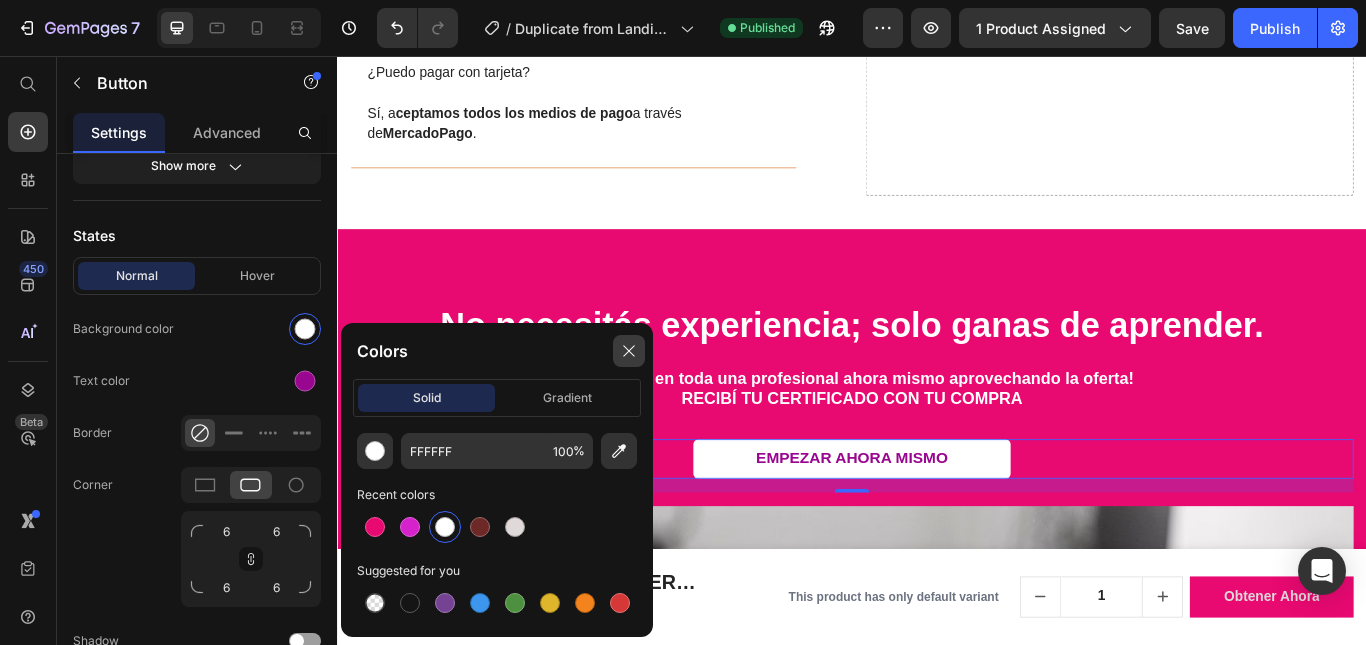 click 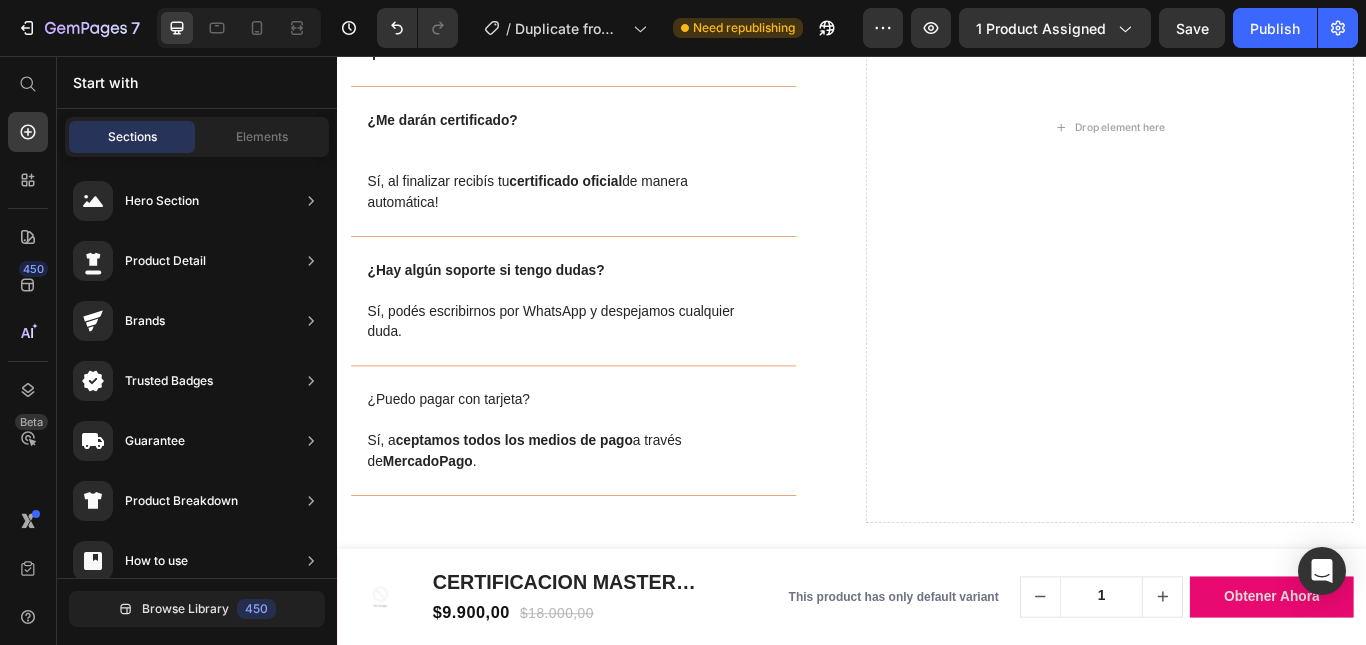 scroll, scrollTop: 5750, scrollLeft: 0, axis: vertical 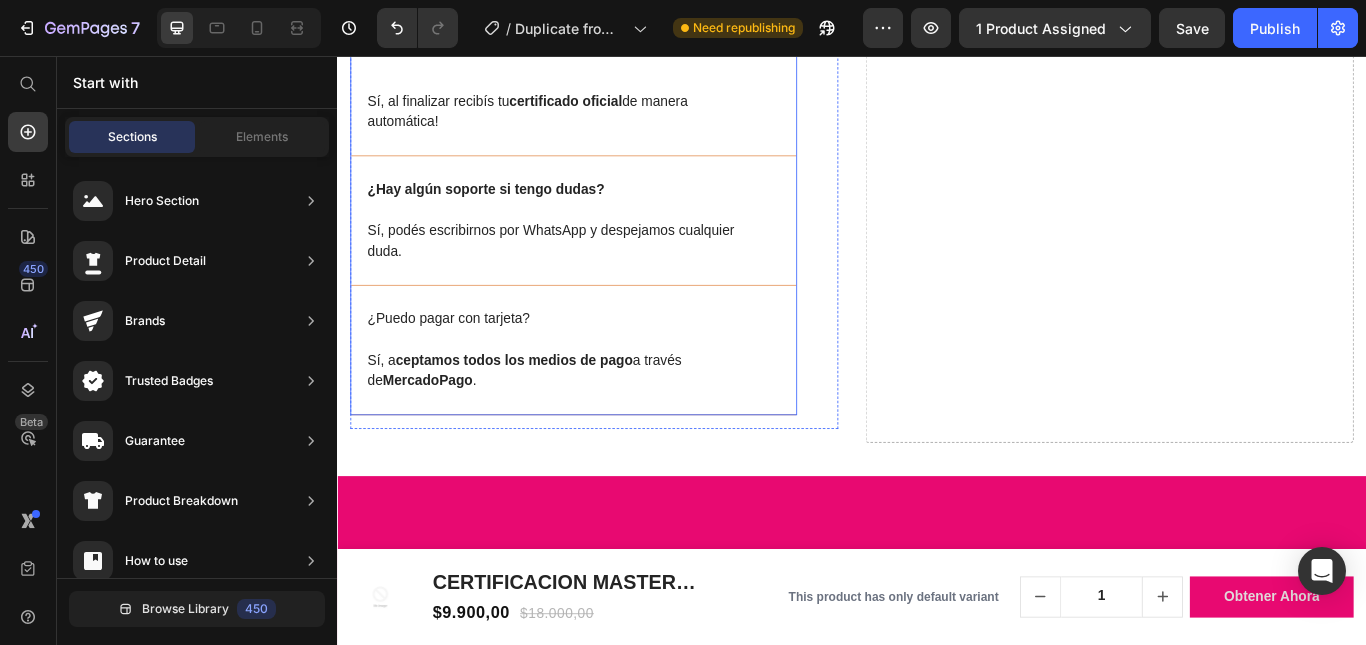 click on "¿Puedo pagar con tarjeta?" at bounding box center (596, 363) 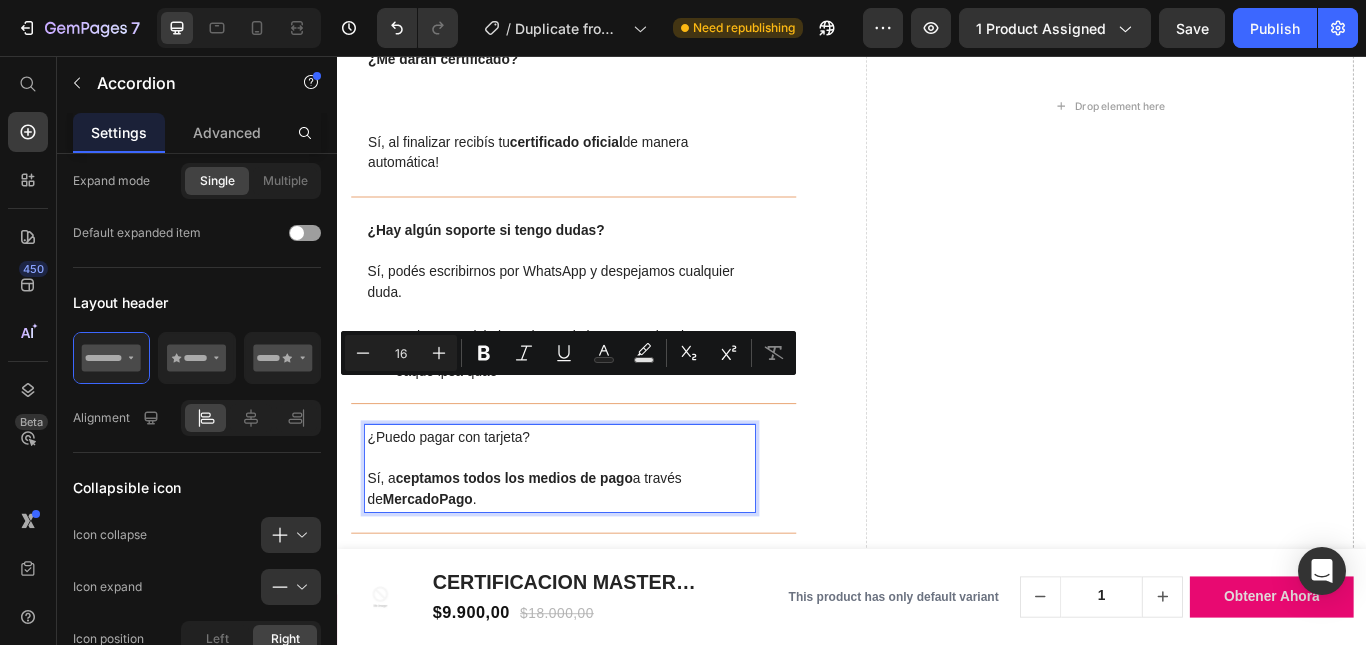 scroll, scrollTop: 5808, scrollLeft: 0, axis: vertical 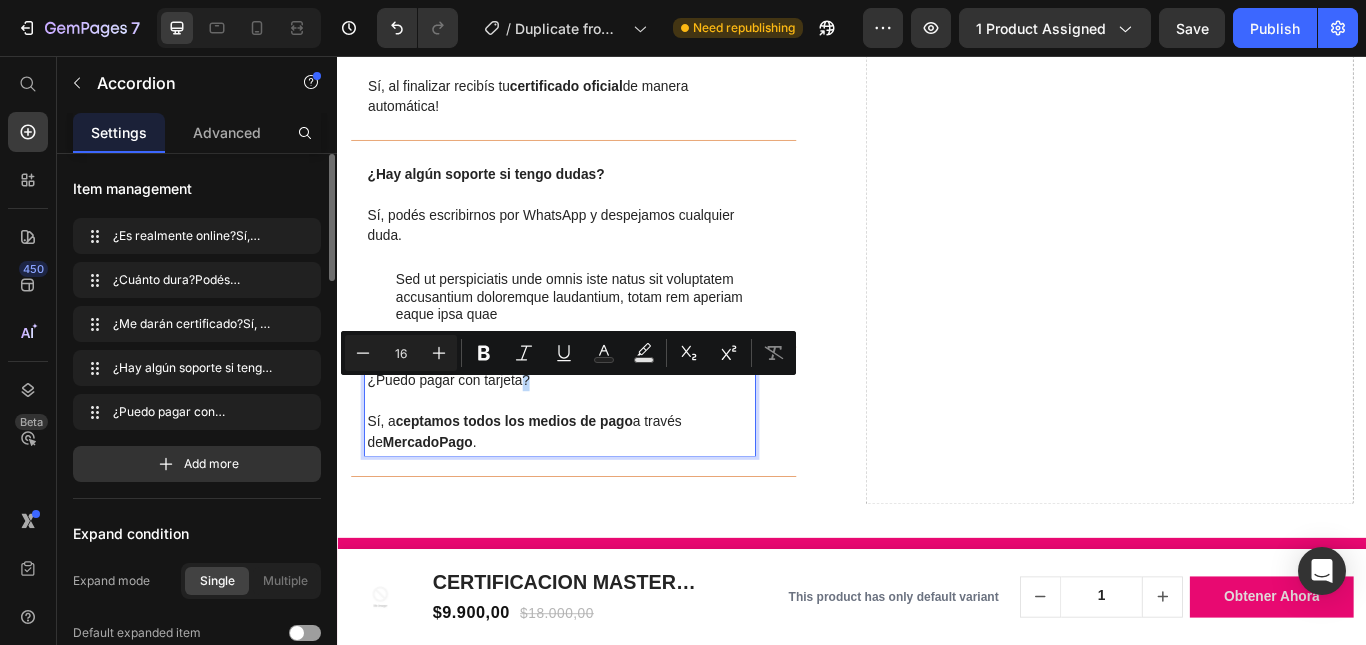 click on "¿Puedo pagar con tarjeta?" at bounding box center (596, 435) 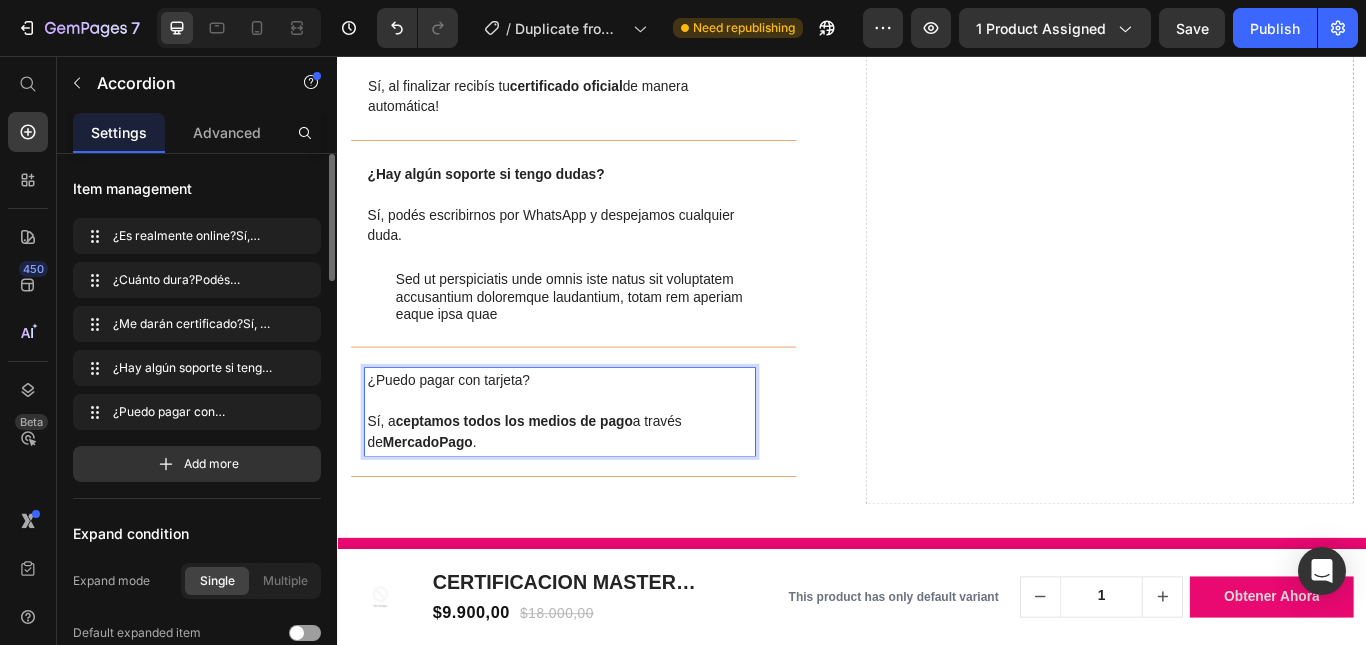 click on "¿Puedo pagar con tarjeta?" at bounding box center (596, 435) 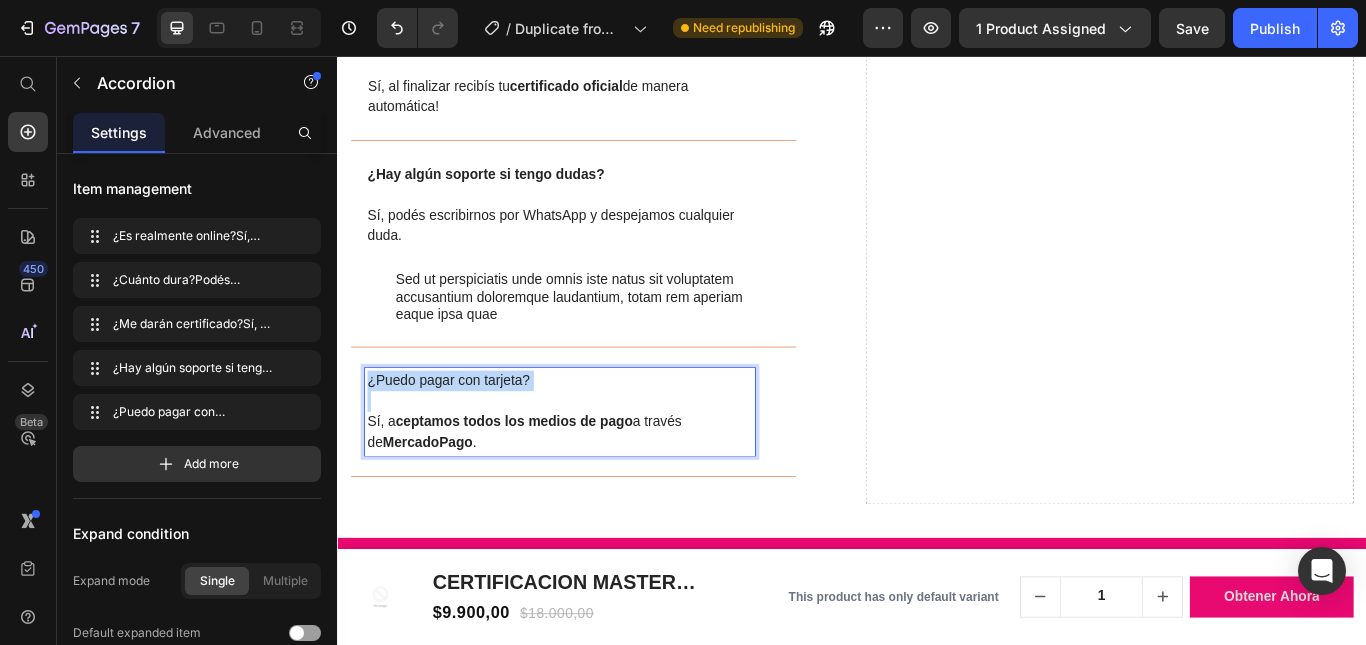 click on "¿Puedo pagar con tarjeta?" at bounding box center [596, 435] 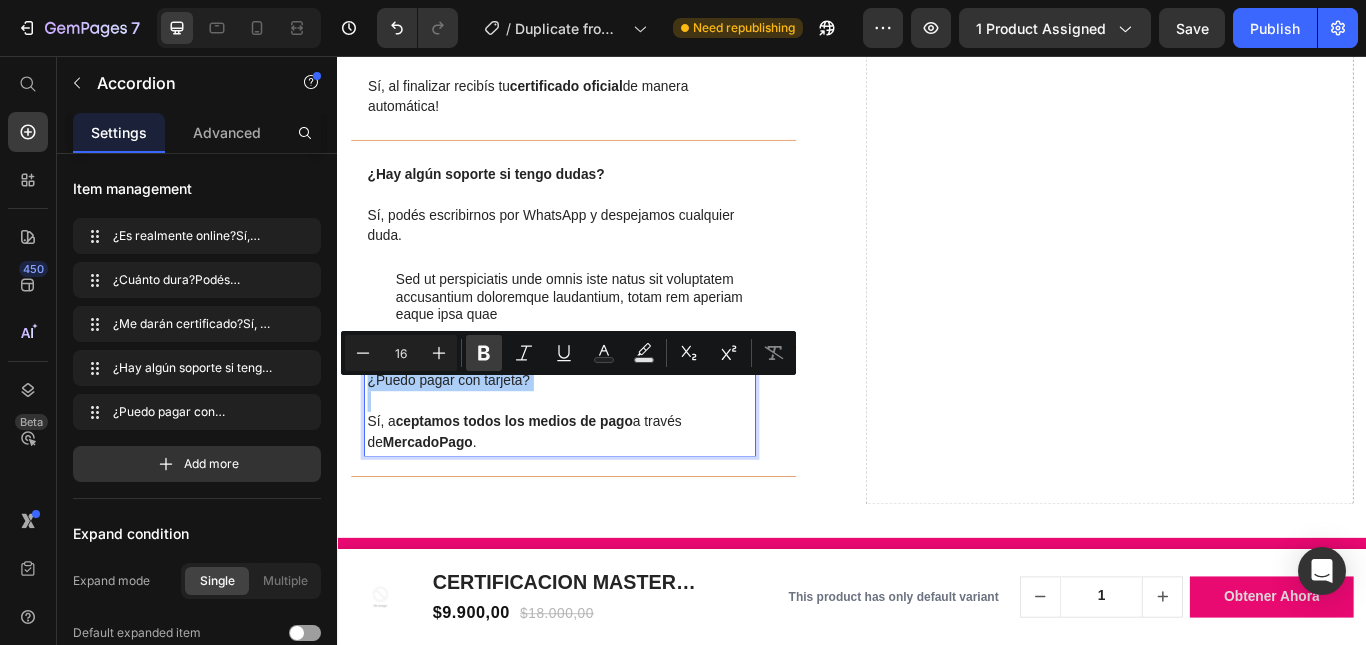 click 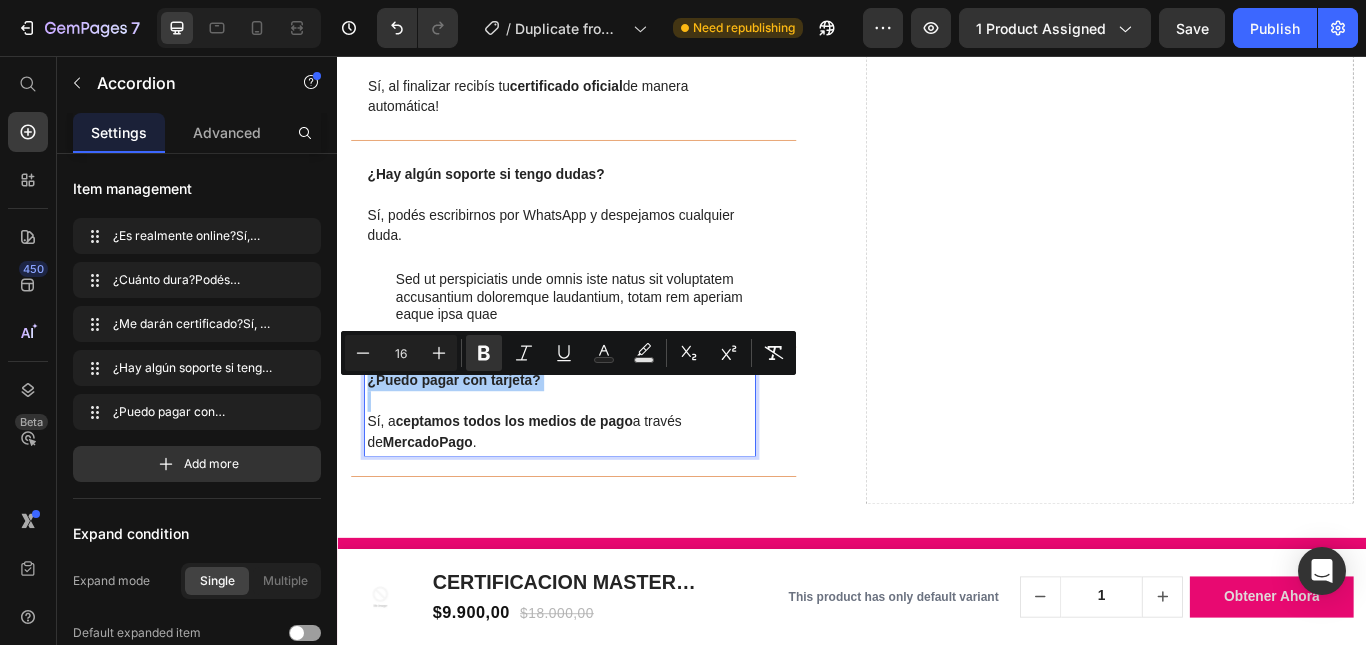 click on "Save" at bounding box center [1192, 28] 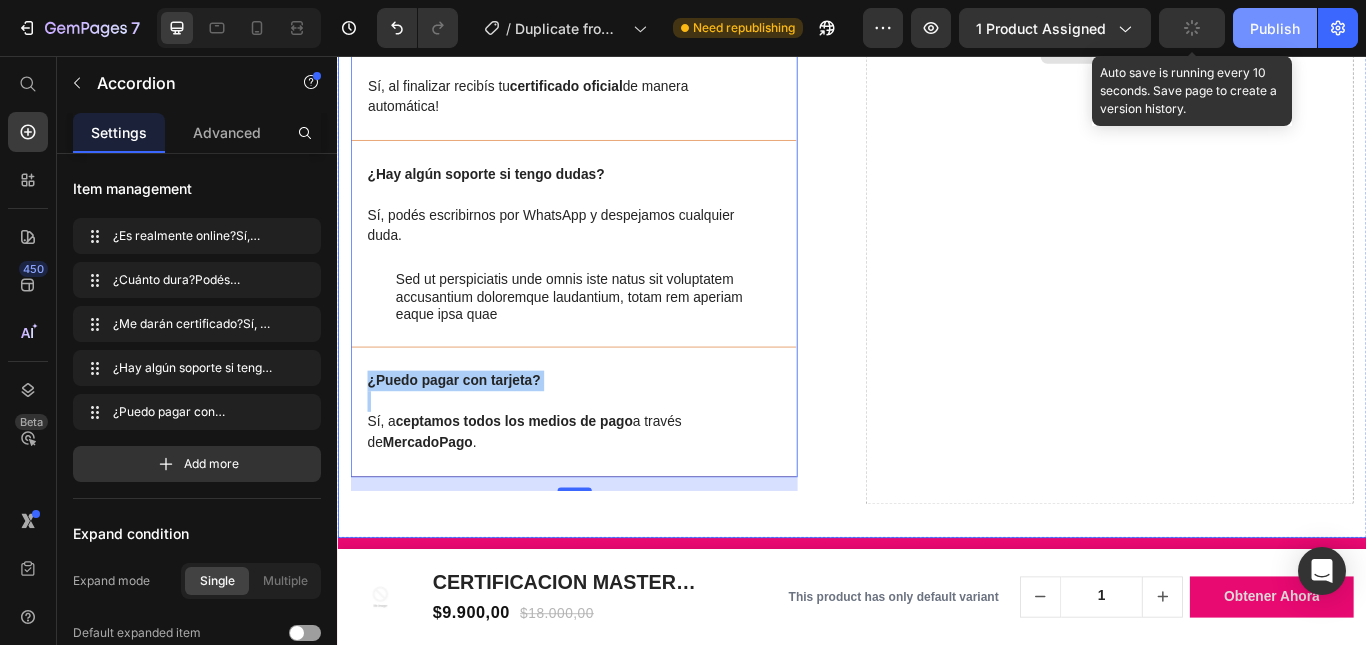 click on "Publish" at bounding box center [1275, 28] 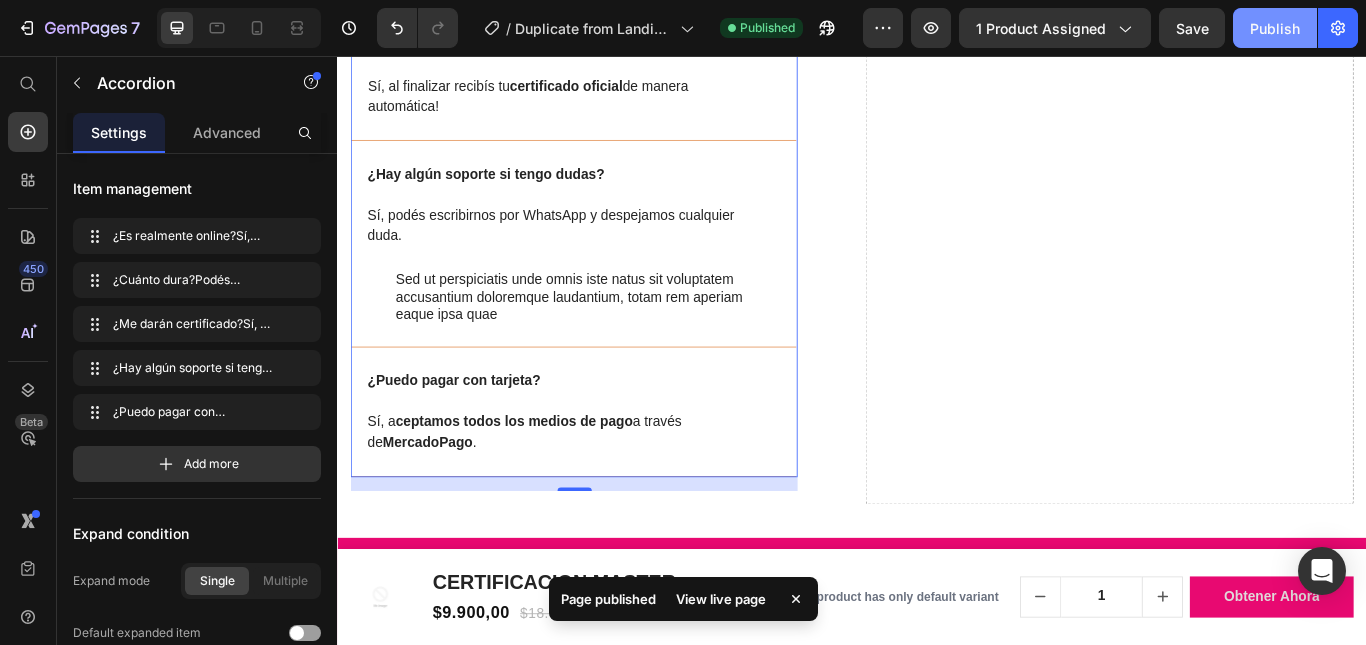 click on "Publish" 